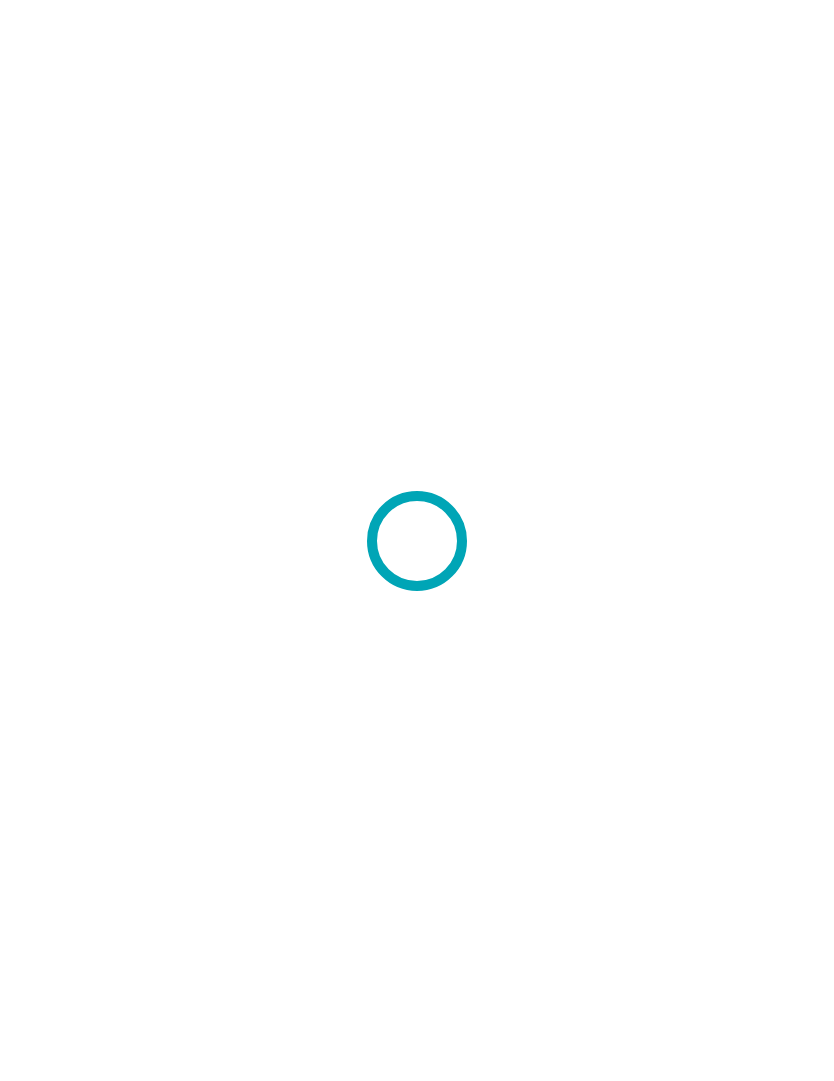 scroll, scrollTop: 0, scrollLeft: 0, axis: both 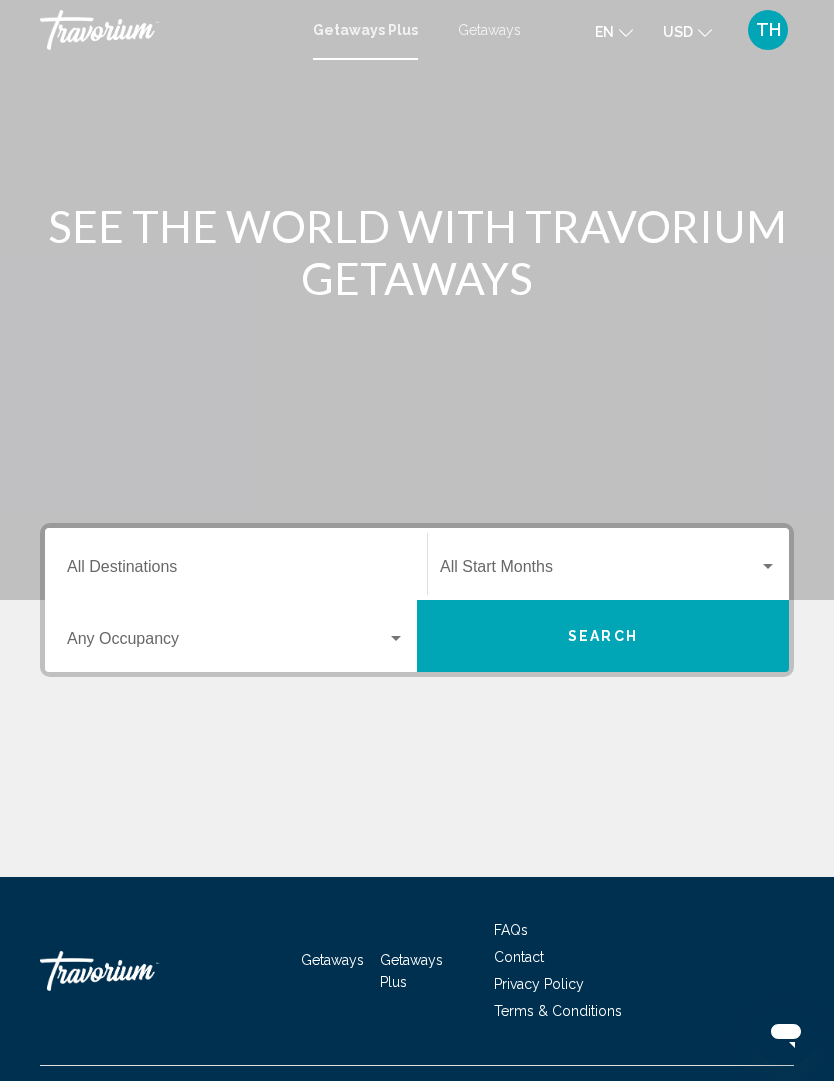 click on "Destination All Destinations" at bounding box center [236, 571] 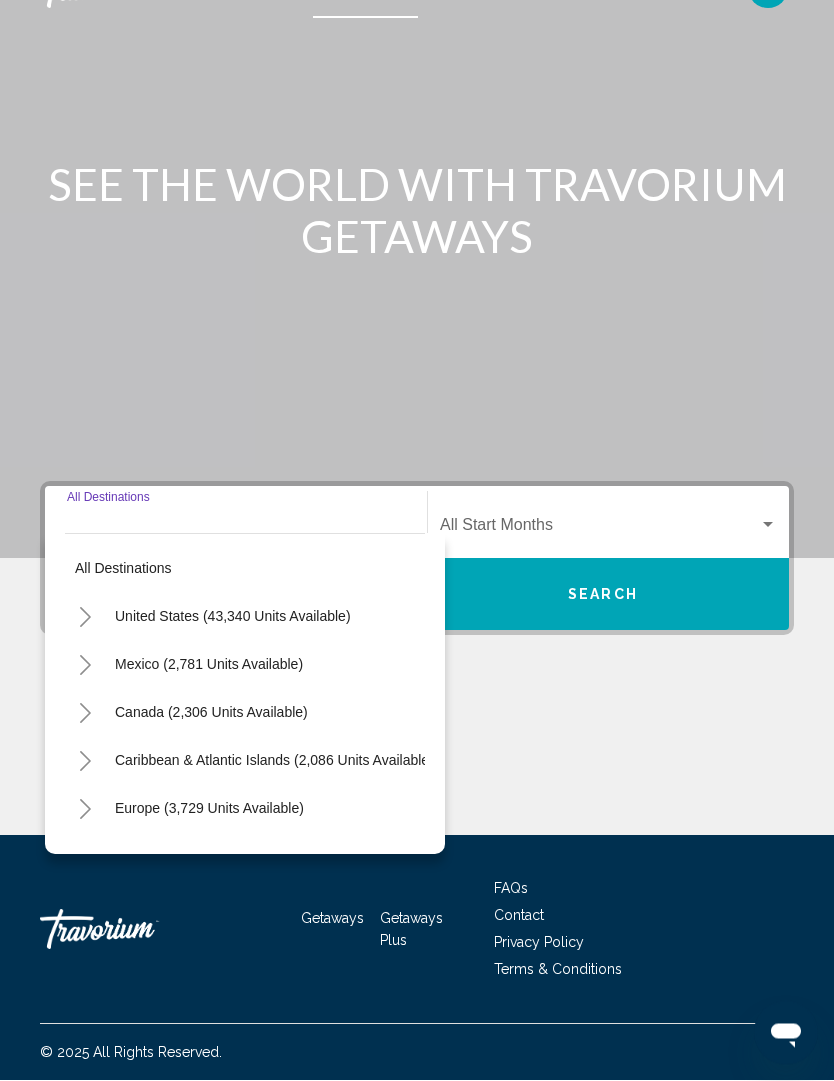scroll, scrollTop: 67, scrollLeft: 0, axis: vertical 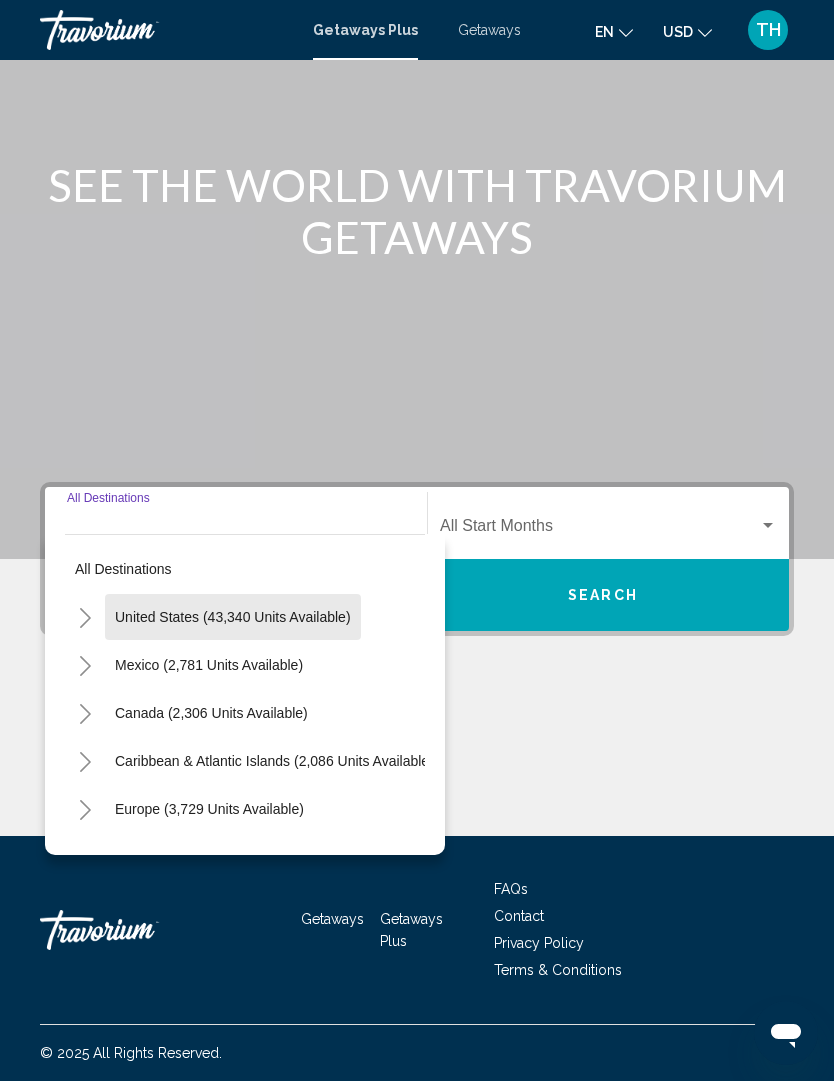 click on "United States (43,340 units available)" at bounding box center [209, 665] 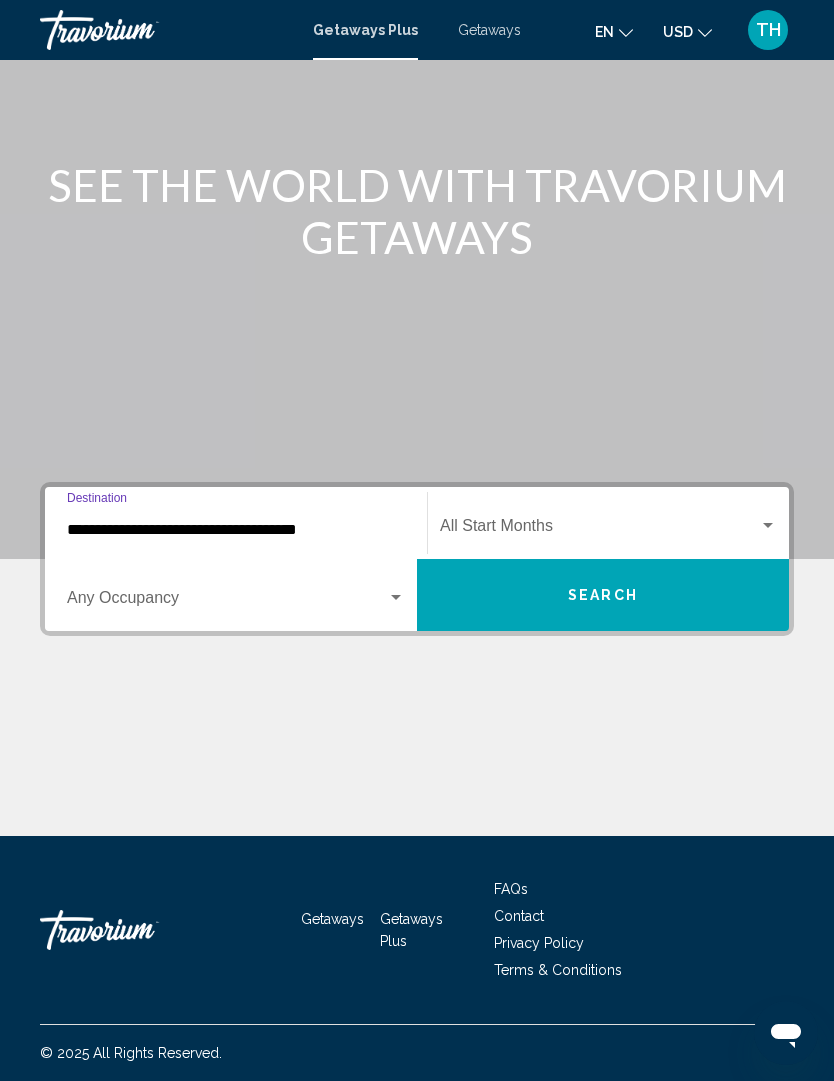 click on "Start Month All Start Months" 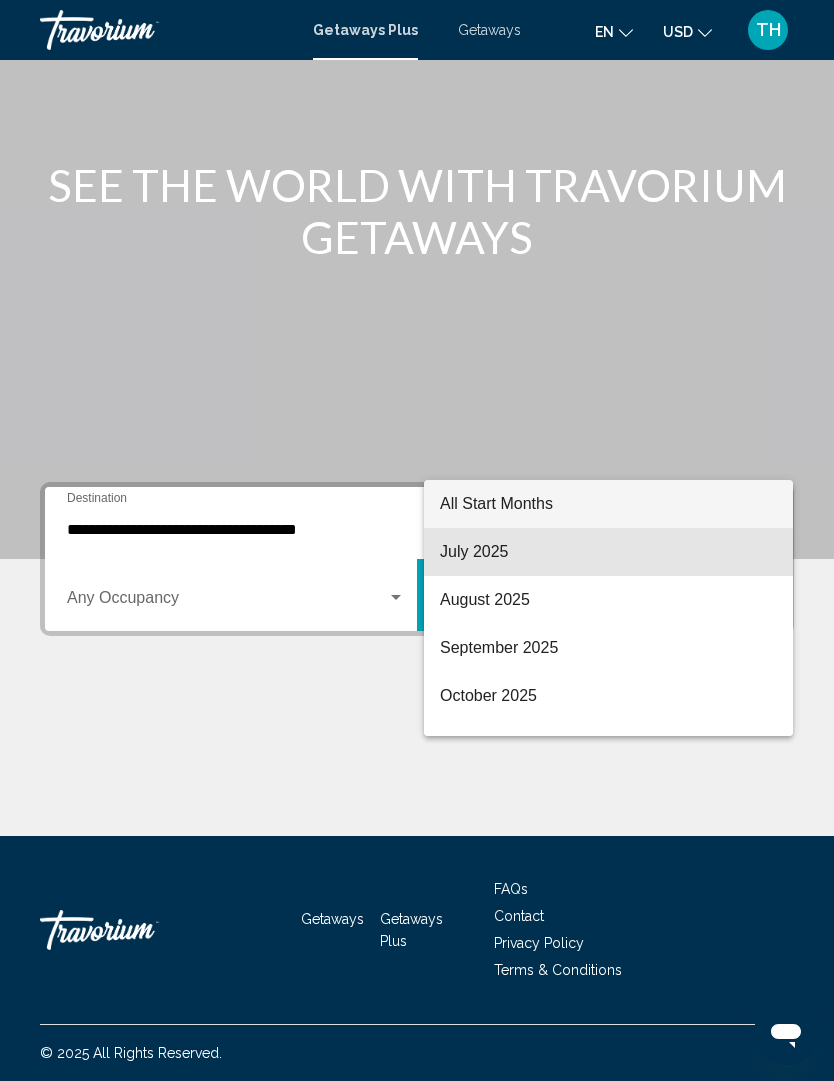 click on "July 2025" at bounding box center [608, 552] 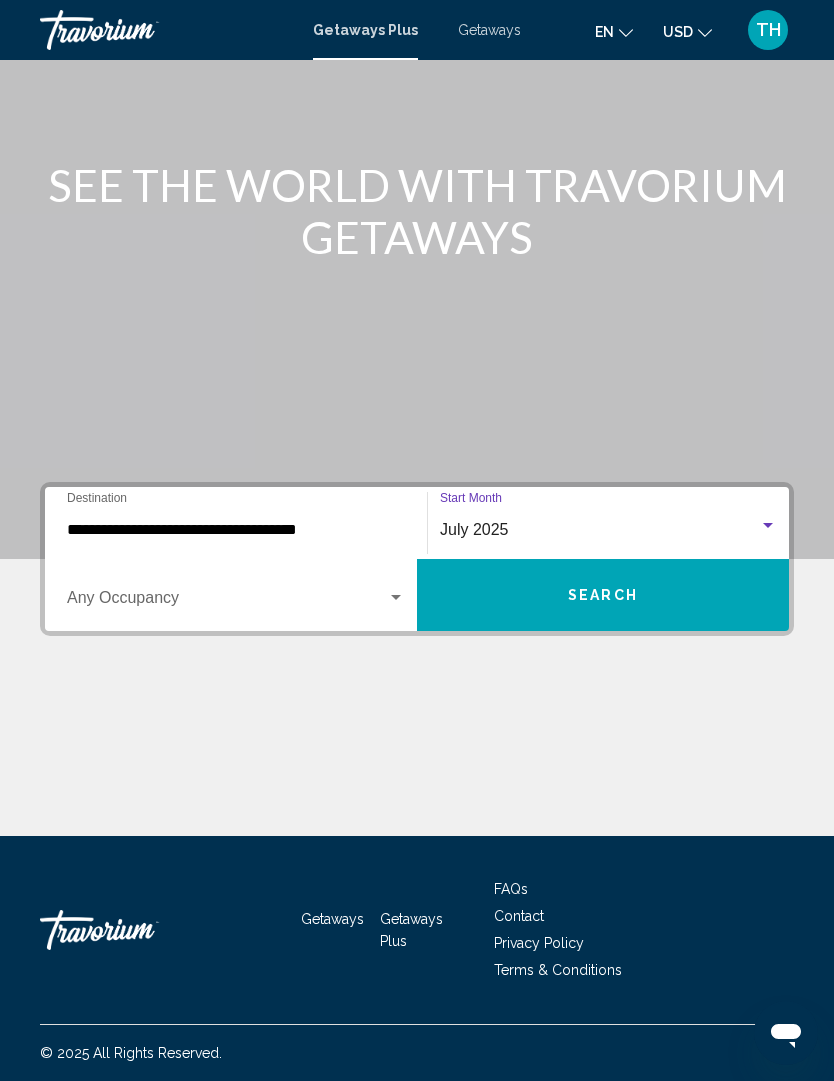 click at bounding box center [227, 602] 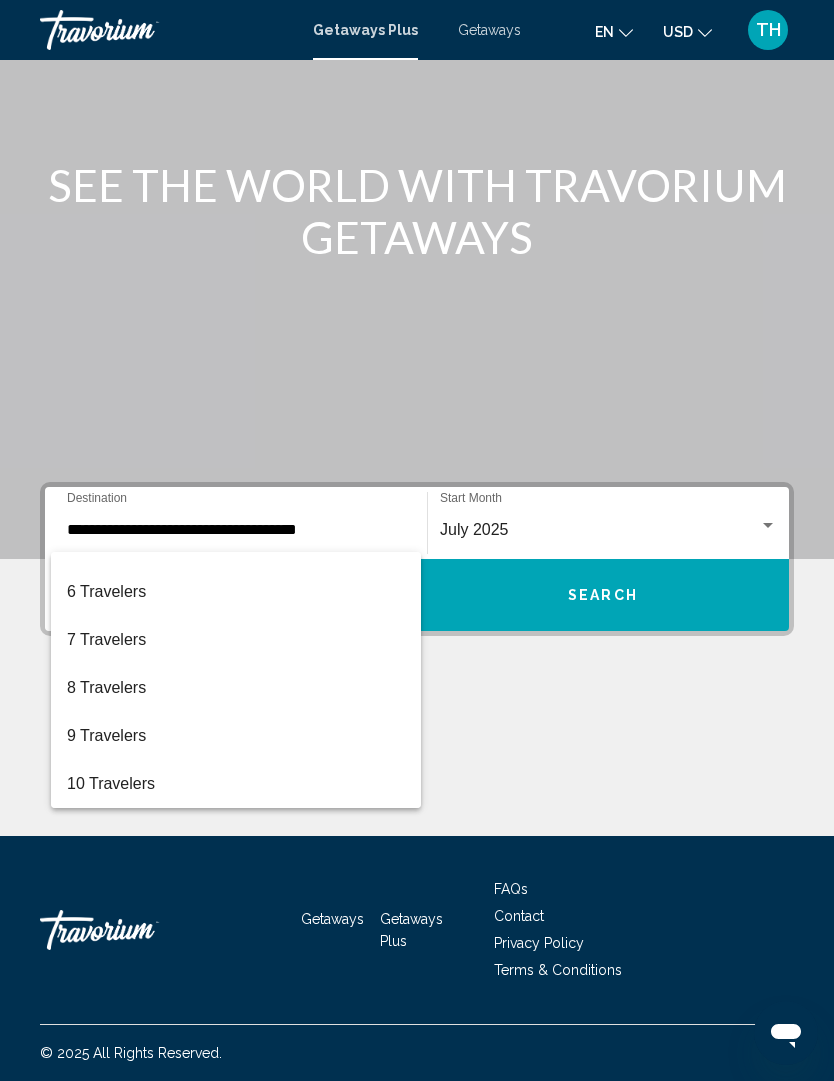 scroll, scrollTop: 224, scrollLeft: 0, axis: vertical 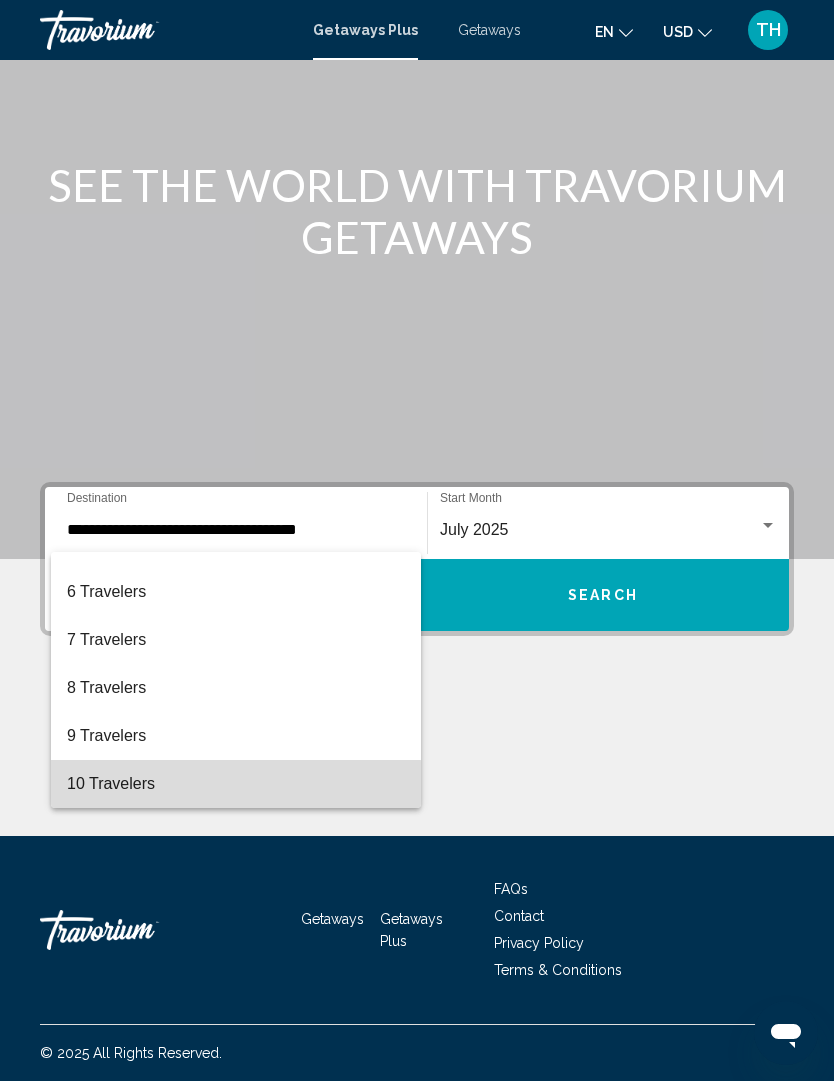 click on "10 Travelers" at bounding box center [236, 784] 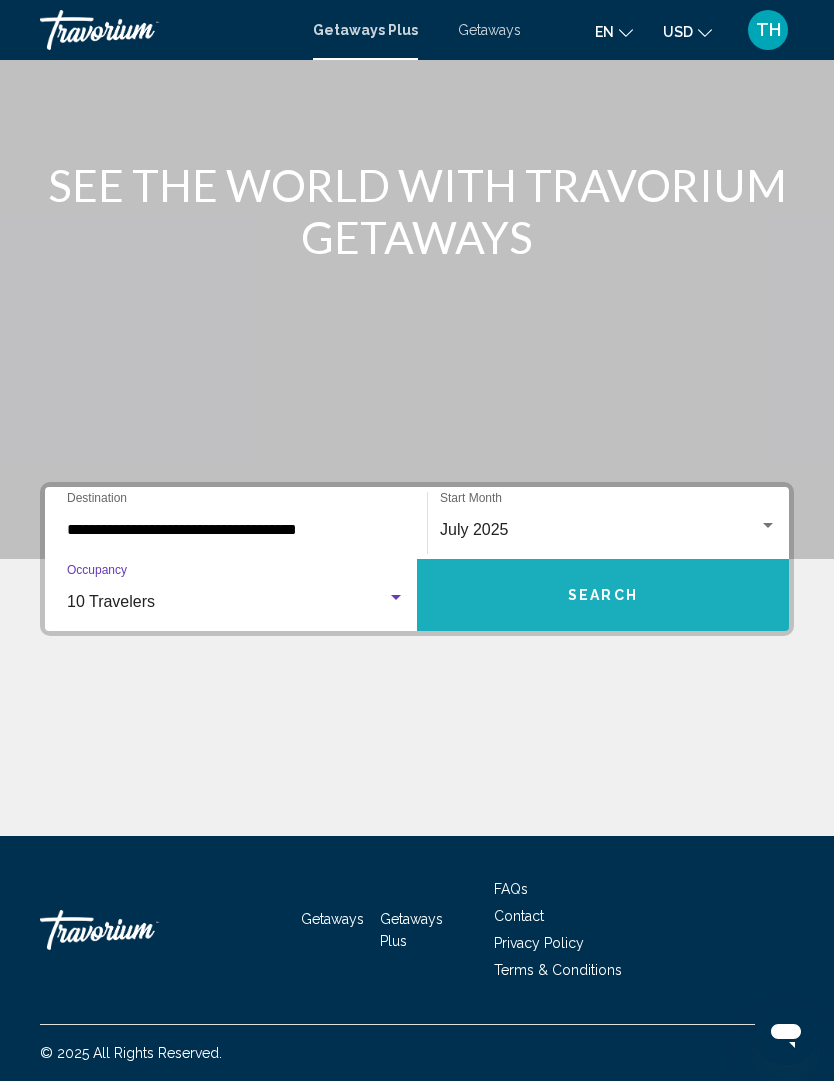 click on "Search" at bounding box center (603, 595) 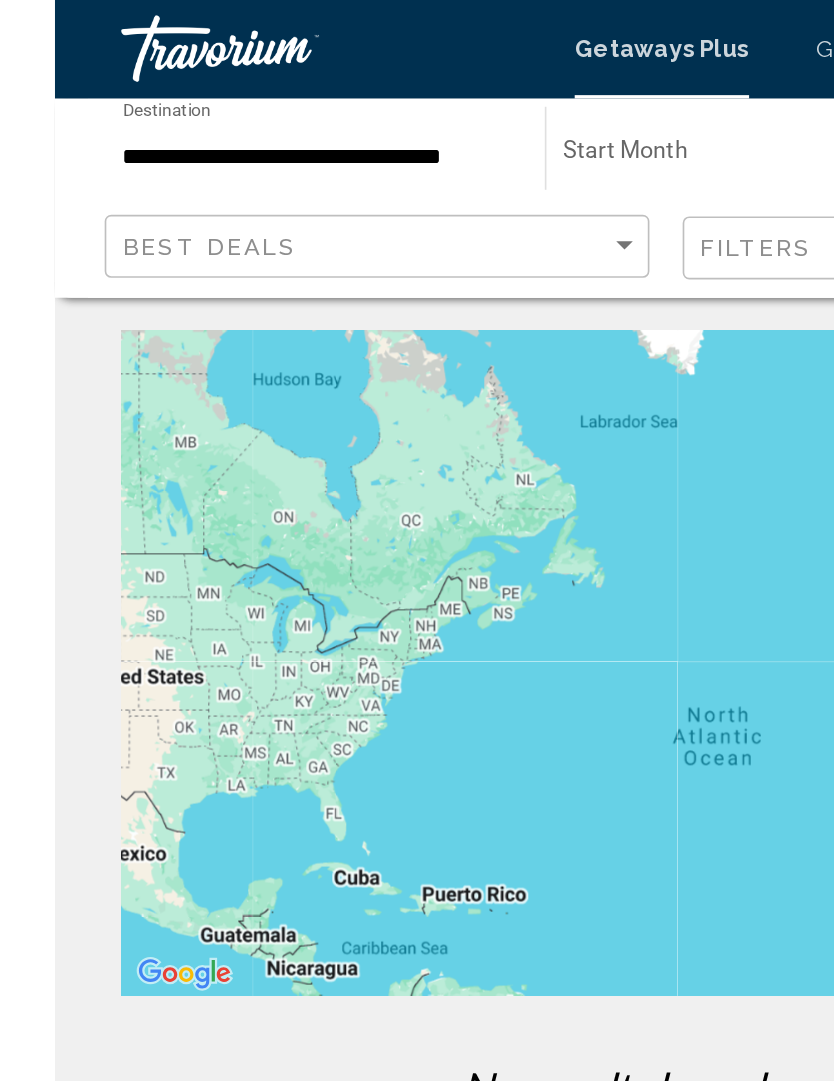 scroll, scrollTop: 48, scrollLeft: 0, axis: vertical 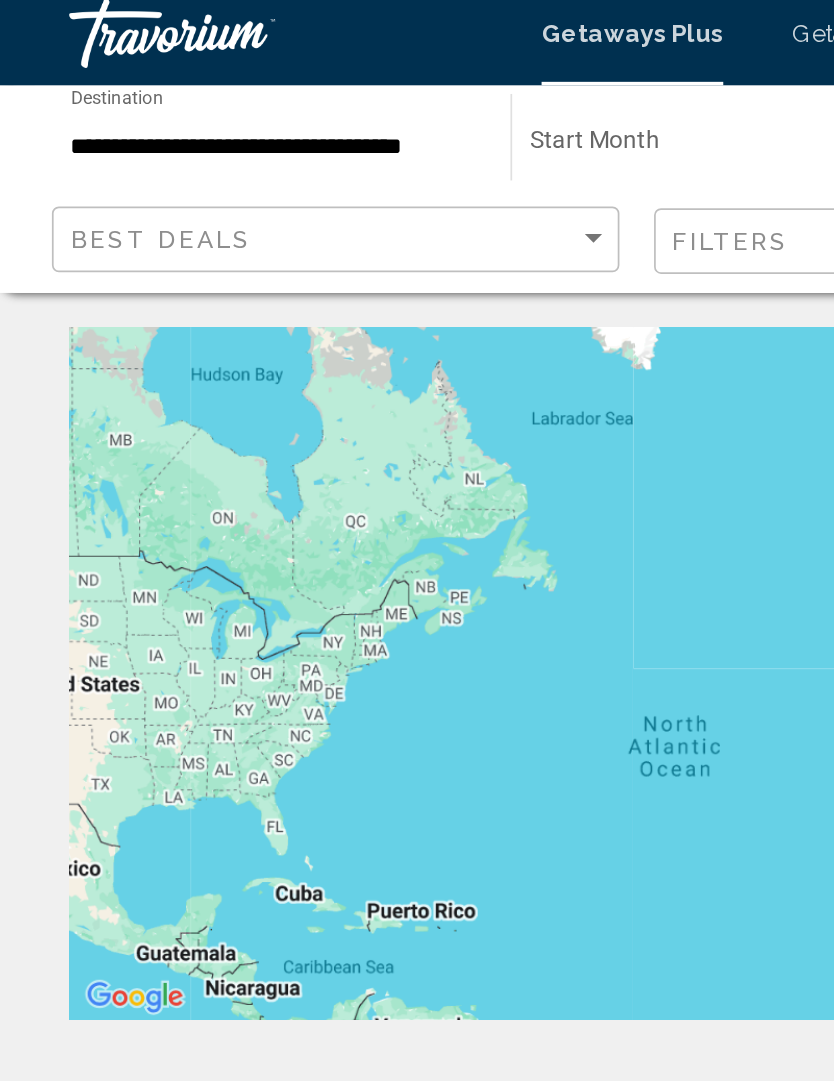 click at bounding box center (417, 400) 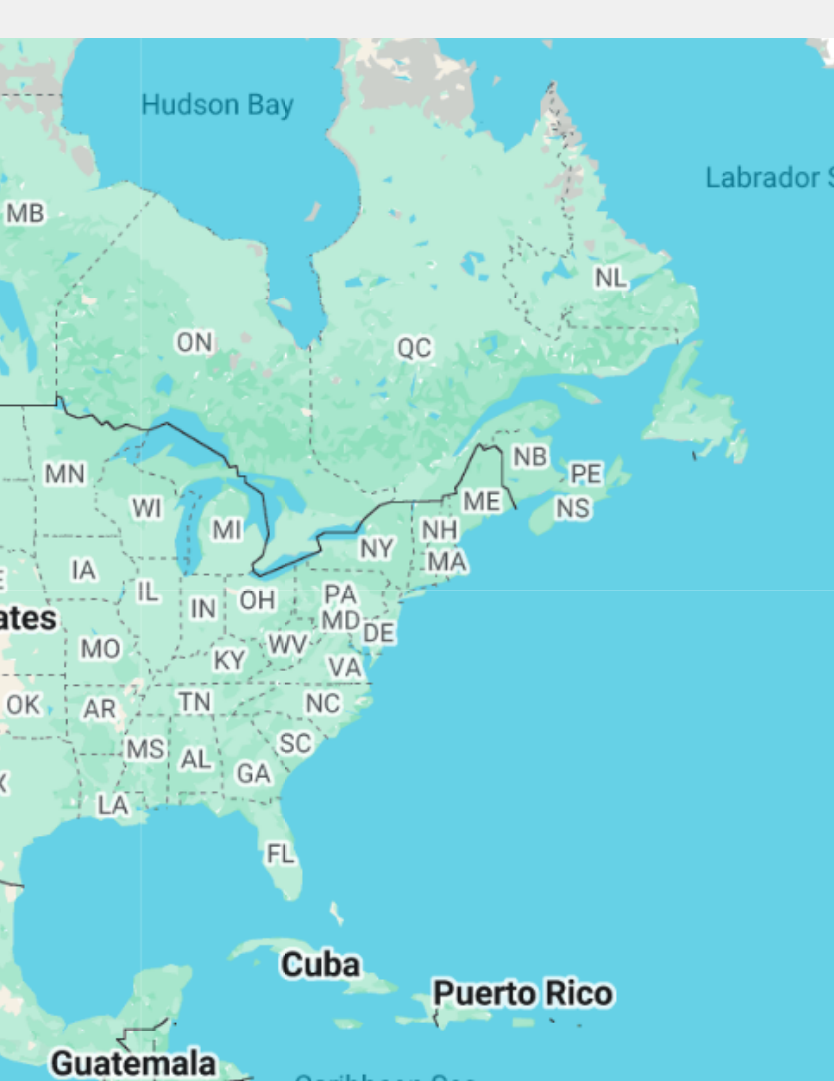 click at bounding box center [417, 400] 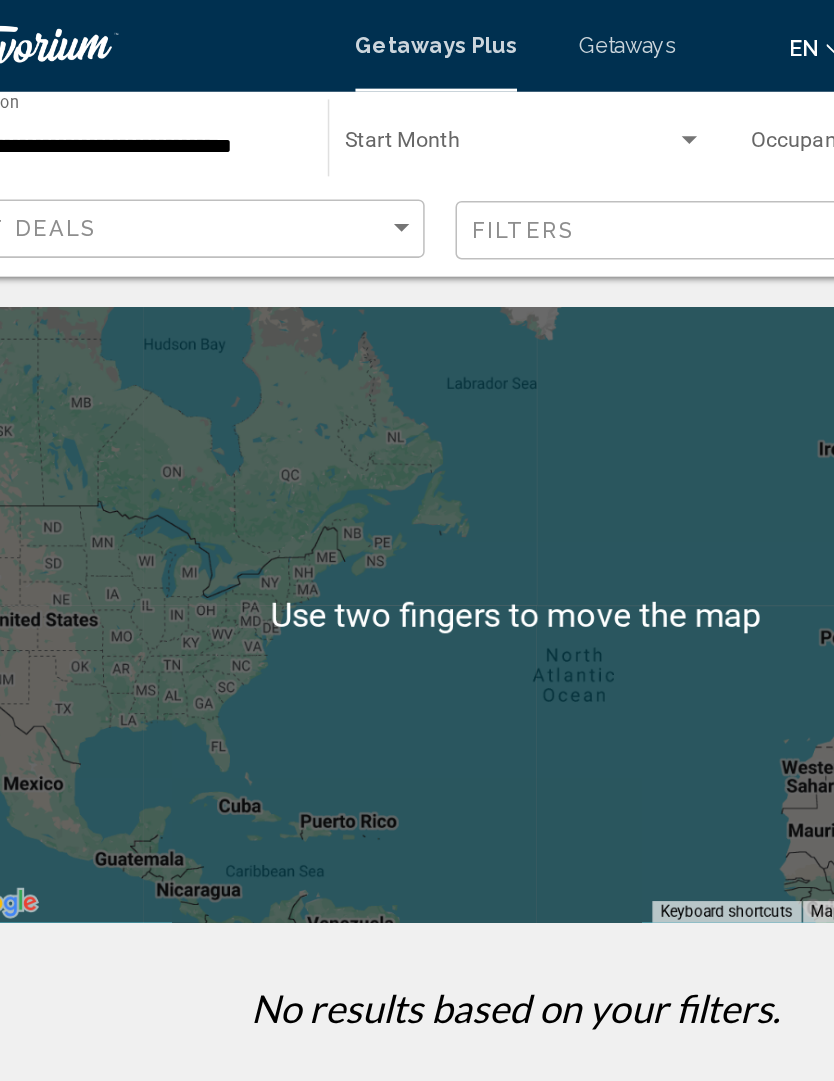 scroll, scrollTop: 0, scrollLeft: 0, axis: both 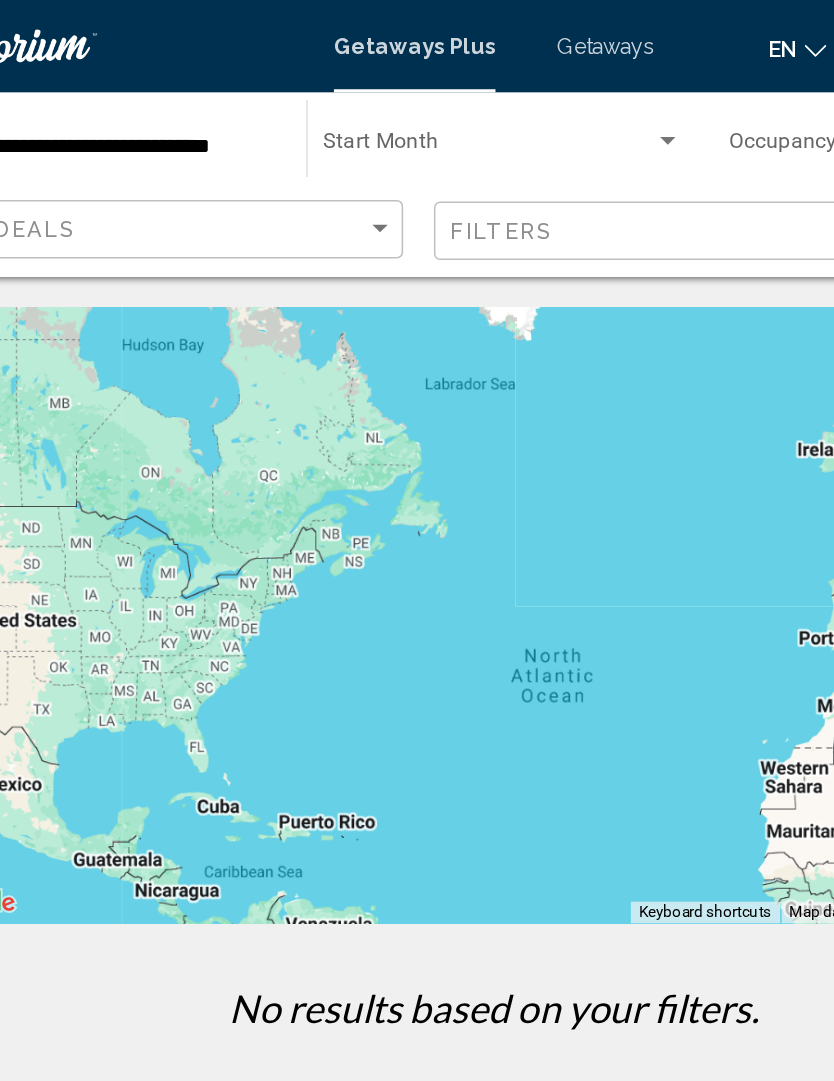 click at bounding box center [530, 92] 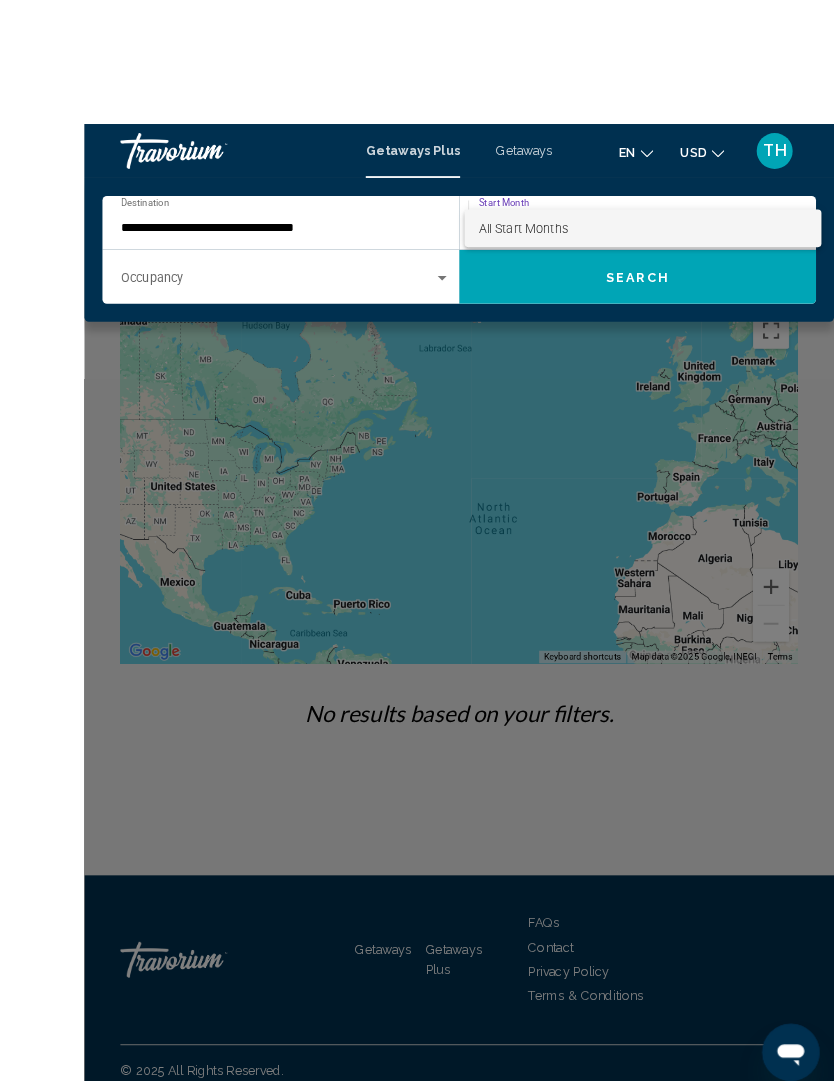 scroll, scrollTop: 2, scrollLeft: 0, axis: vertical 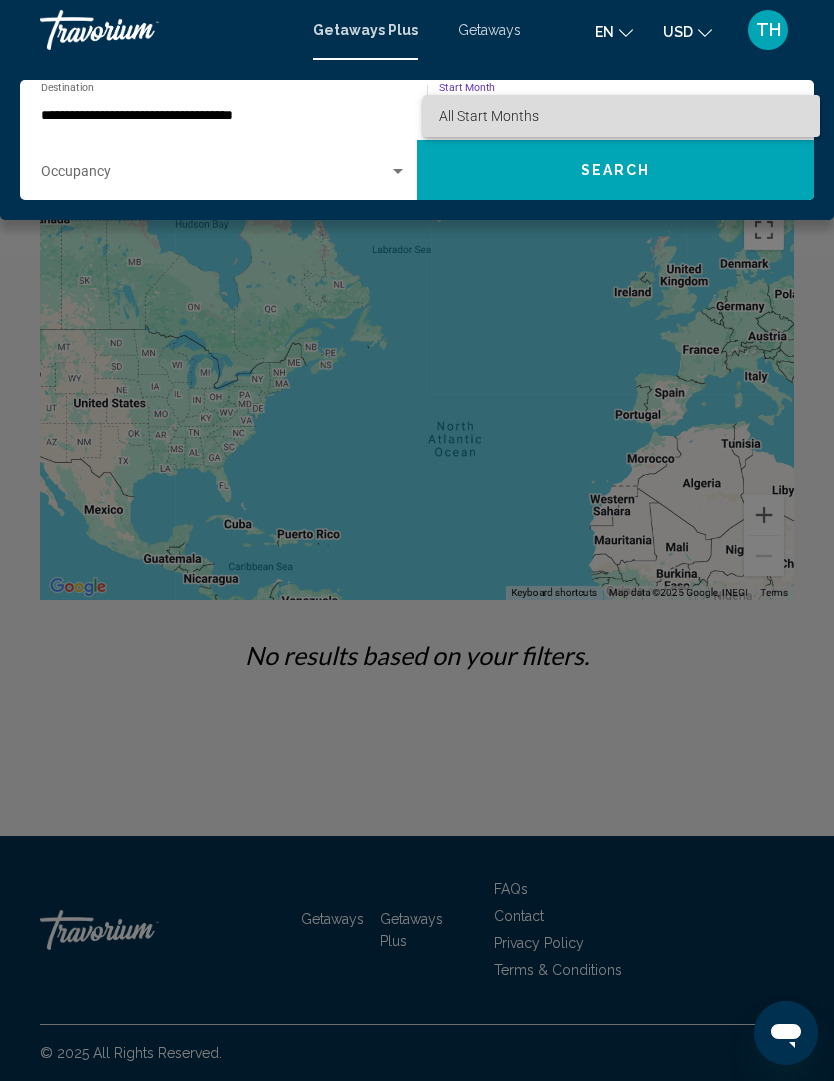 click on "All Start Months" at bounding box center (621, 116) 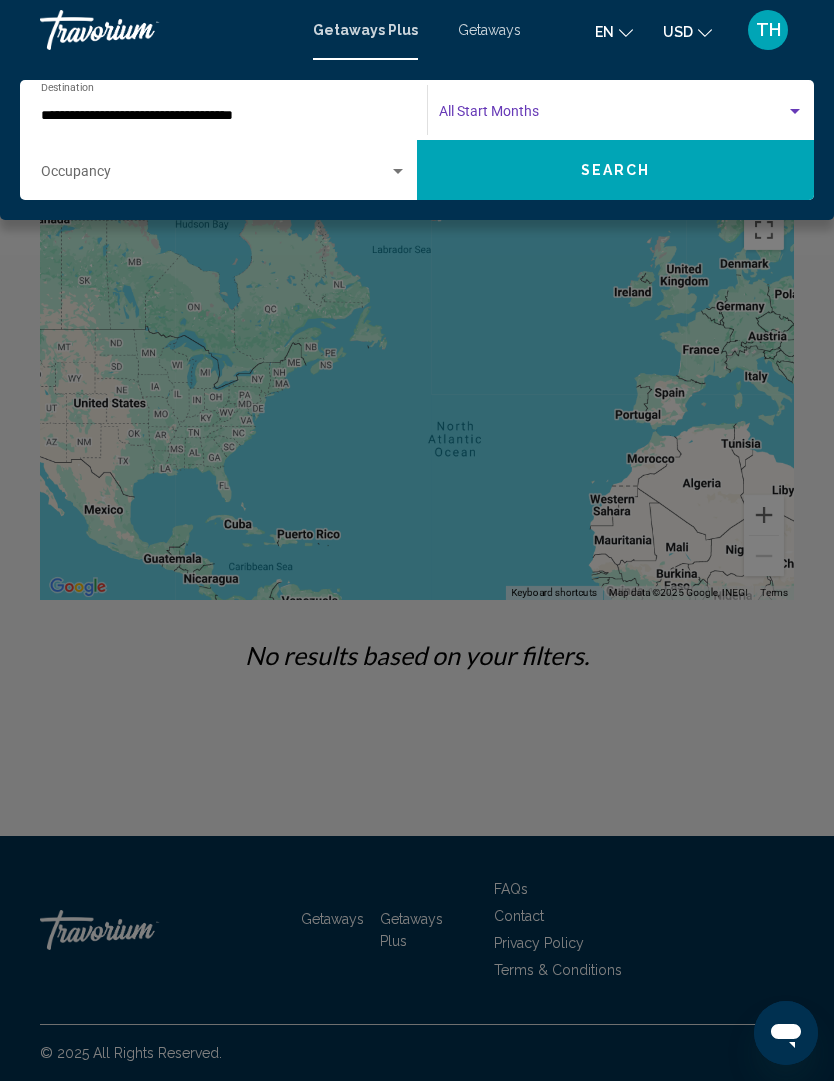 click at bounding box center [795, 112] 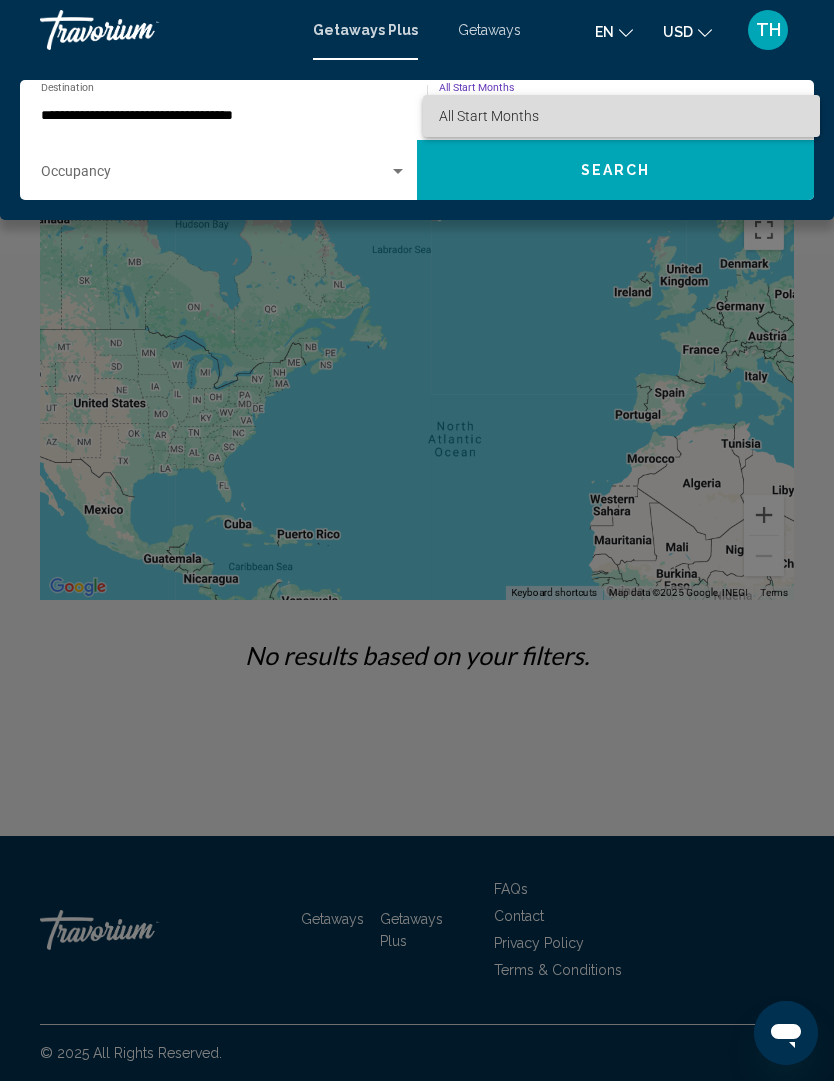 click on "All Start Months" at bounding box center [489, 116] 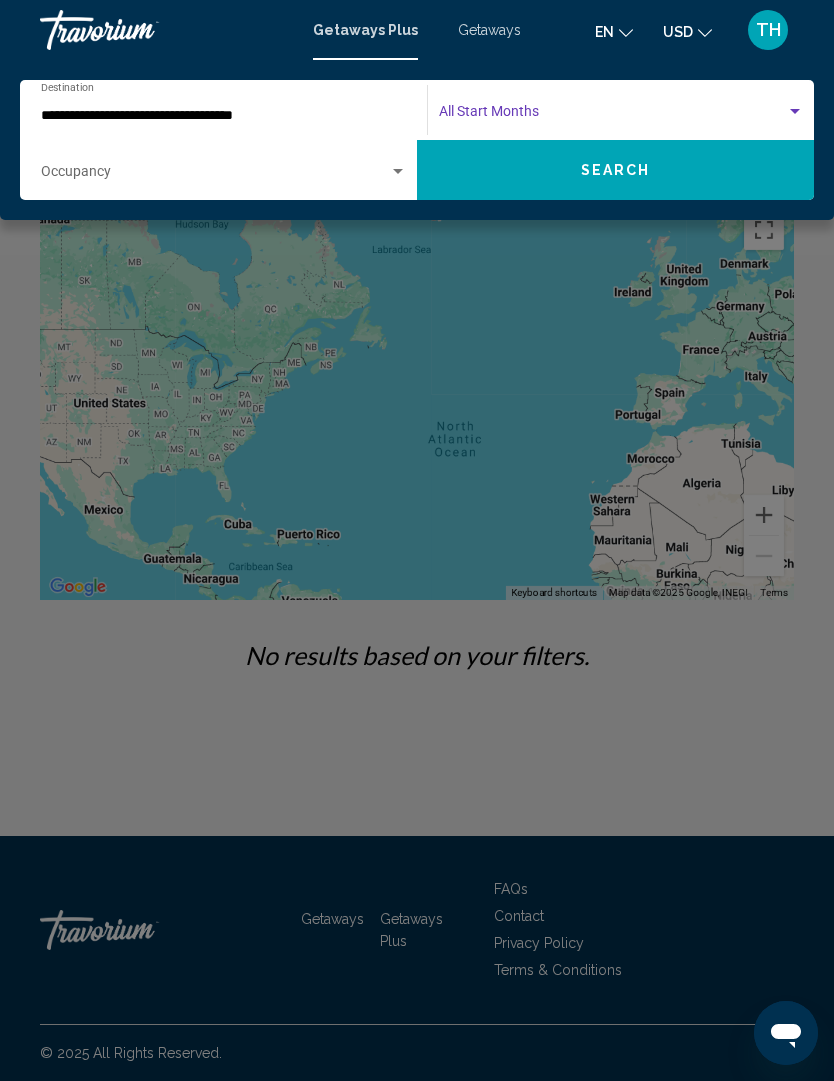 click on "Search" 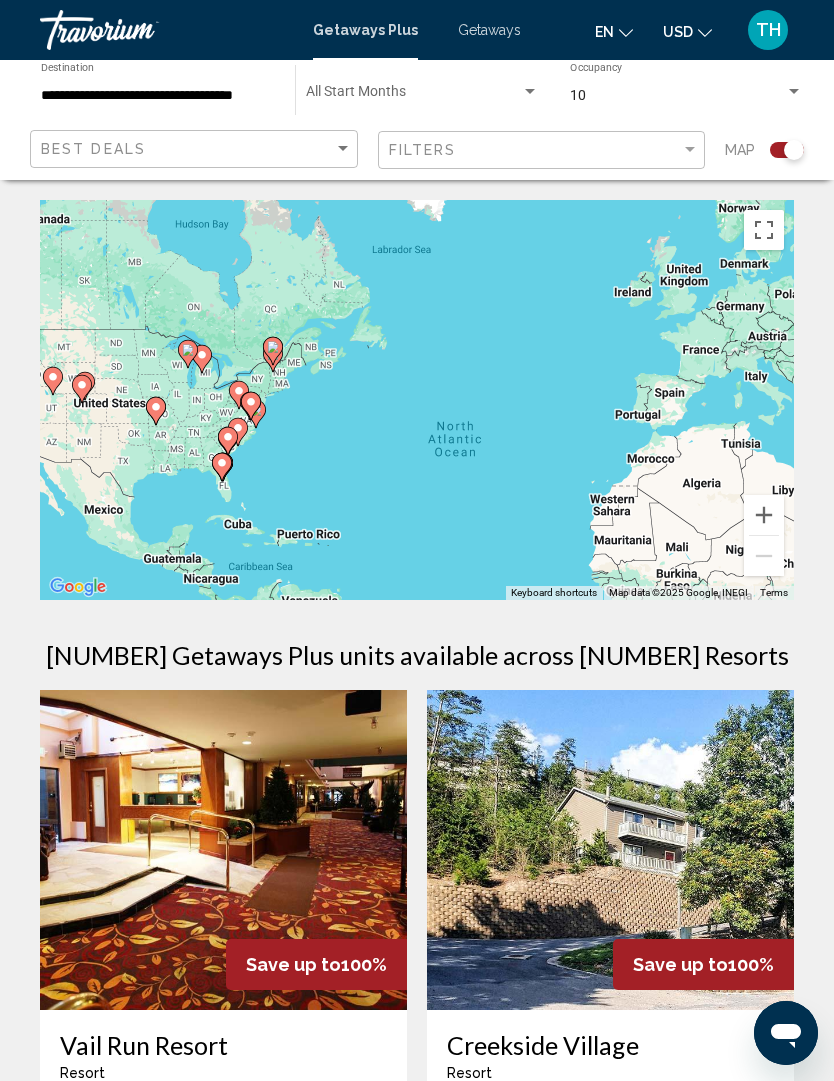 click 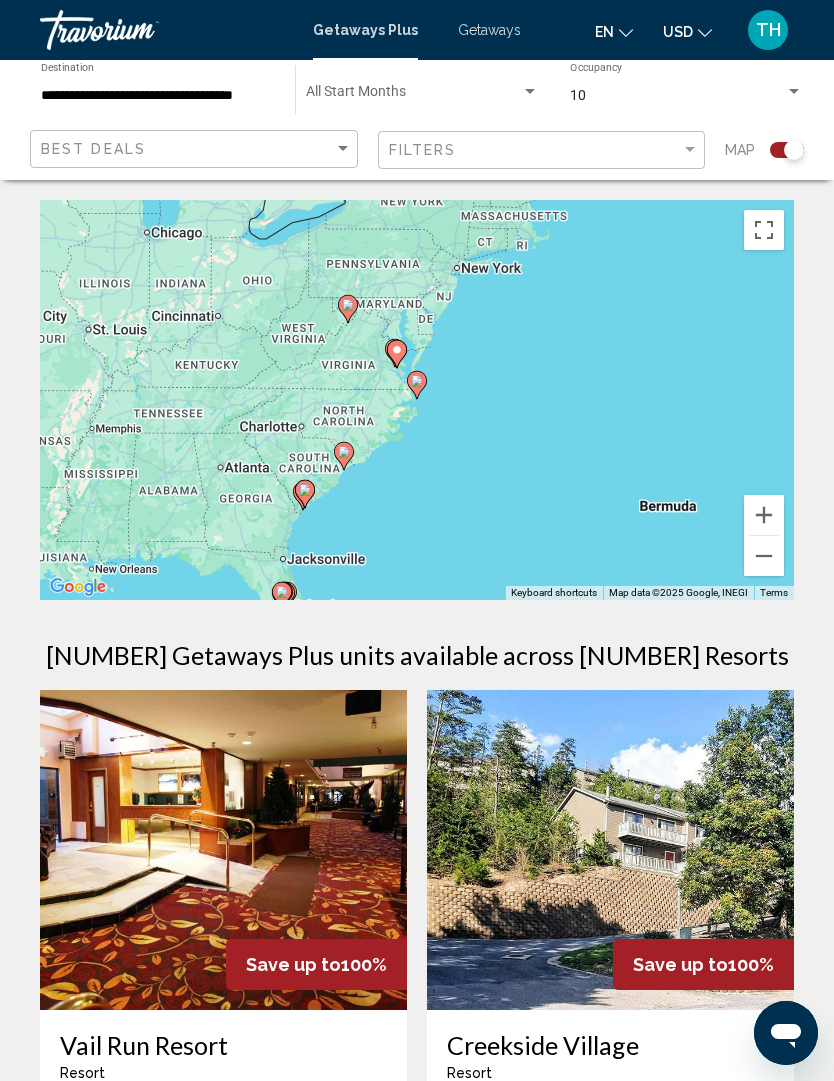 click on "To navigate, press the arrow keys. To activate drag with keyboard, press Alt + Enter. Once in keyboard drag state, use the arrow keys to move the marker. To complete the drag, press the Enter key. To cancel, press Escape." at bounding box center [417, 400] 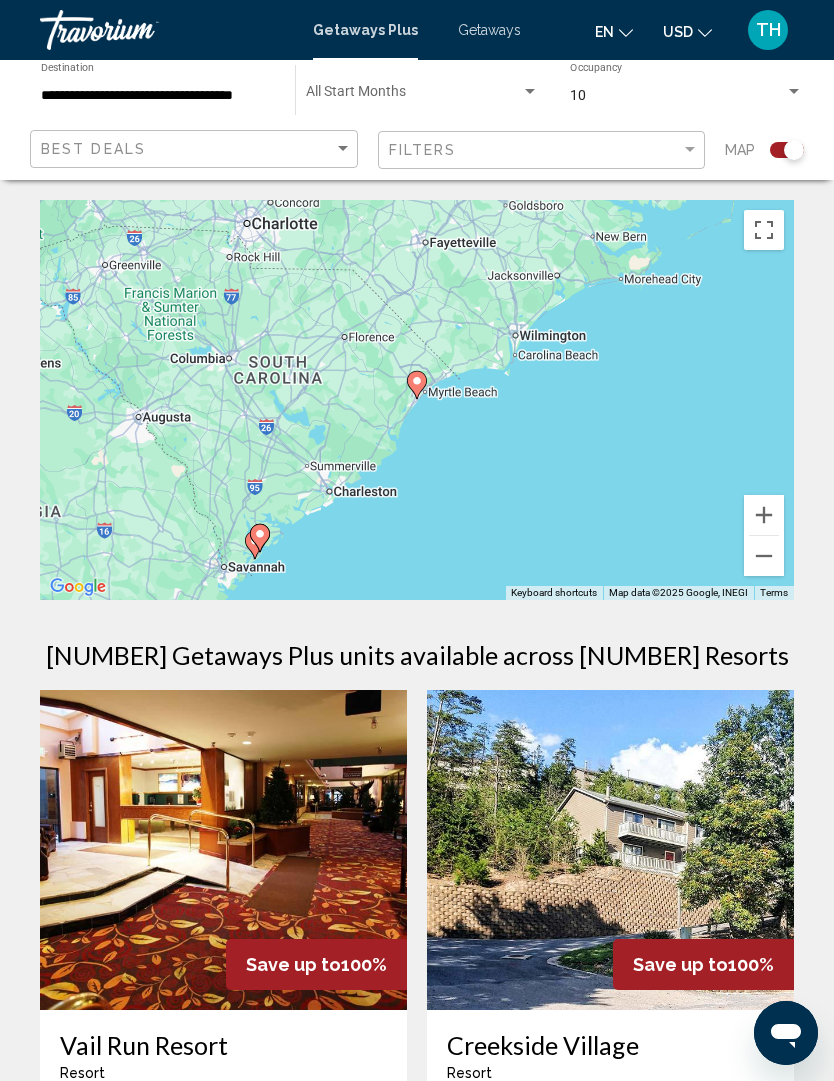 type on "**********" 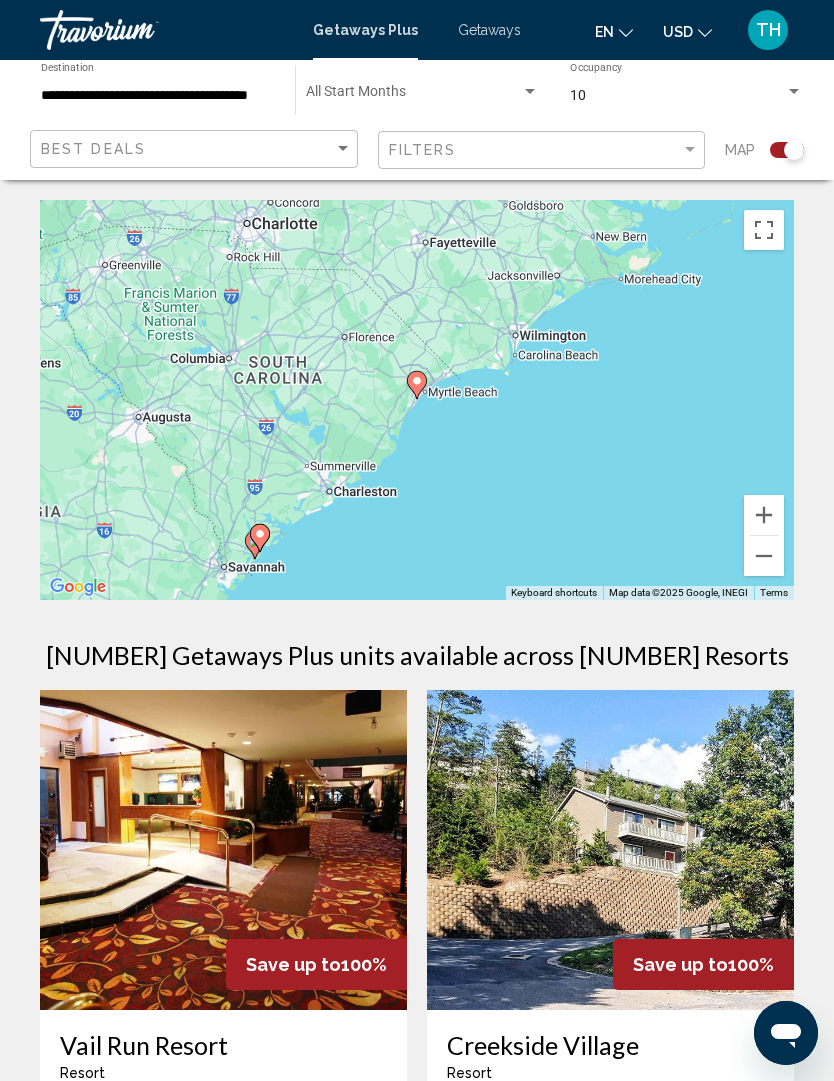 click 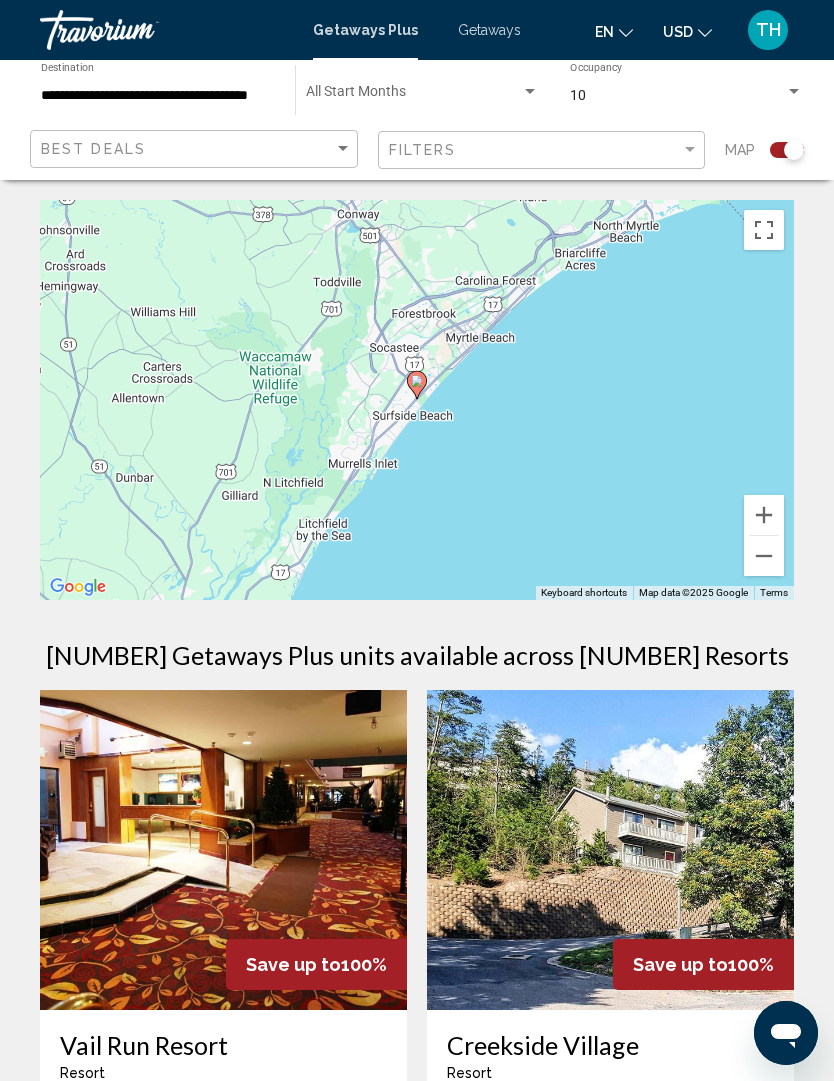 click 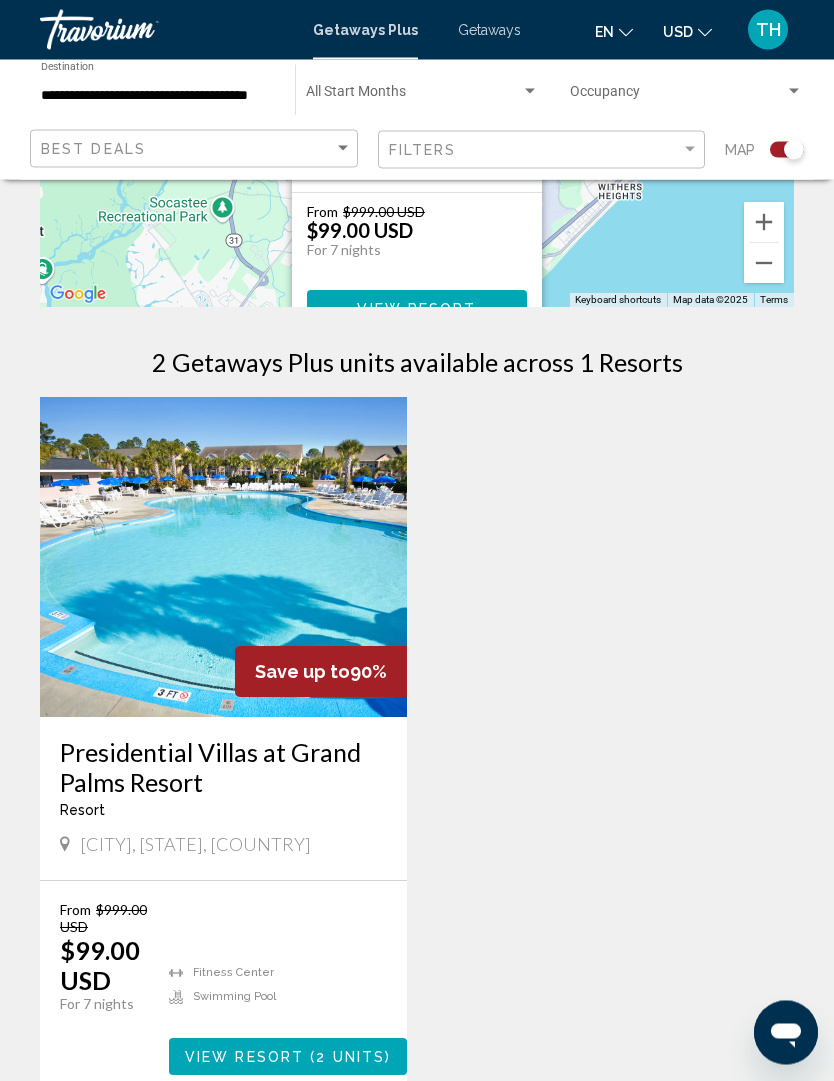 scroll, scrollTop: 293, scrollLeft: 0, axis: vertical 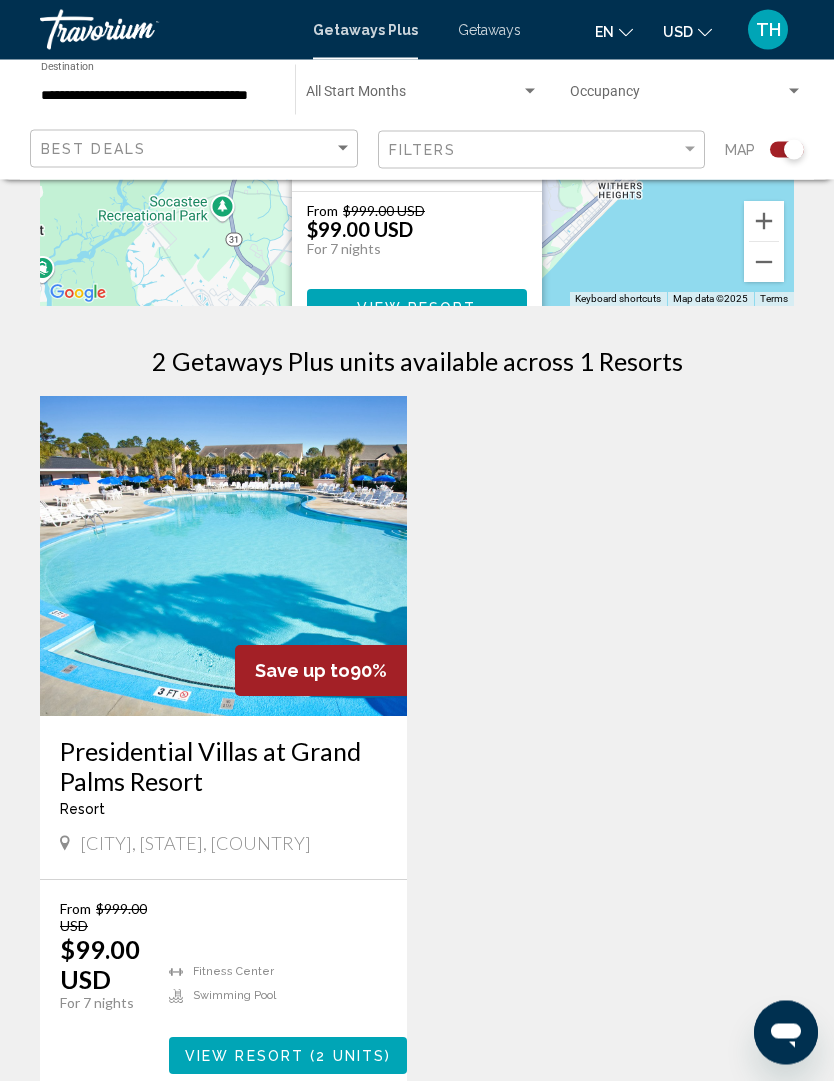 click on "View Resort    ( 2 units )" at bounding box center (288, 1056) 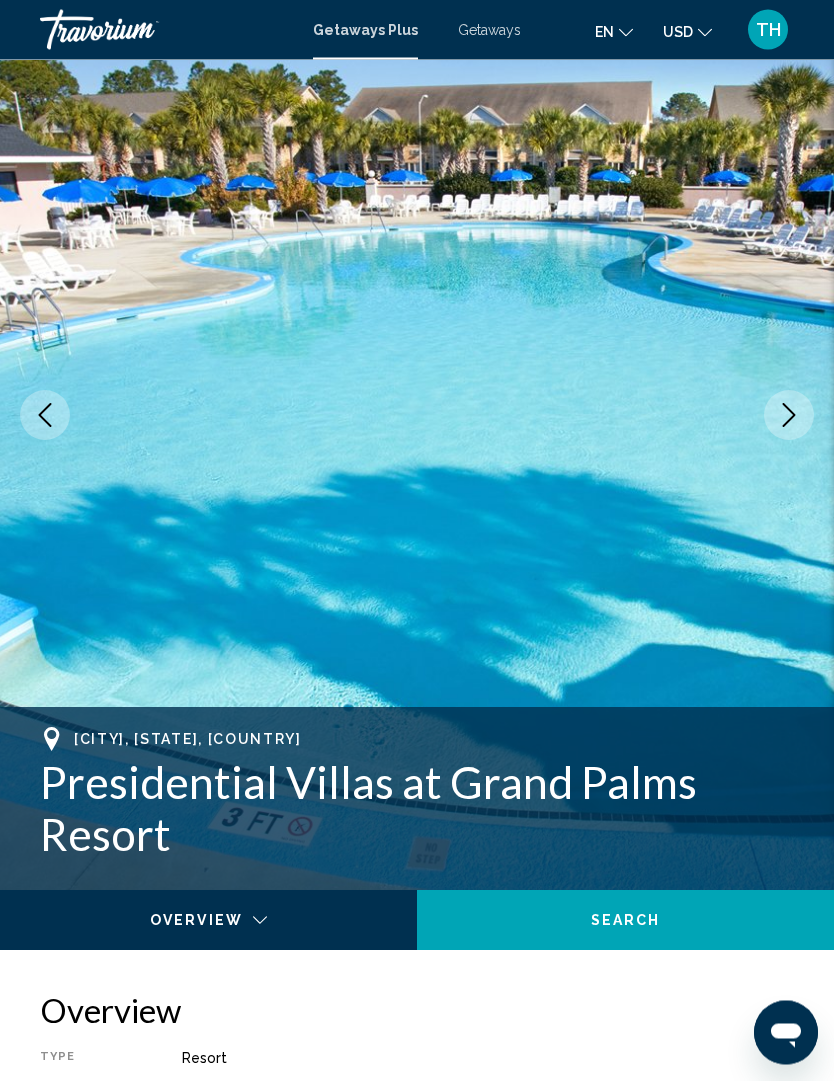 scroll, scrollTop: 0, scrollLeft: 0, axis: both 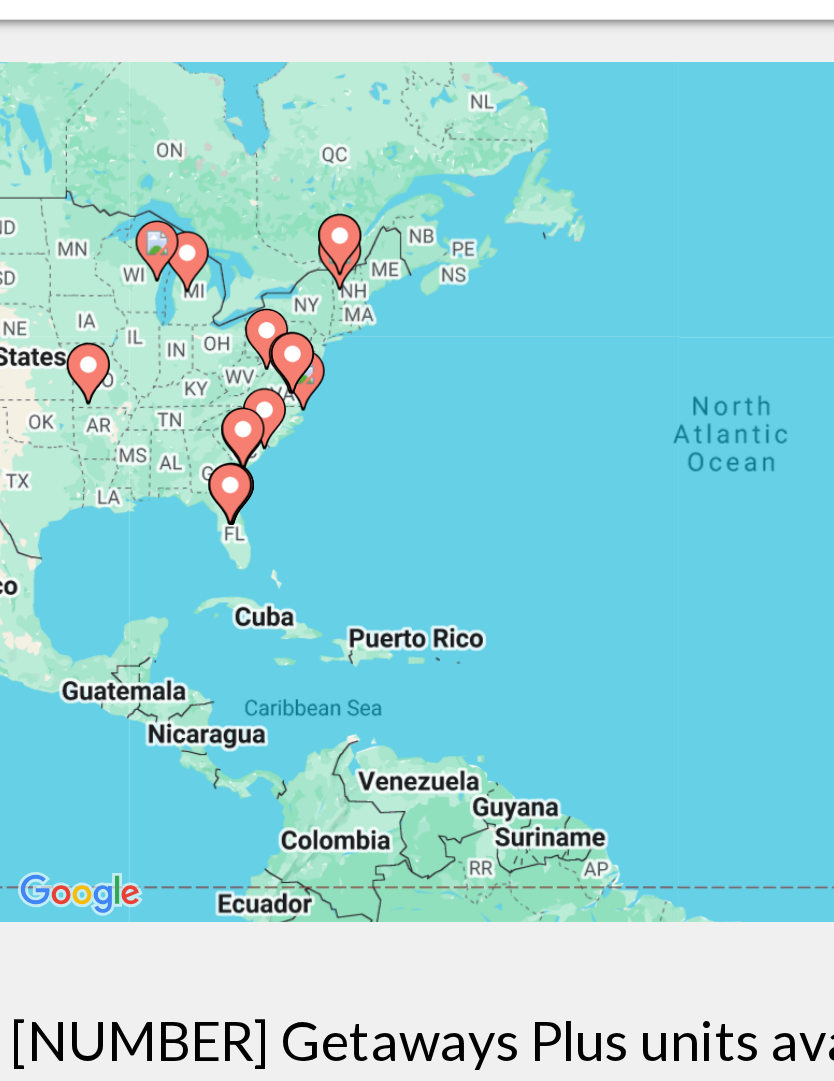 click 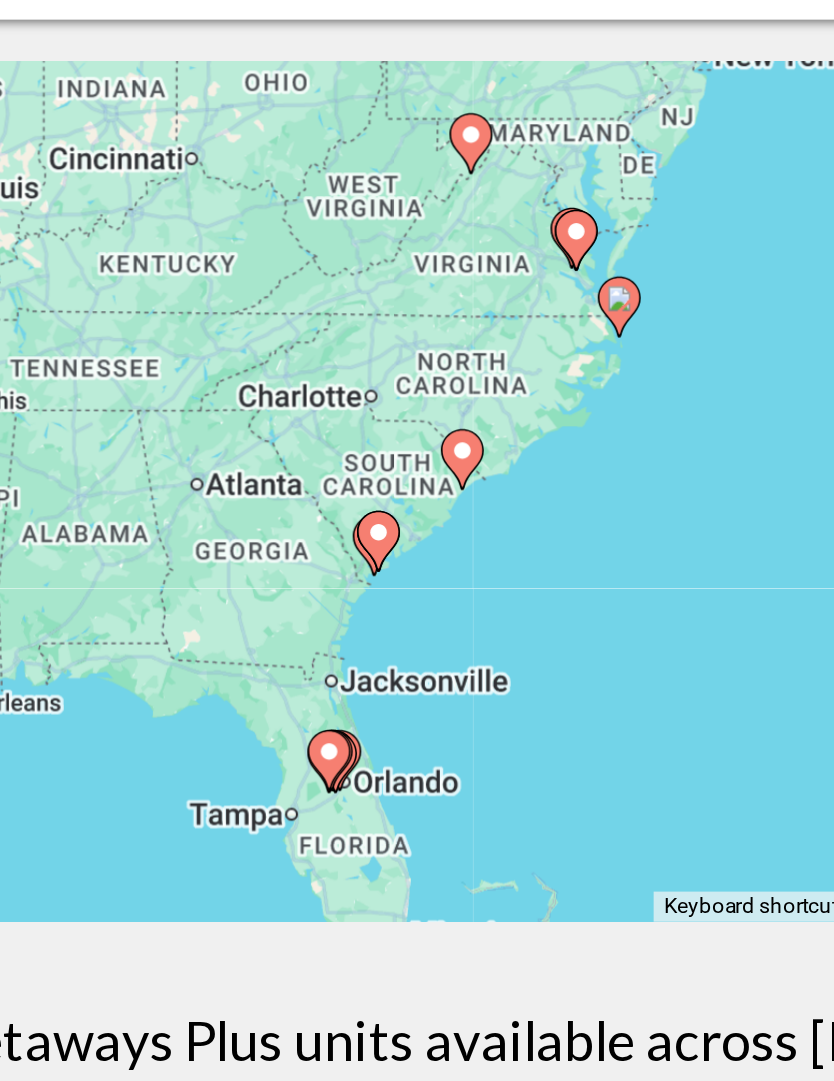 click 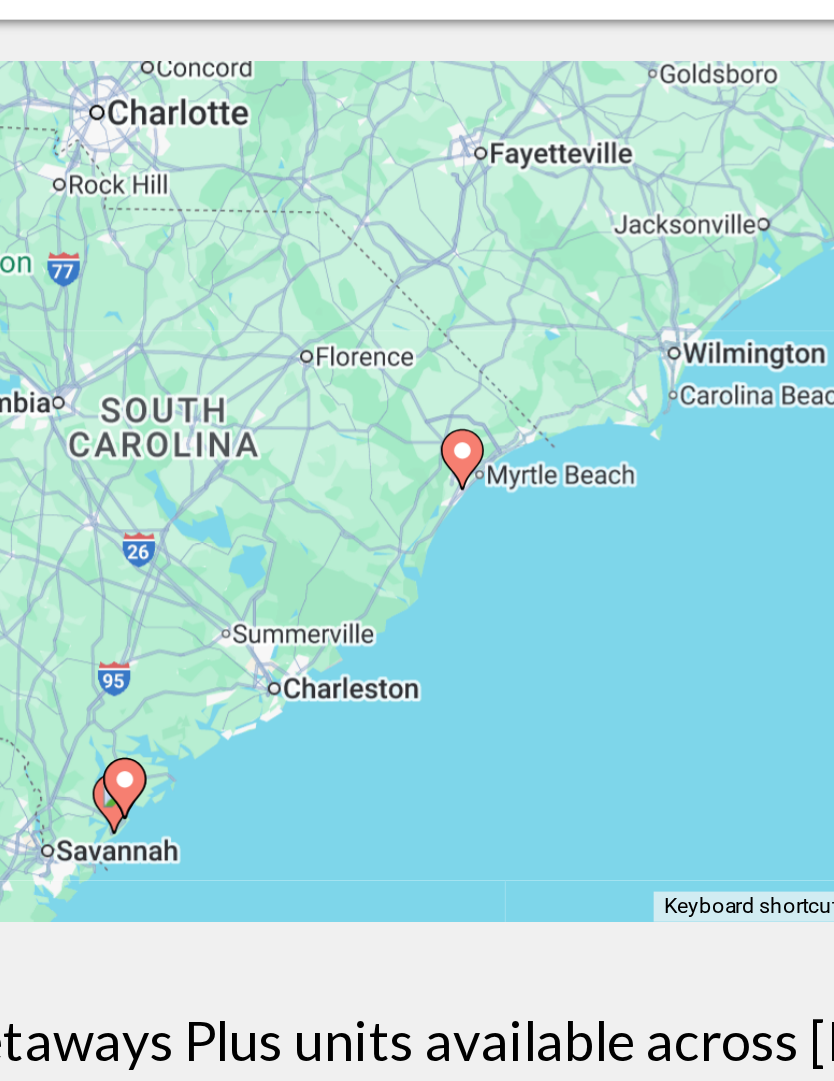 type on "**********" 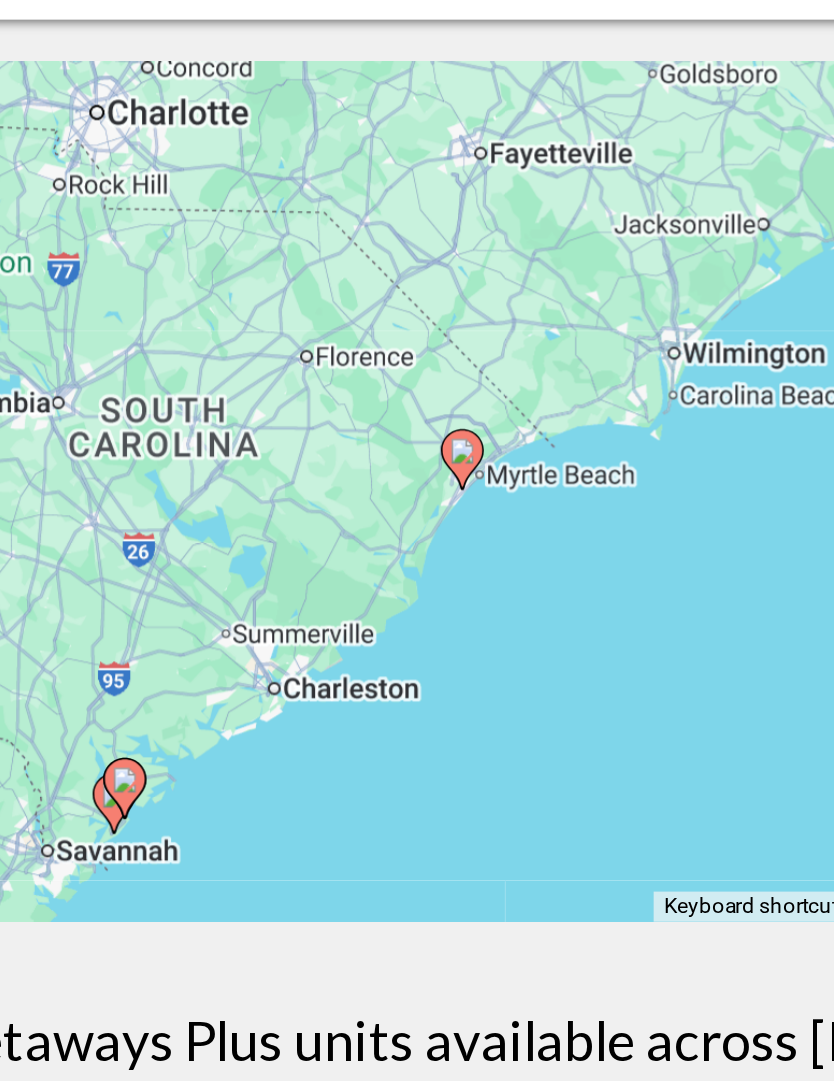 click 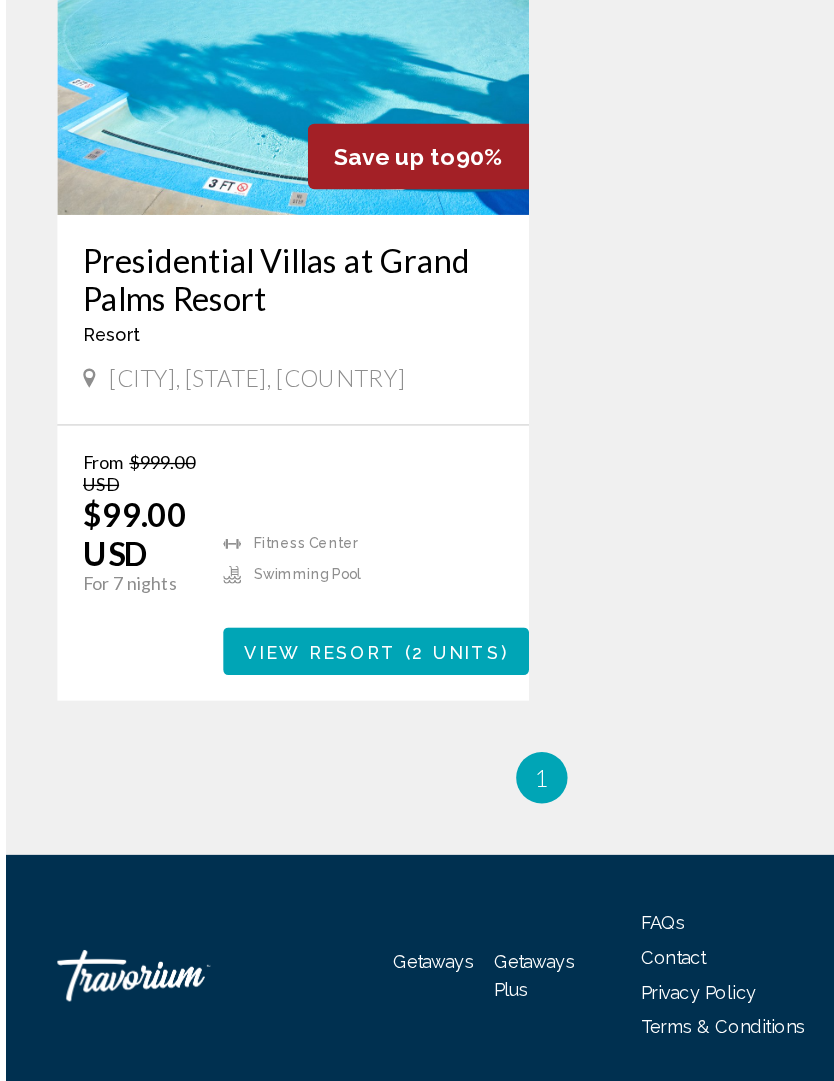 scroll, scrollTop: 656, scrollLeft: 0, axis: vertical 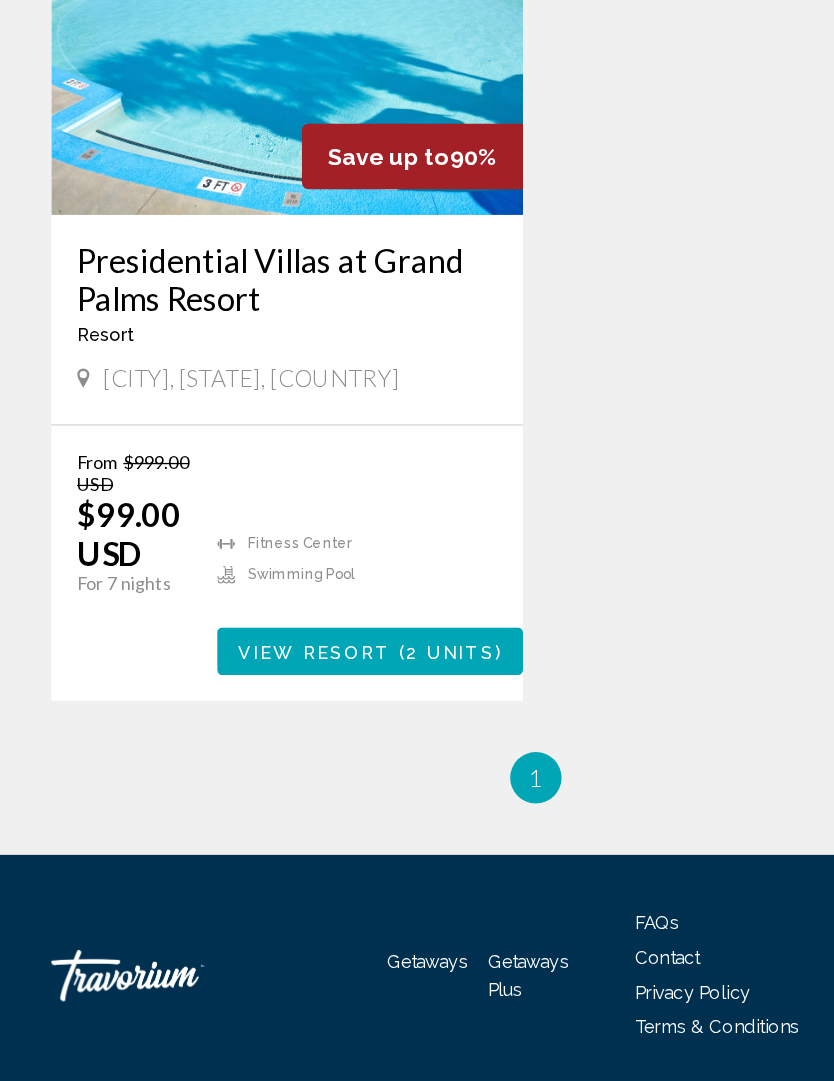 click on "1" at bounding box center (417, 792) 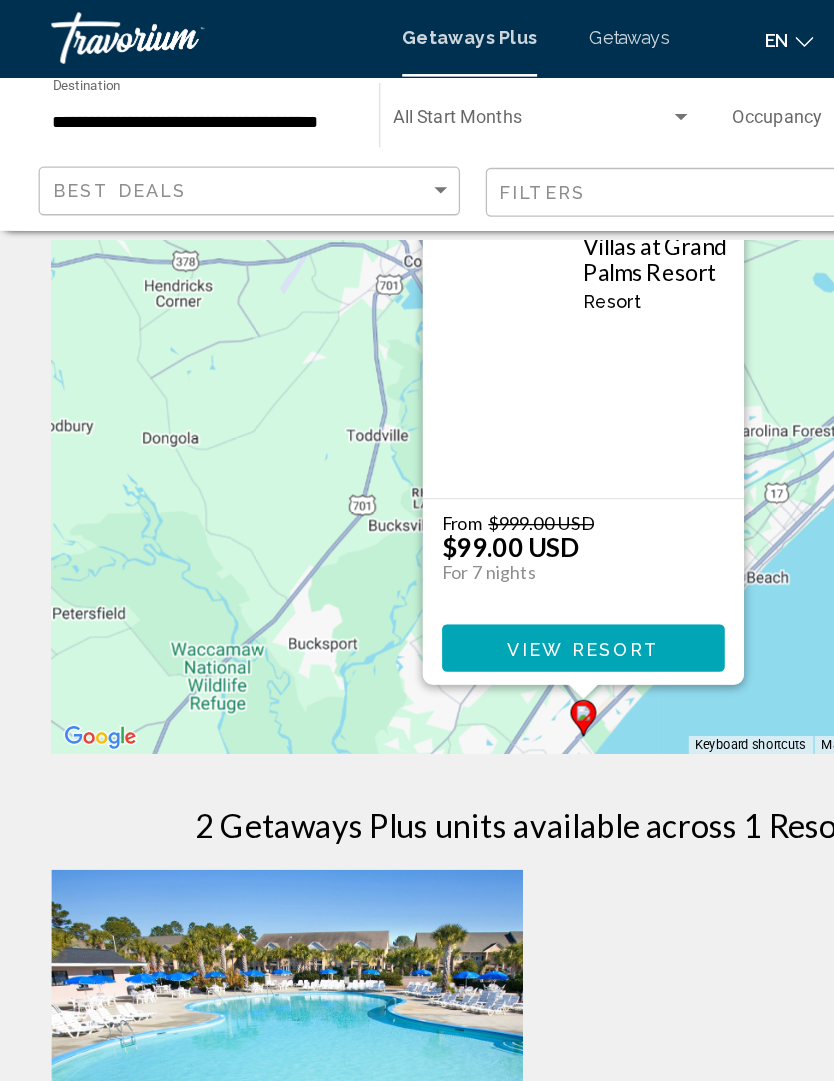 scroll, scrollTop: 0, scrollLeft: 0, axis: both 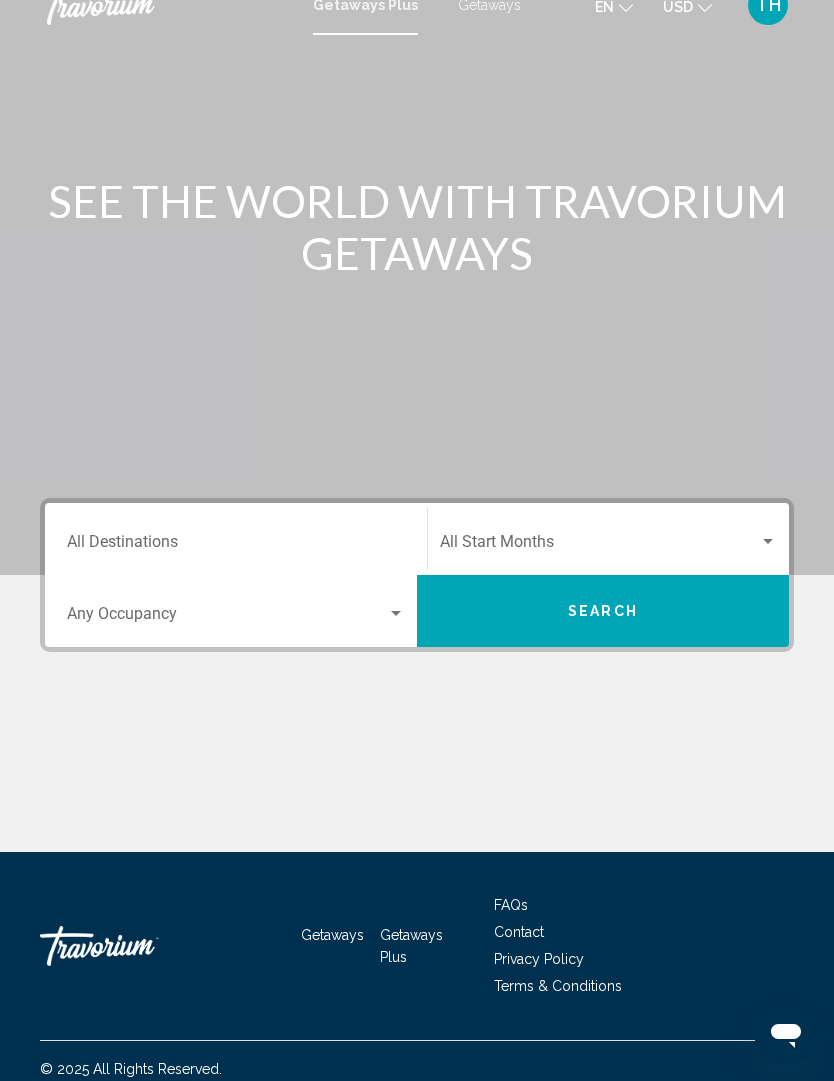 click at bounding box center (599, 546) 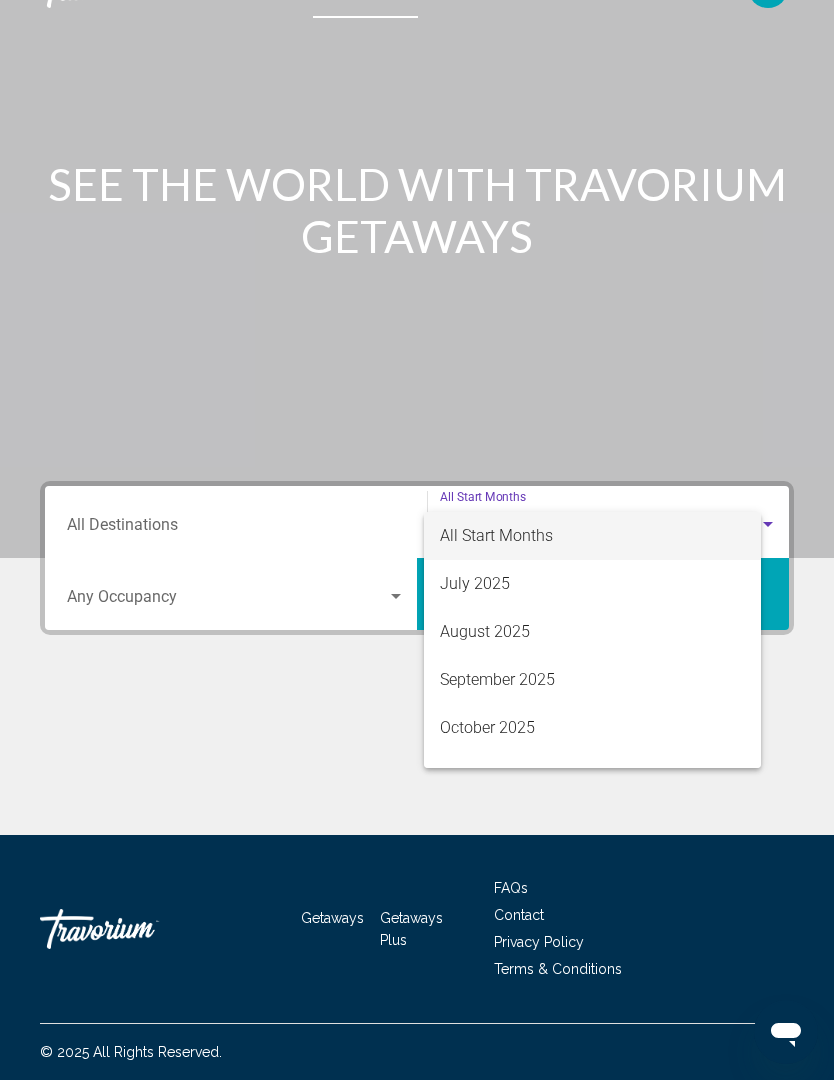 scroll, scrollTop: 67, scrollLeft: 0, axis: vertical 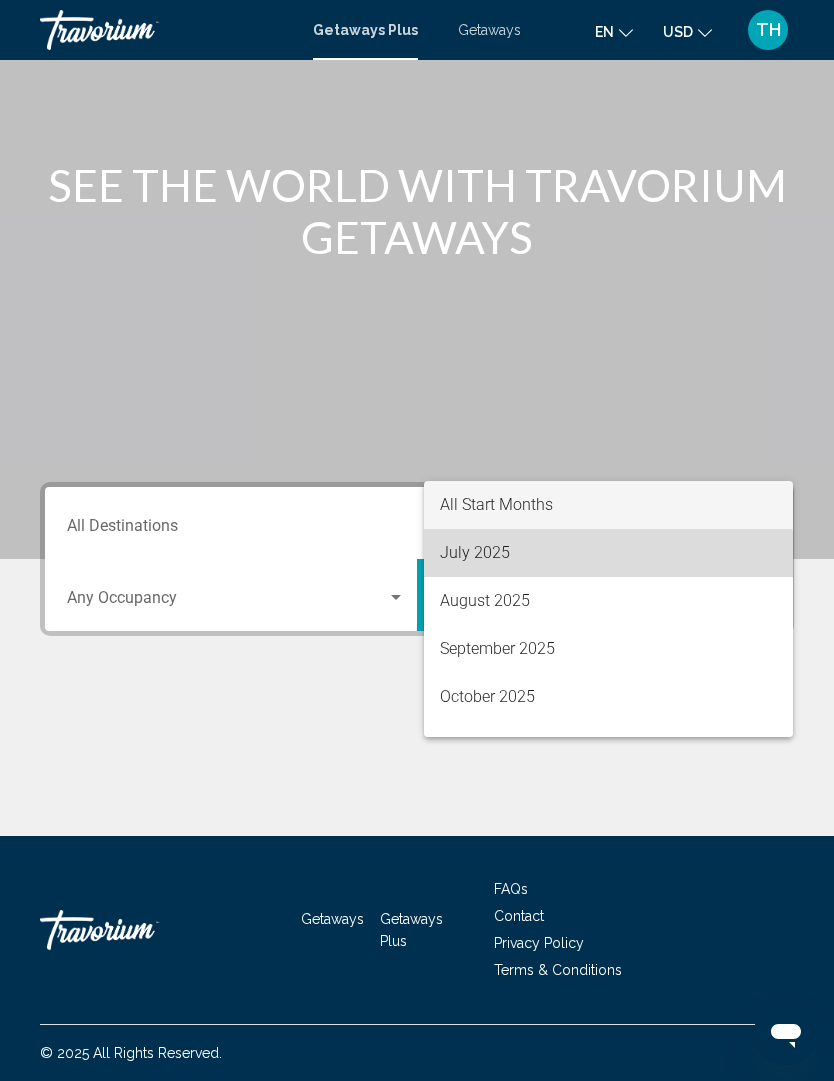 click on "July 2025" at bounding box center [608, 553] 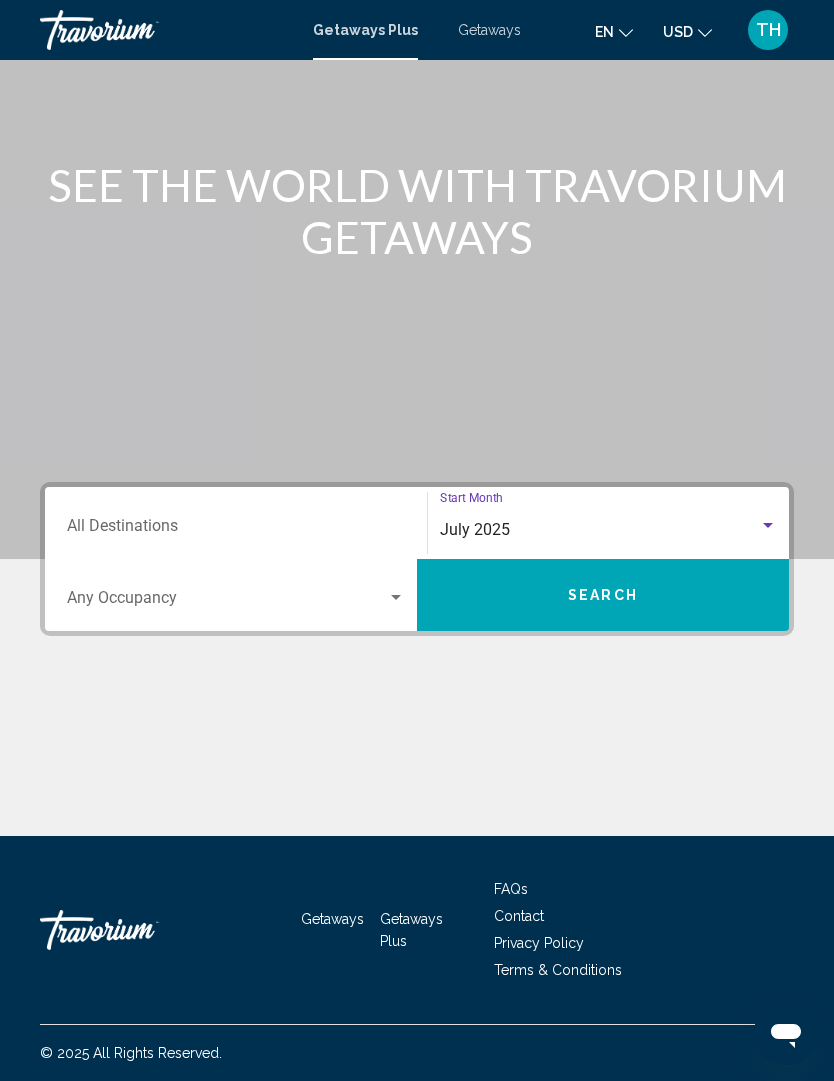 click on "Search" at bounding box center (603, 596) 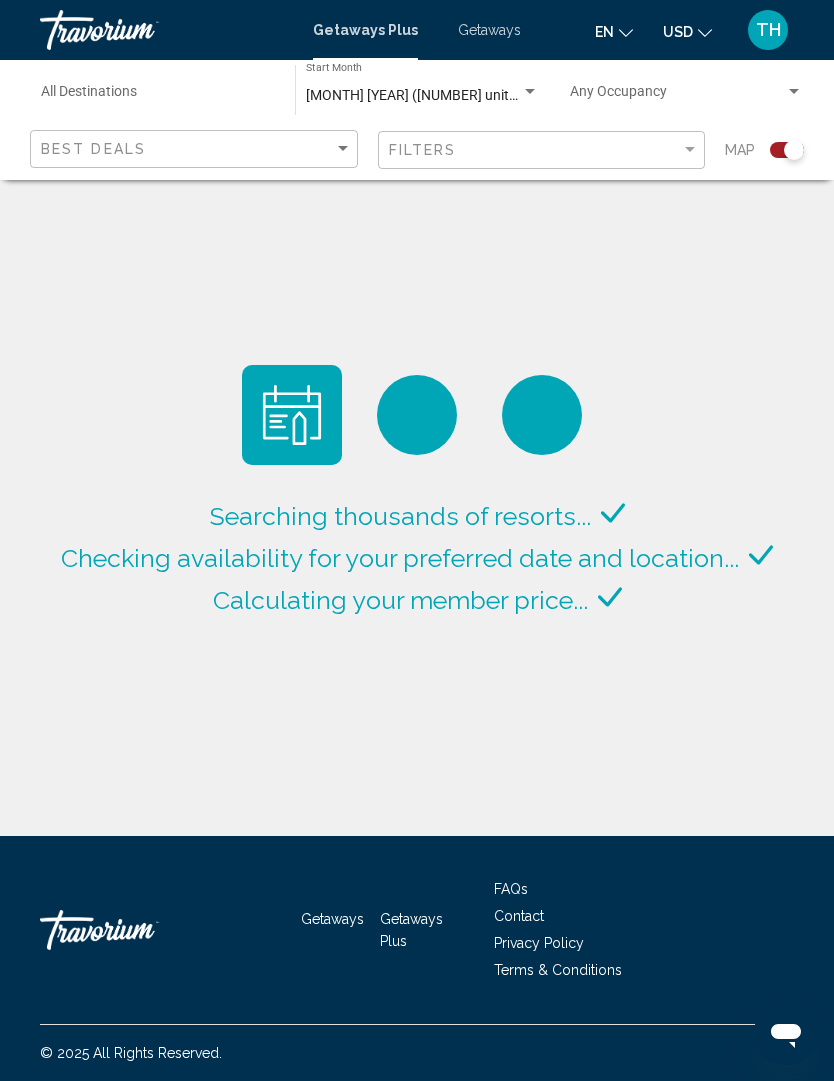 scroll, scrollTop: 67, scrollLeft: 0, axis: vertical 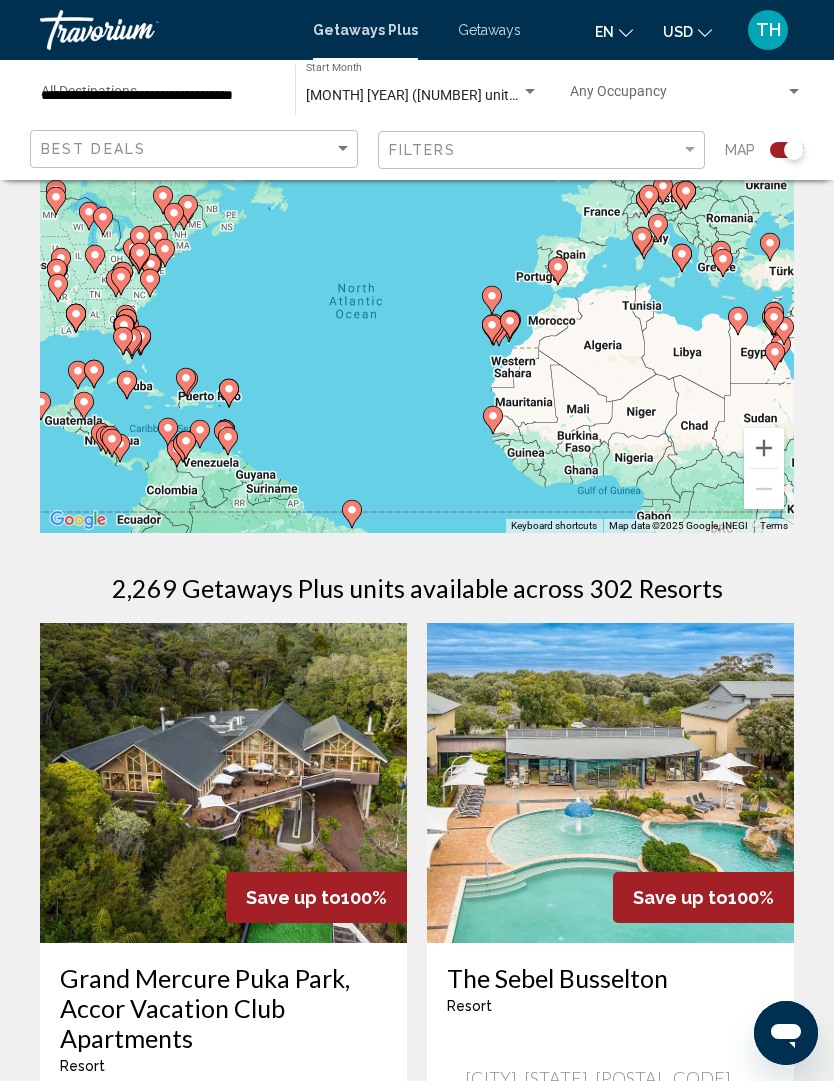 click 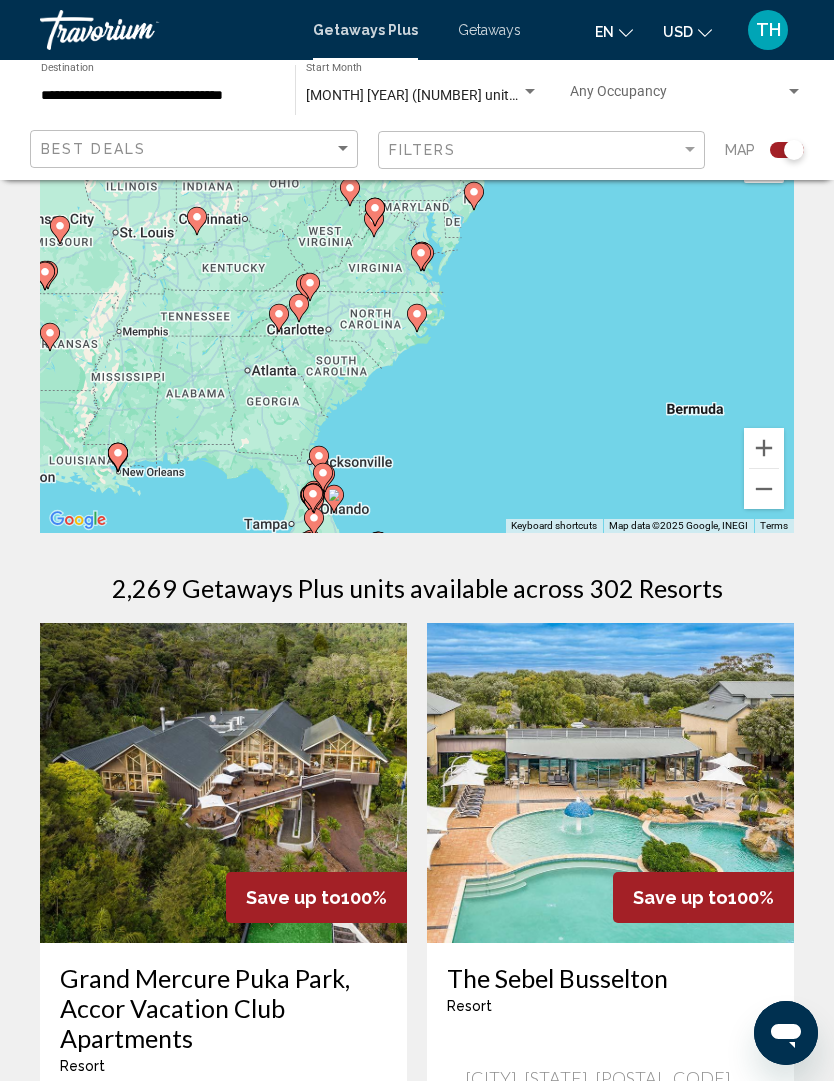 click 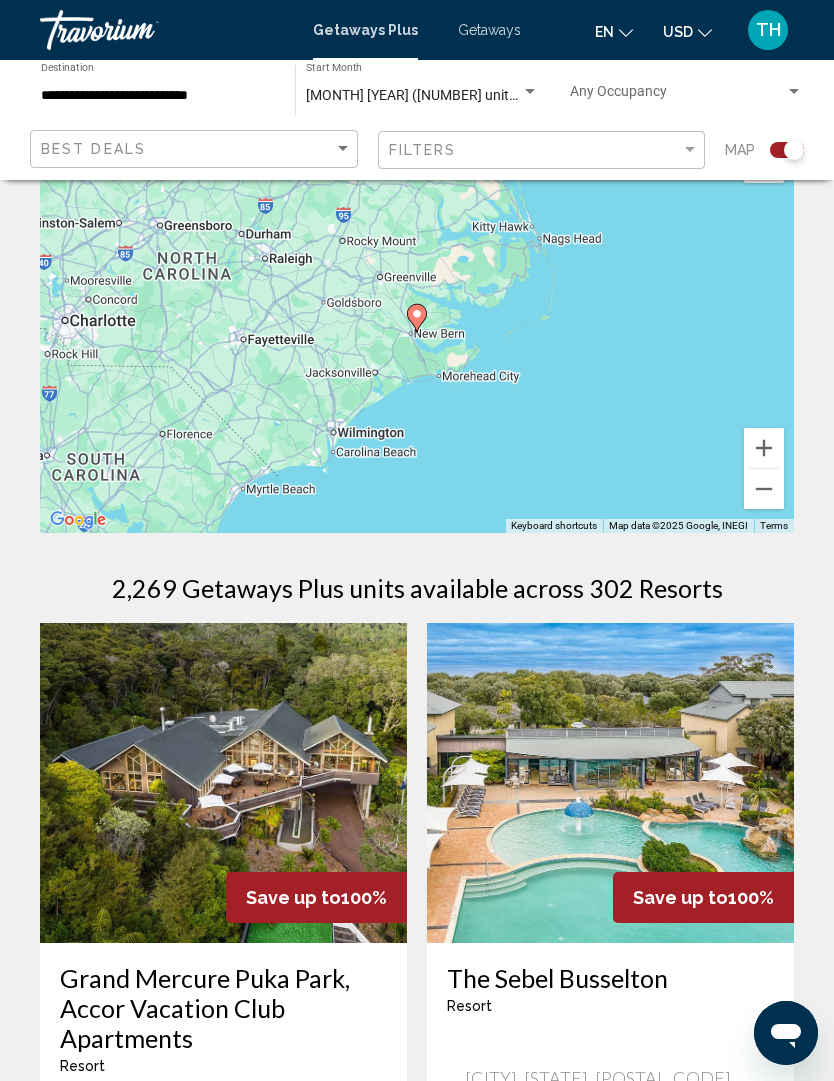 click 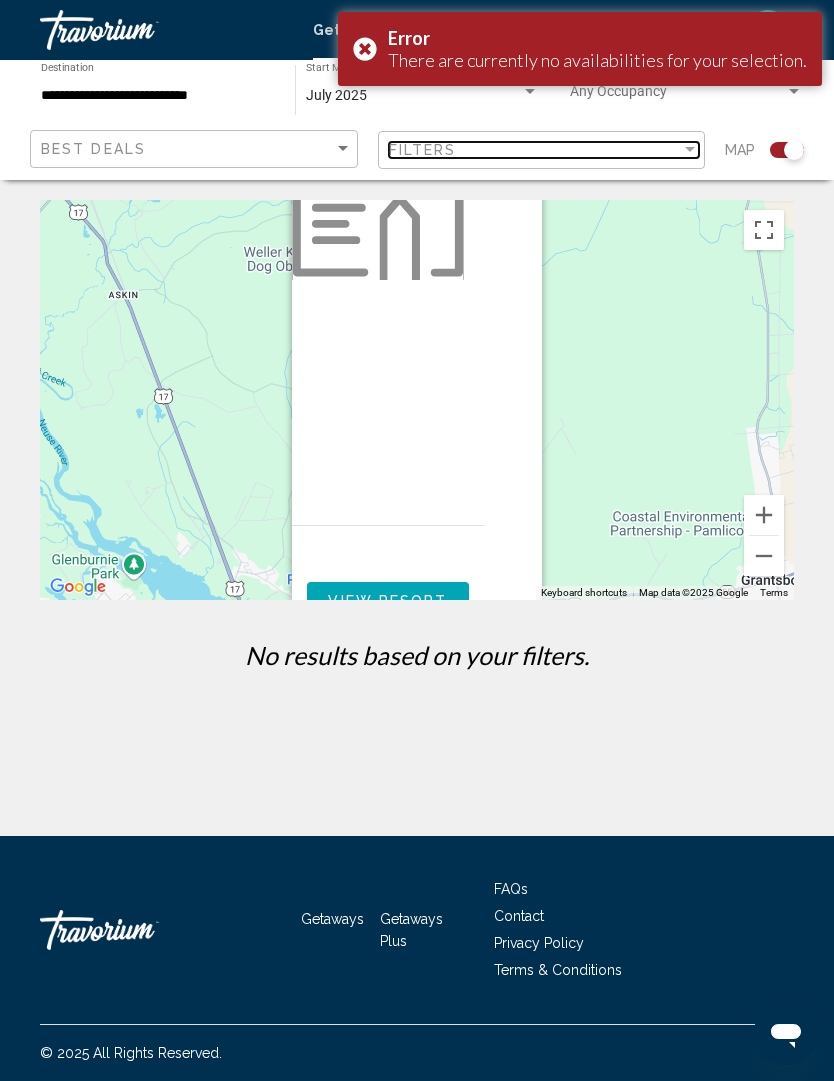 click on "Filters" at bounding box center [535, 150] 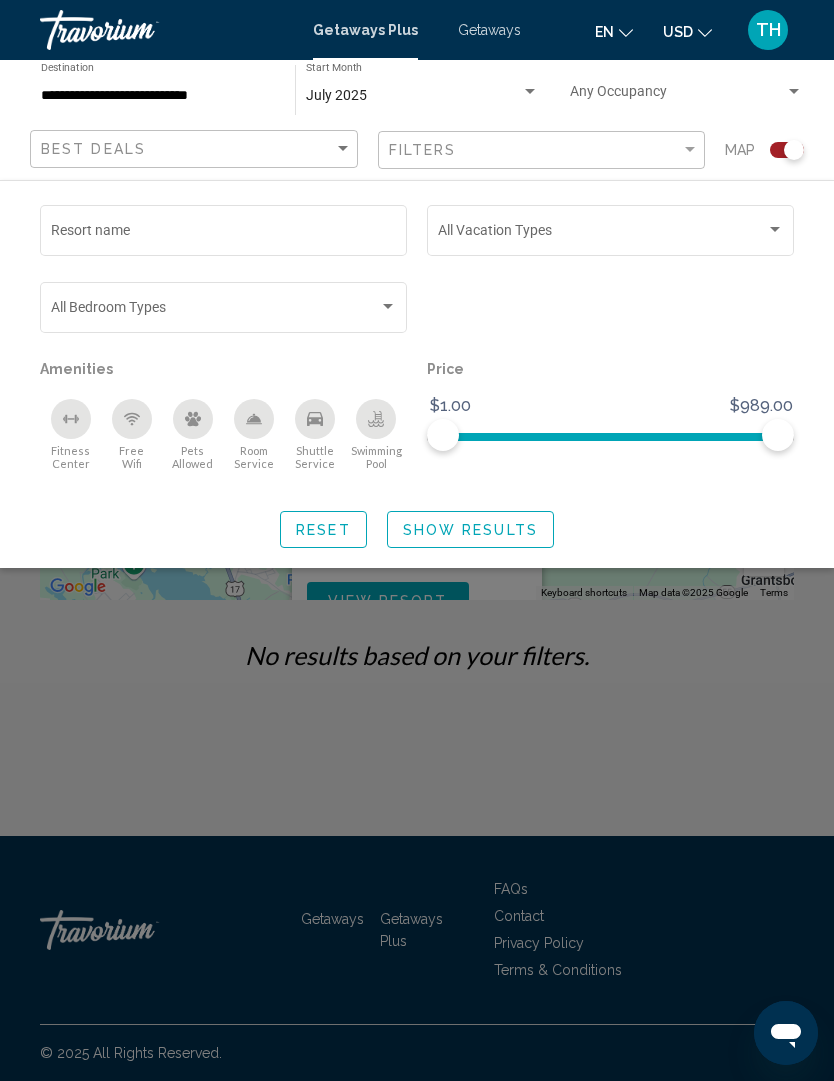 click at bounding box center [215, 311] 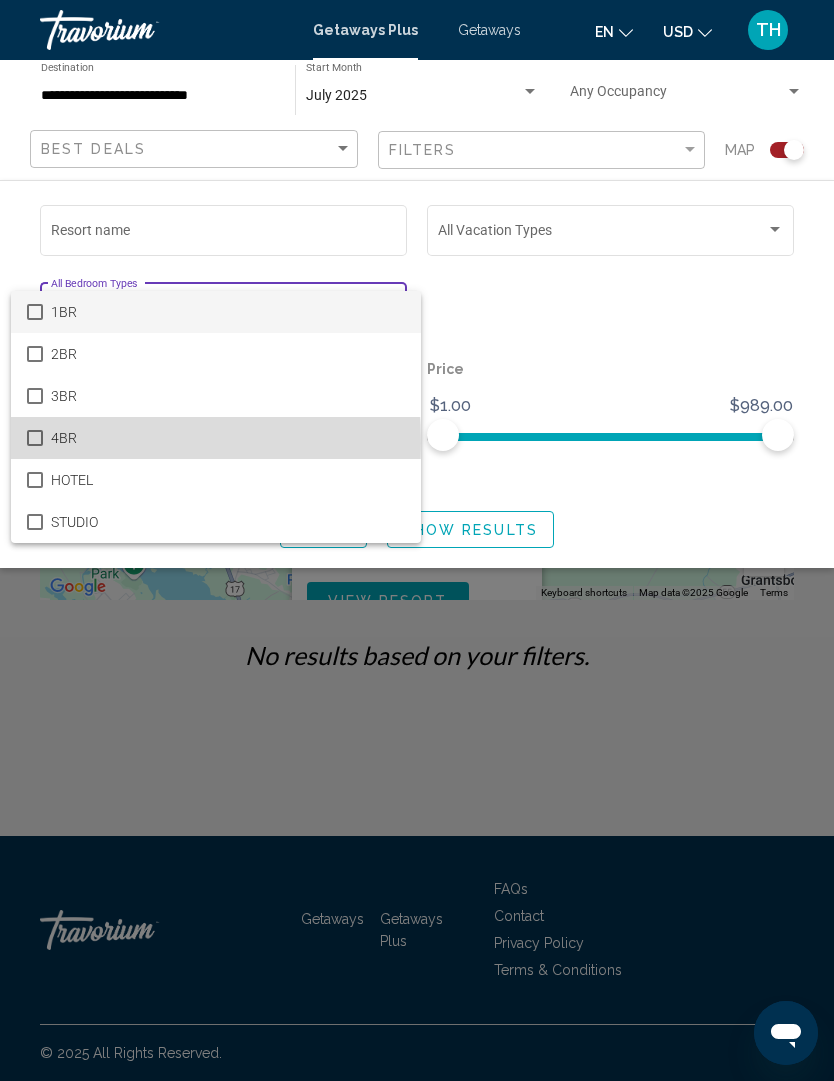 click on "4BR" at bounding box center [228, 438] 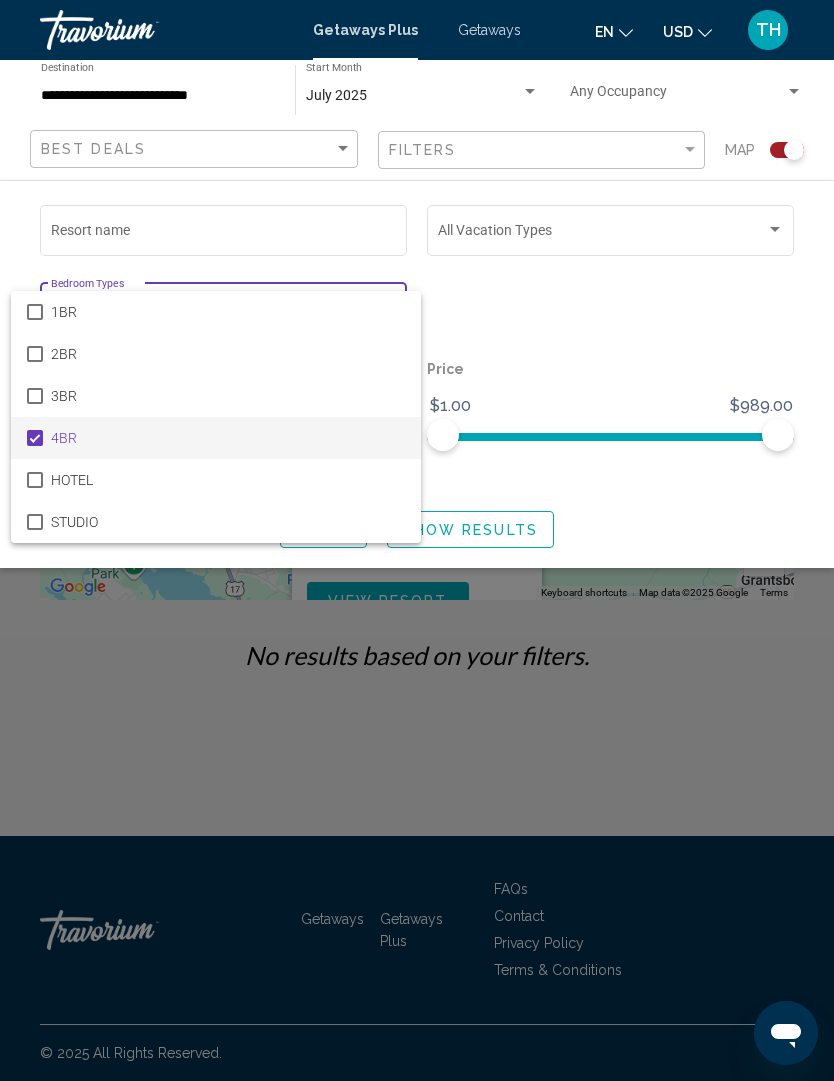 click at bounding box center [417, 540] 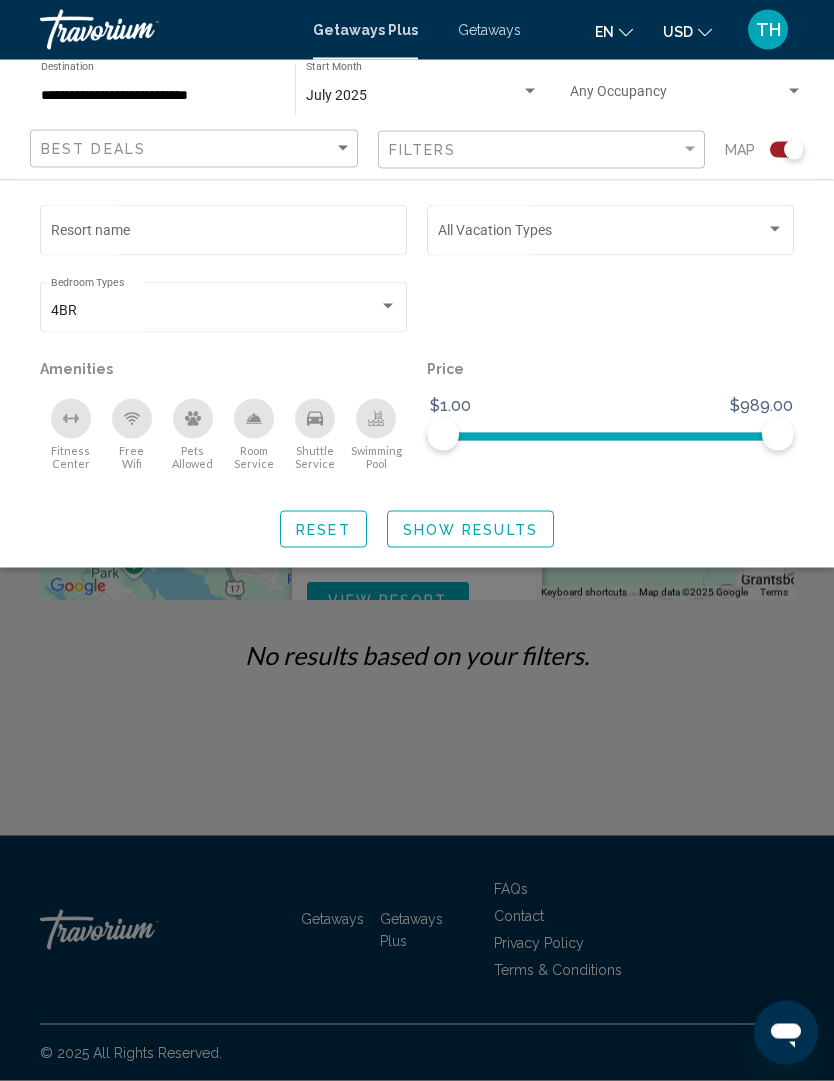 scroll, scrollTop: 0, scrollLeft: 0, axis: both 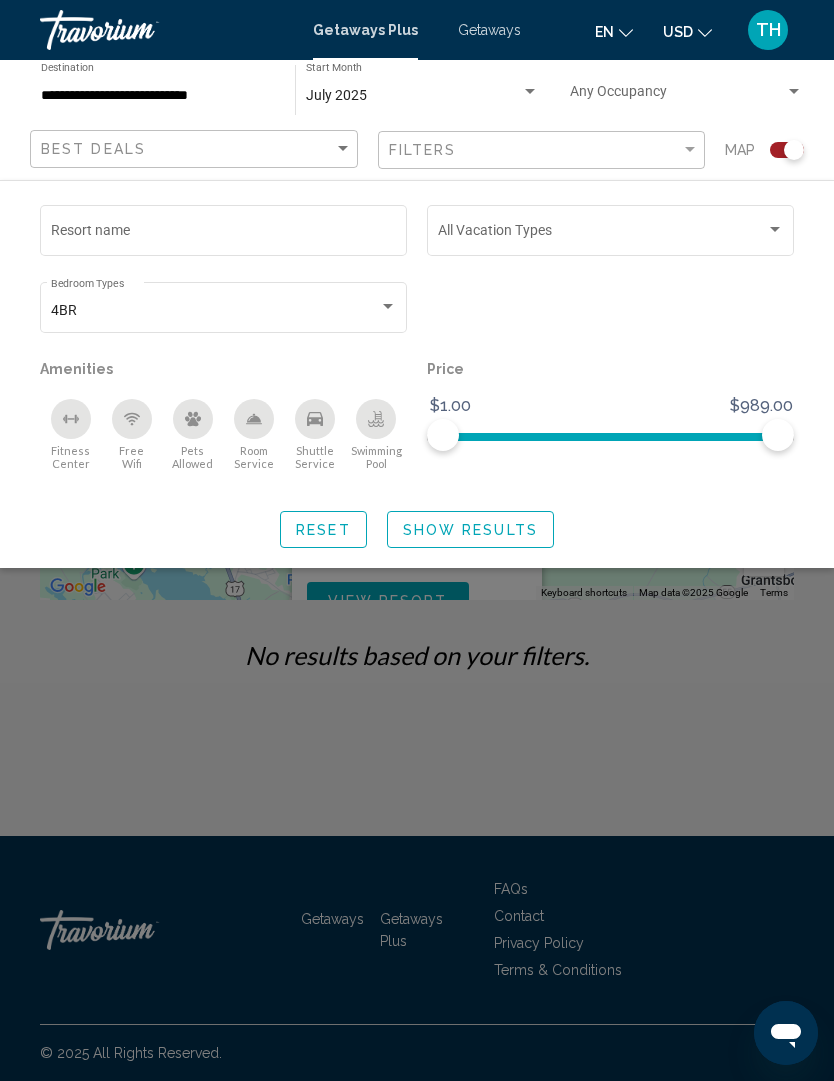 click at bounding box center [794, 92] 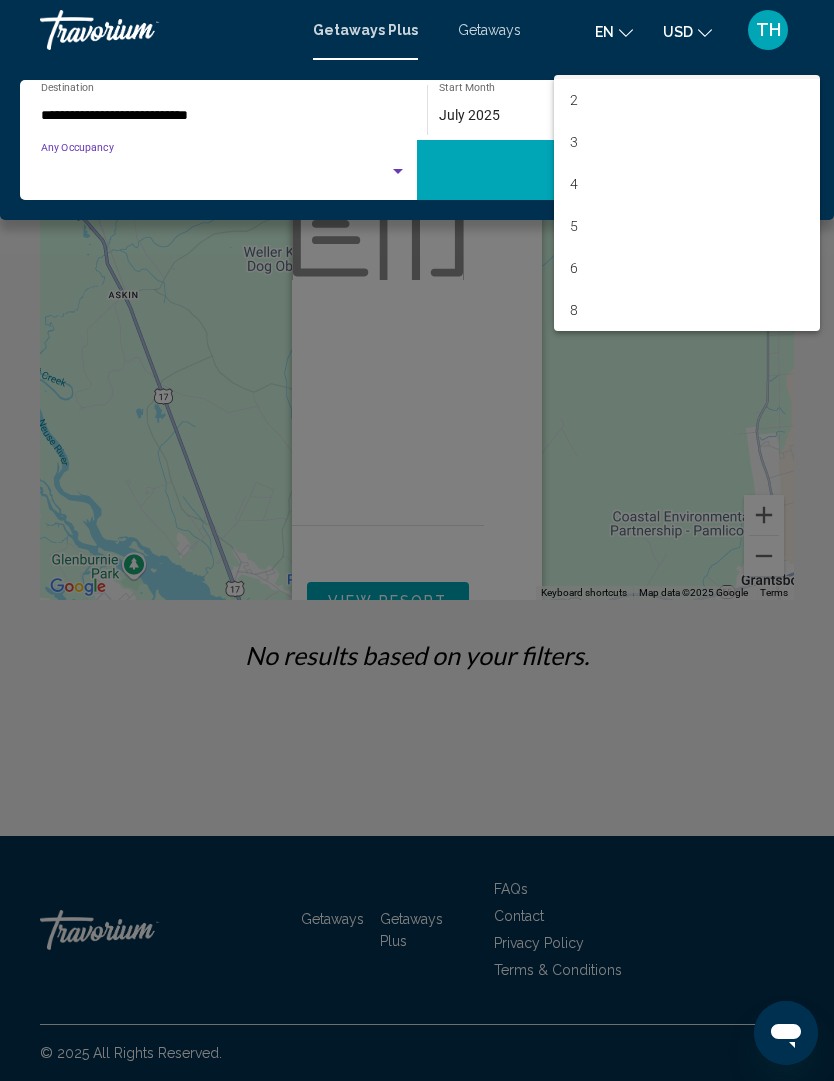 scroll, scrollTop: 38, scrollLeft: 0, axis: vertical 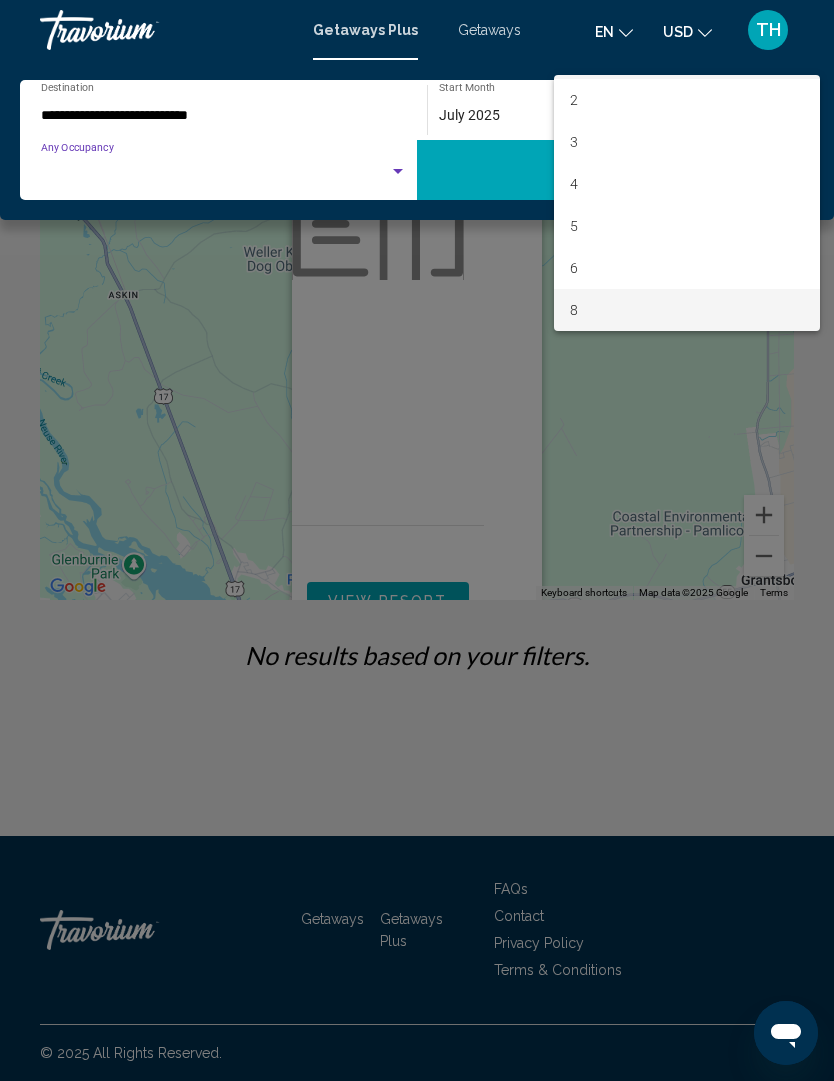 click on "8" at bounding box center (687, 310) 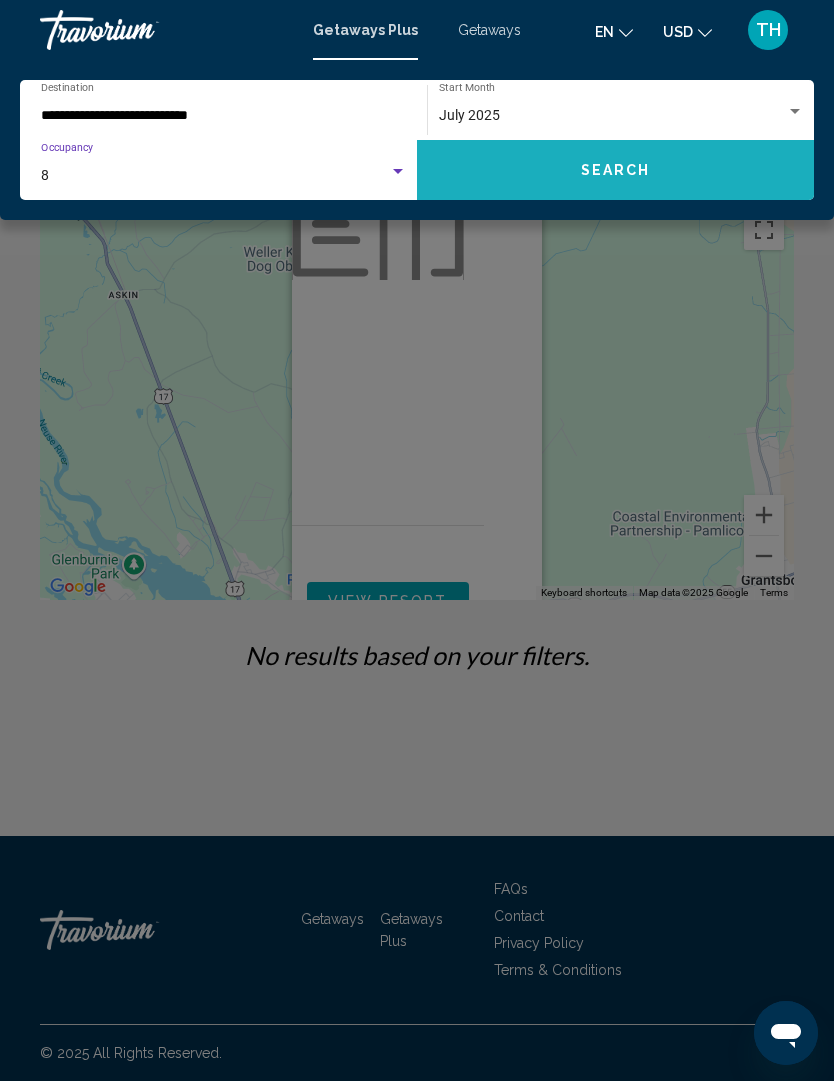 click on "Search" 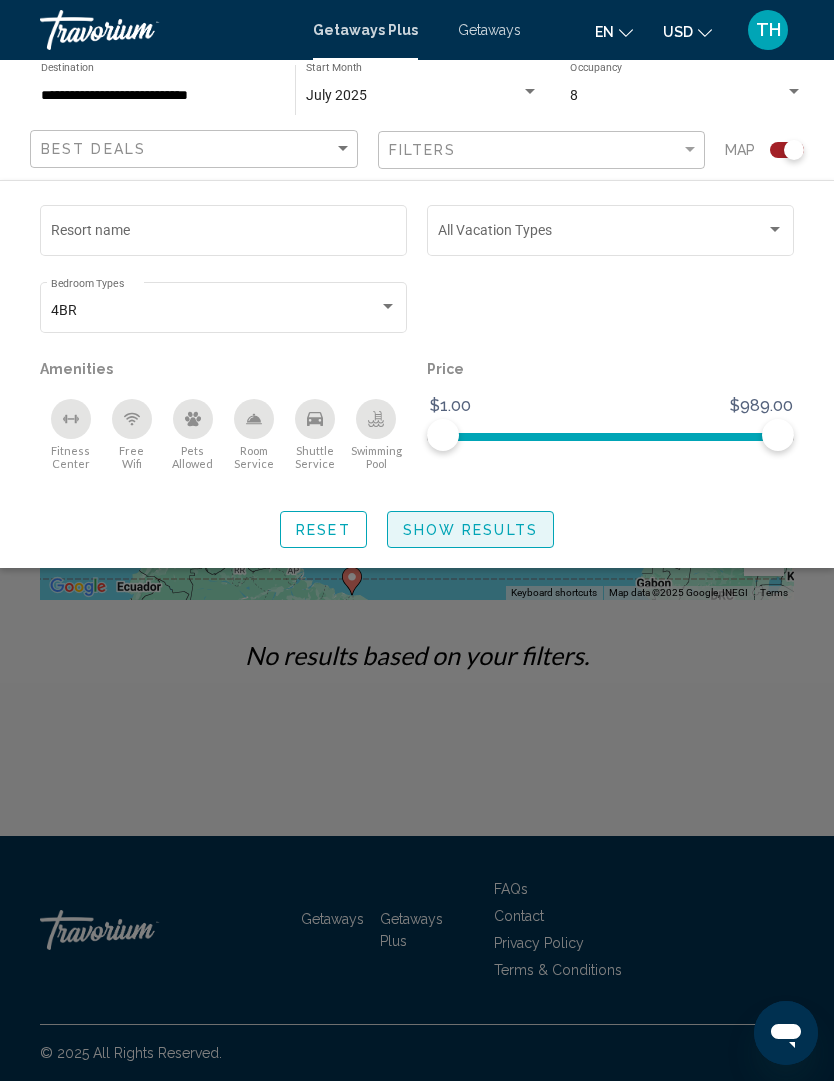 click on "Show Results" 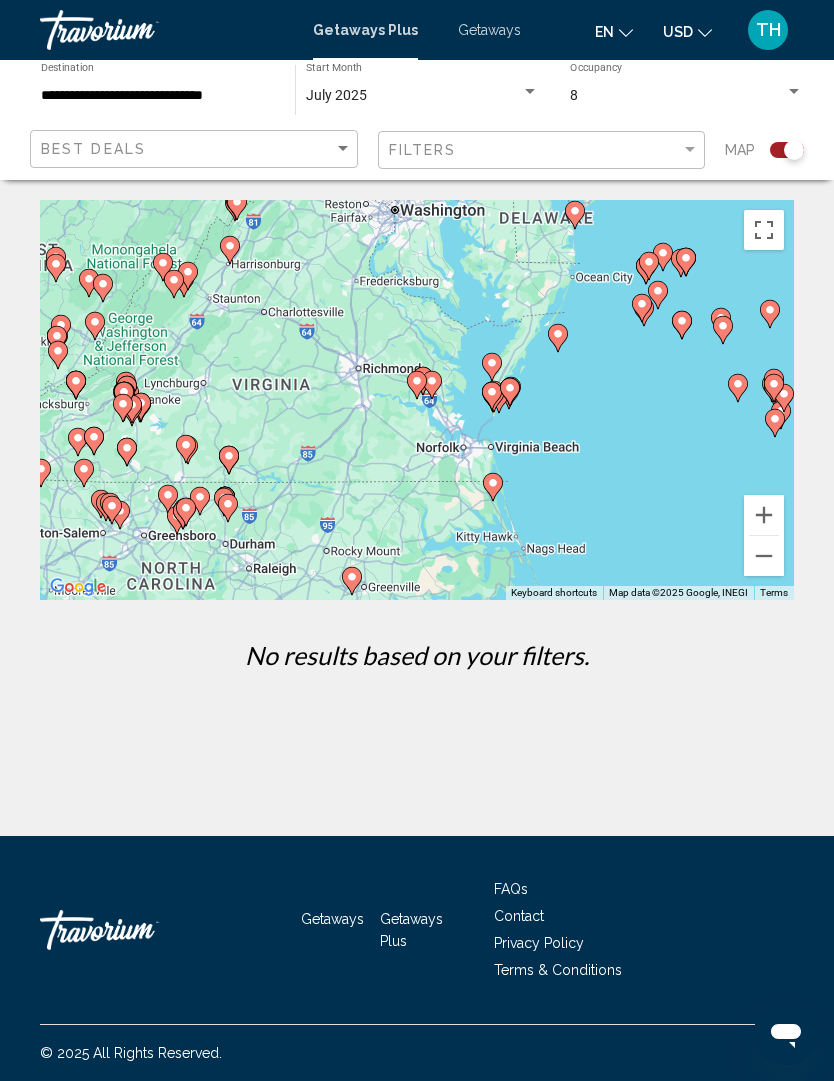 type on "**********" 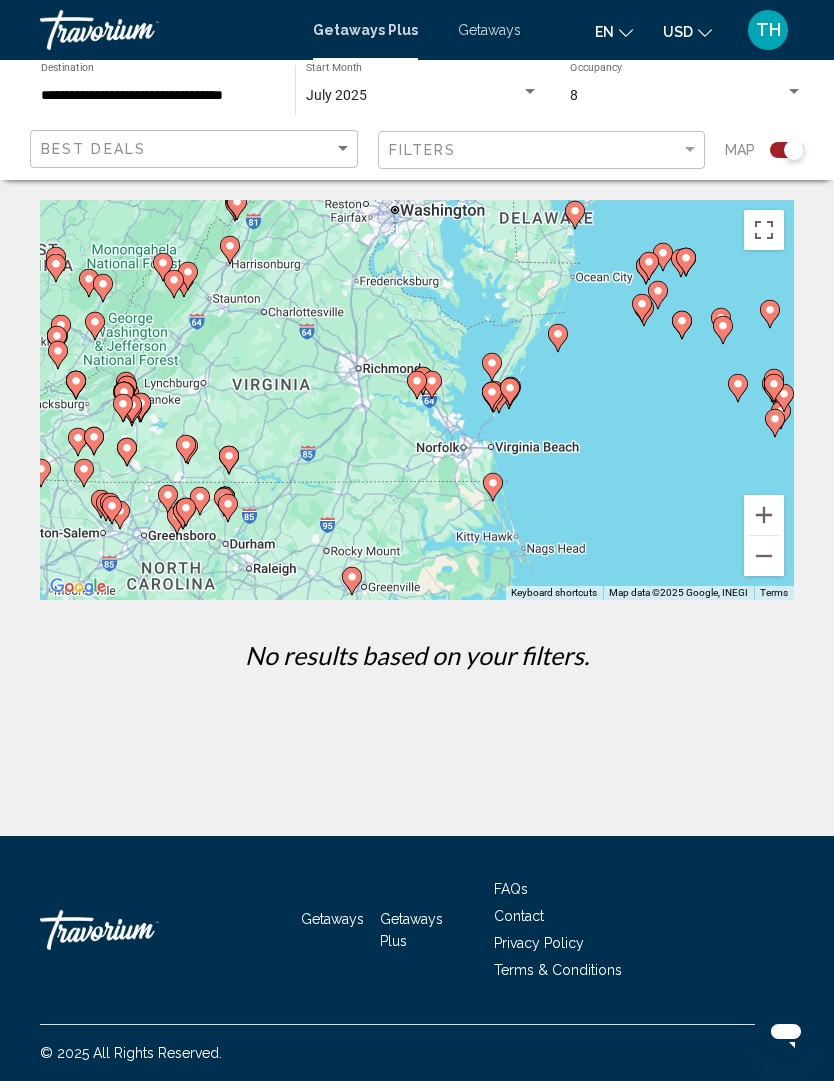 click 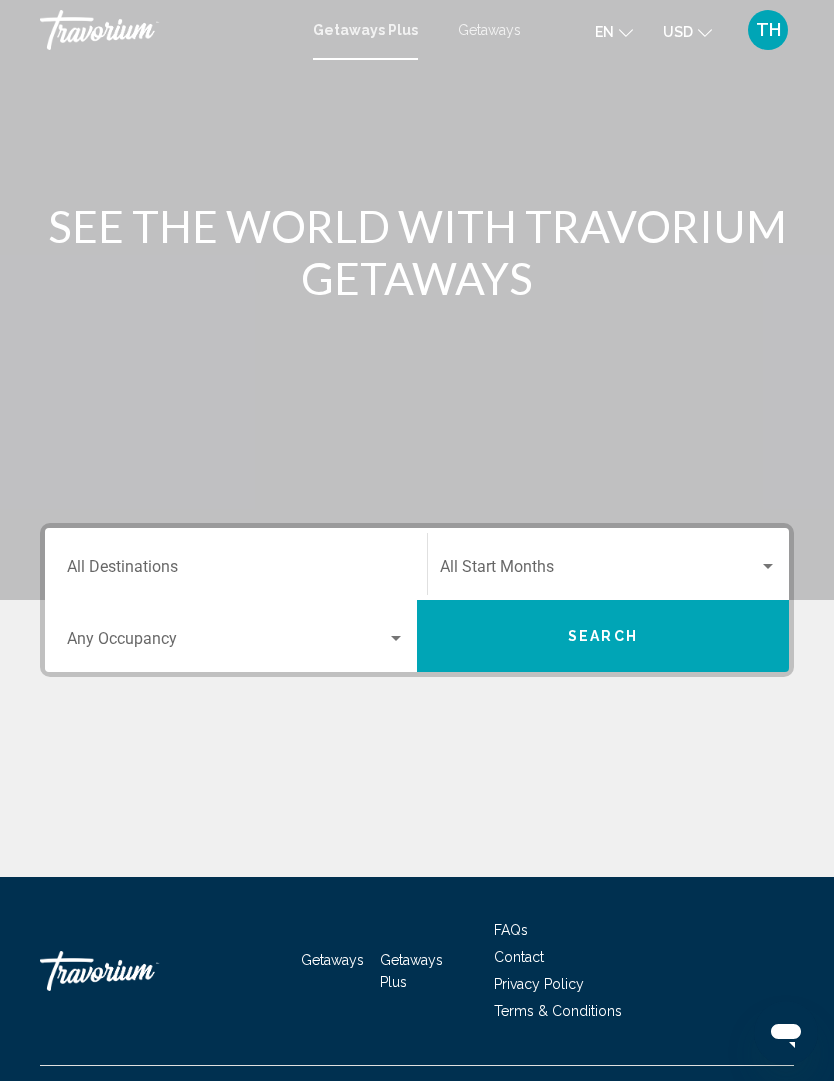 click on "Destination All Destinations" at bounding box center [236, 571] 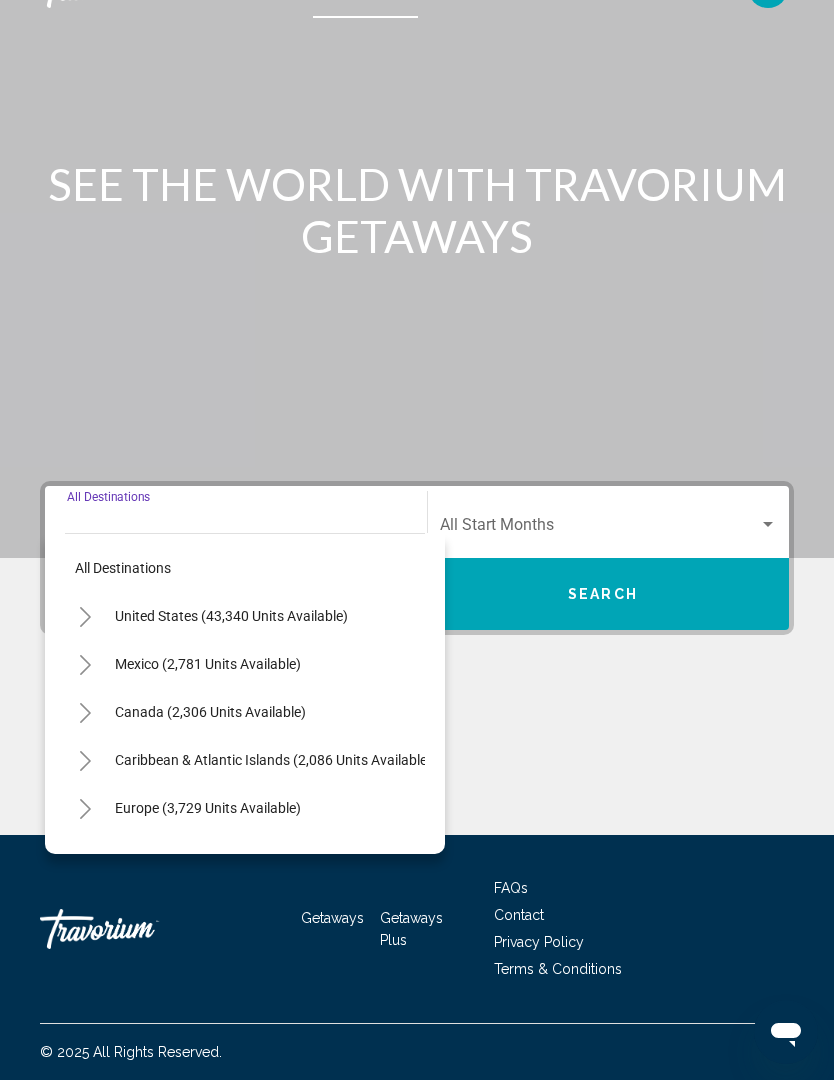 scroll, scrollTop: 67, scrollLeft: 0, axis: vertical 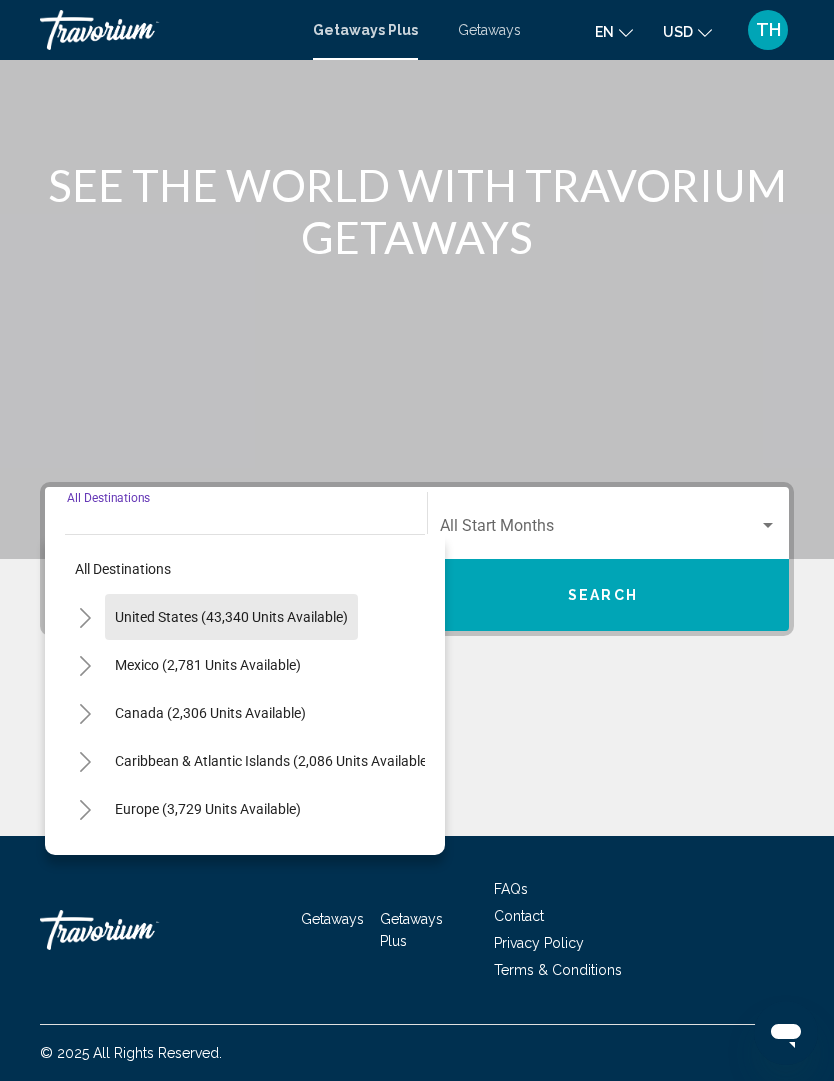 click on "United States (43,340 units available)" at bounding box center (208, 665) 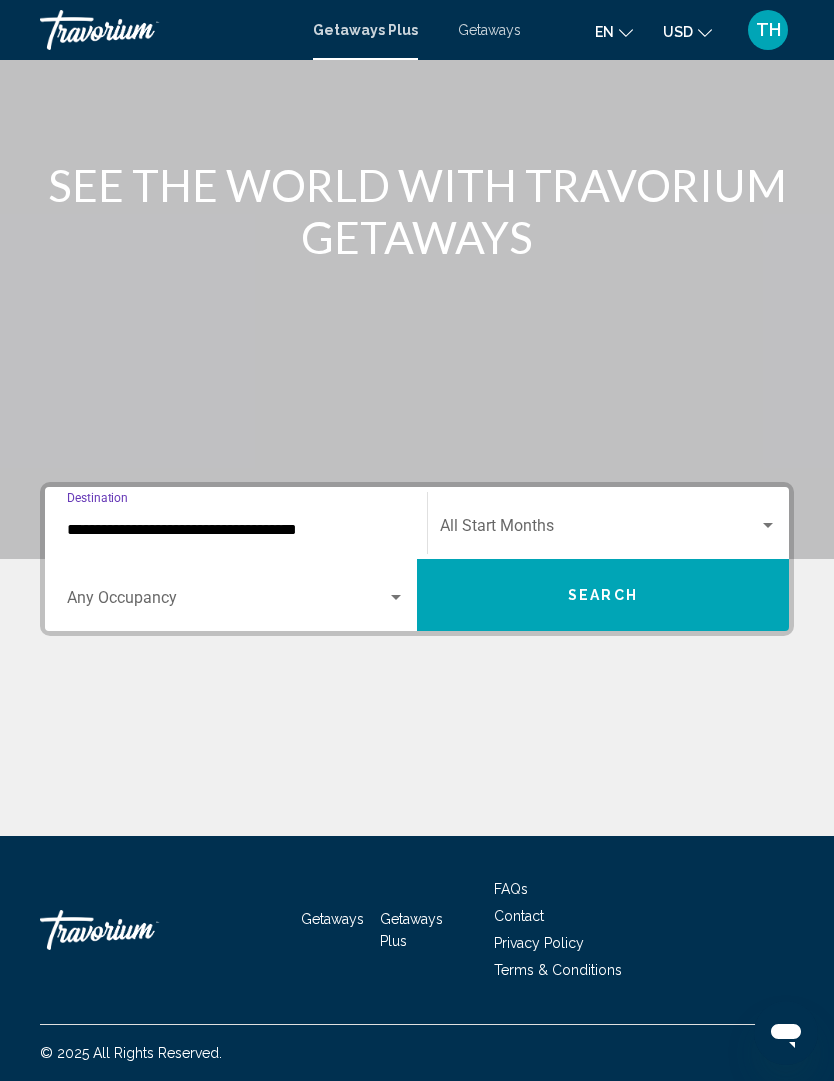 click at bounding box center [599, 530] 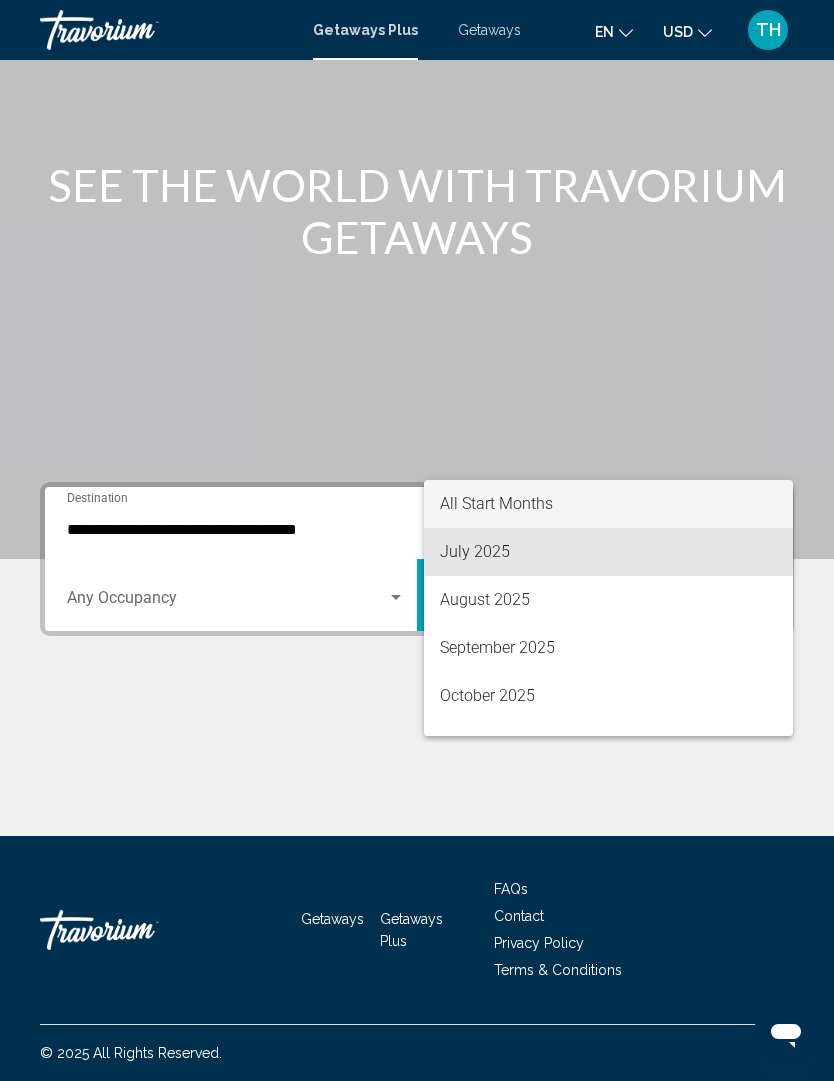 click on "July 2025" at bounding box center (608, 552) 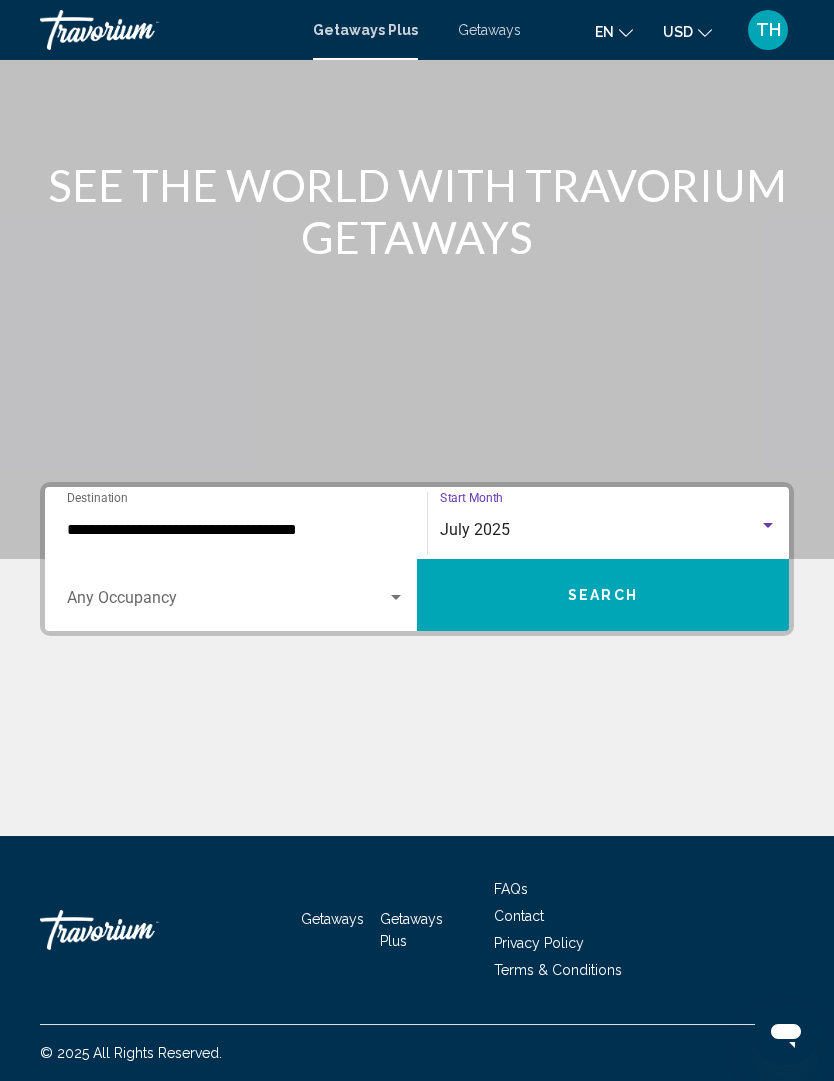 click at bounding box center [396, 598] 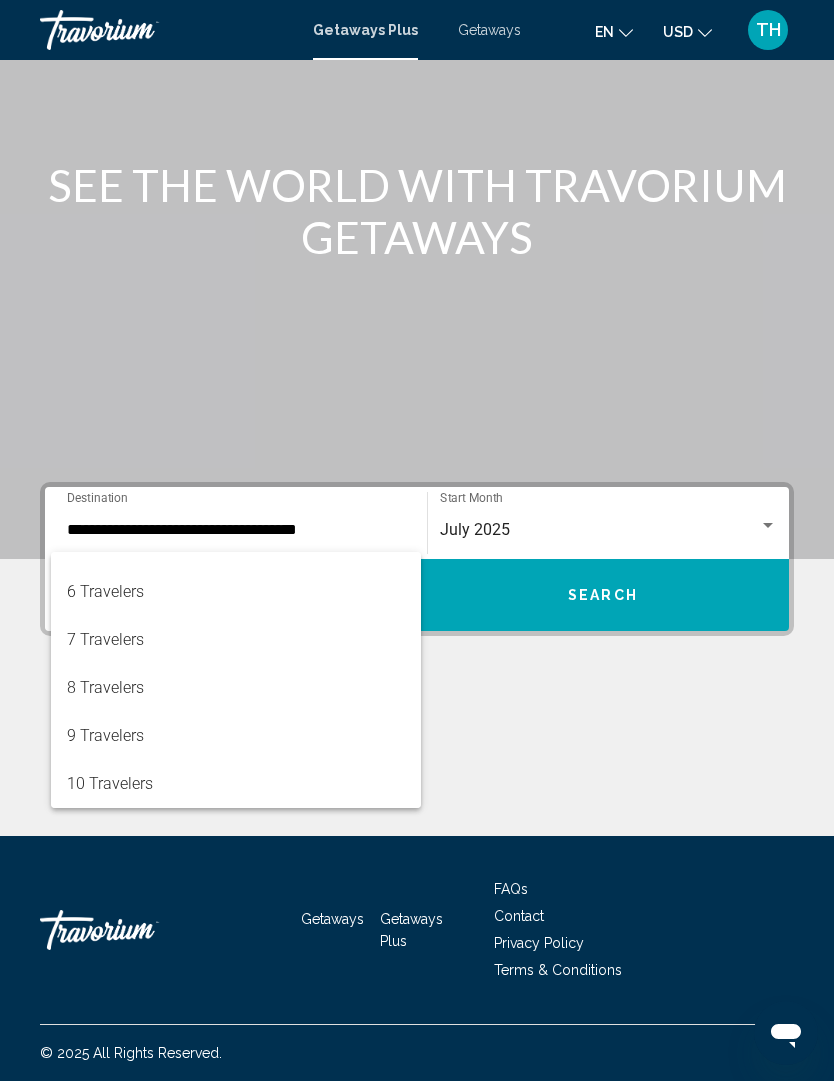 scroll, scrollTop: 224, scrollLeft: 0, axis: vertical 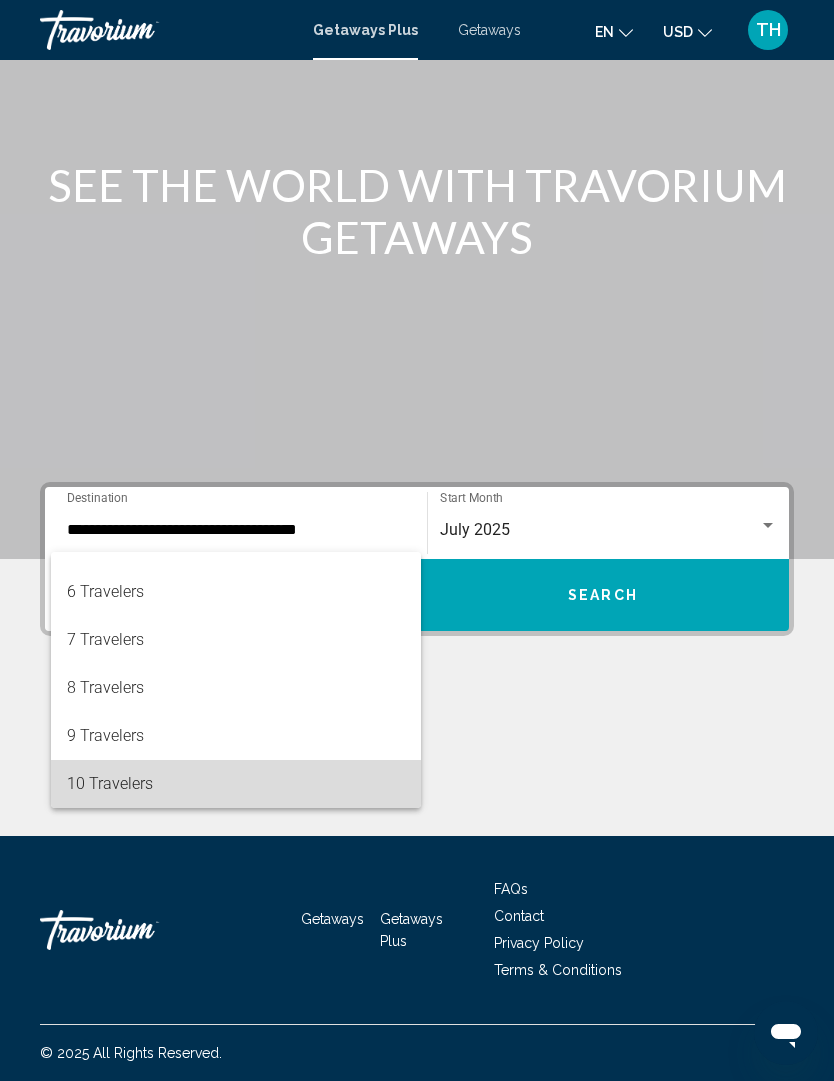 click on "10 Travelers" at bounding box center (236, 784) 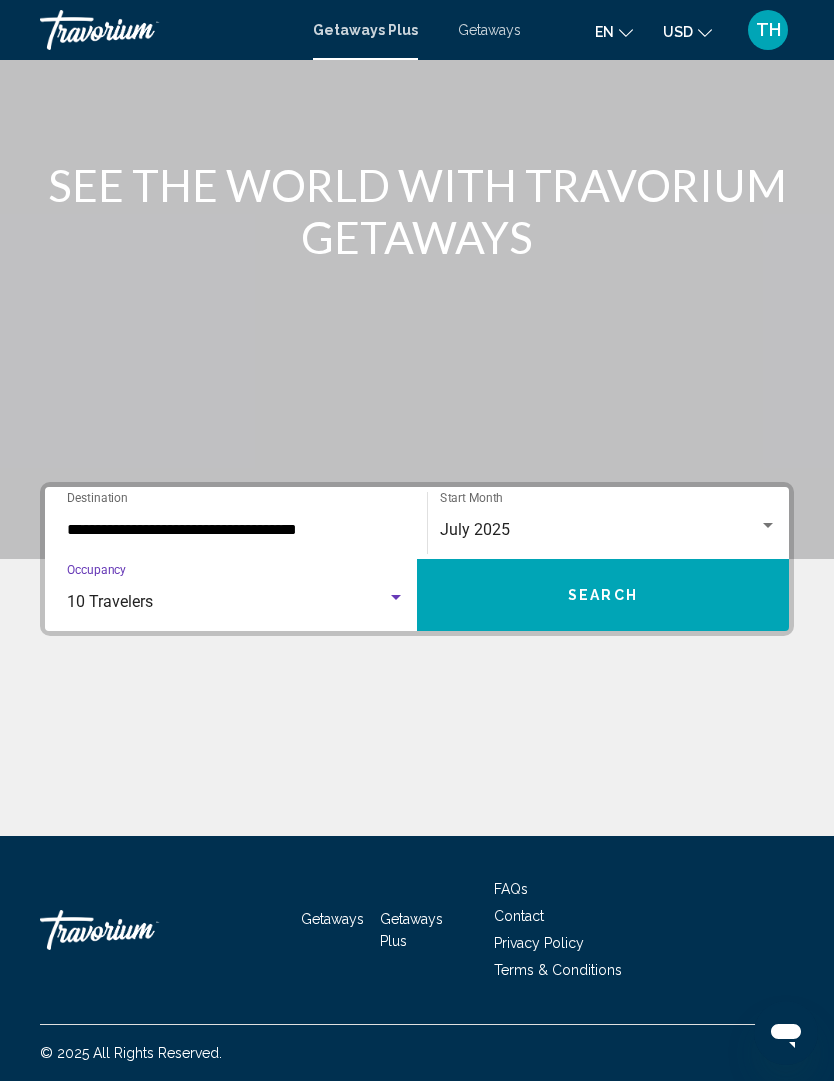 click on "Search" at bounding box center (603, 595) 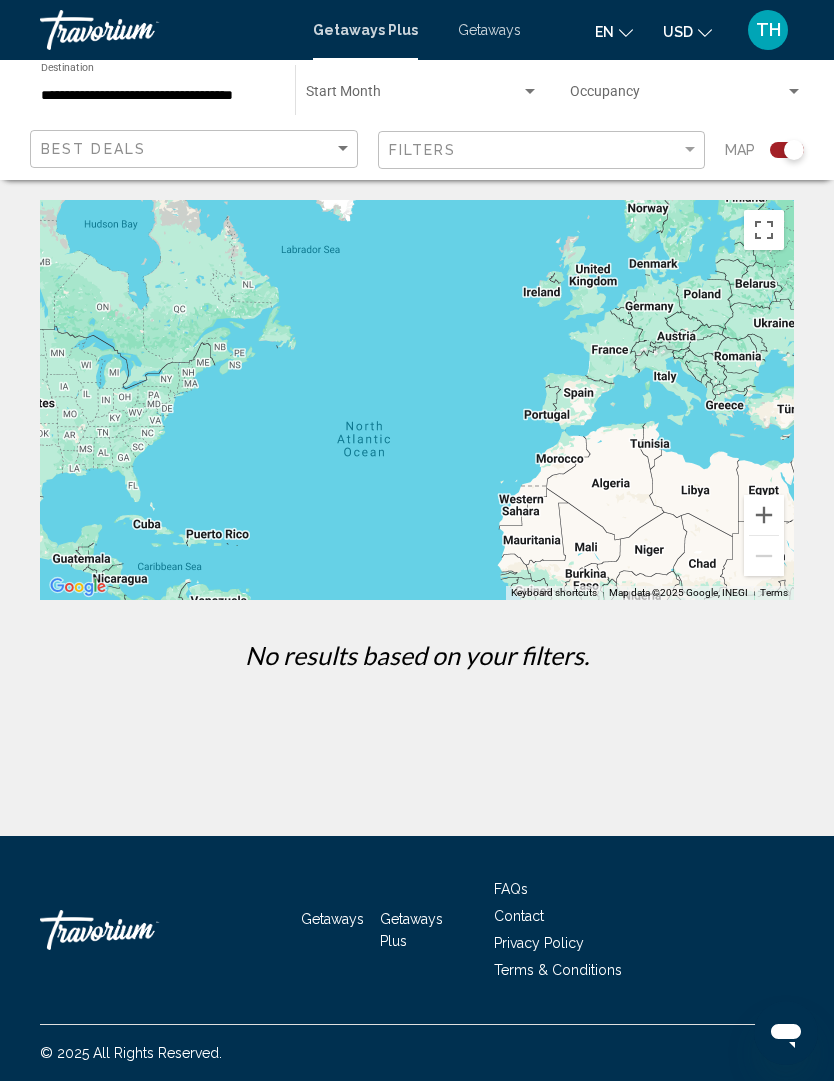 scroll, scrollTop: 0, scrollLeft: 0, axis: both 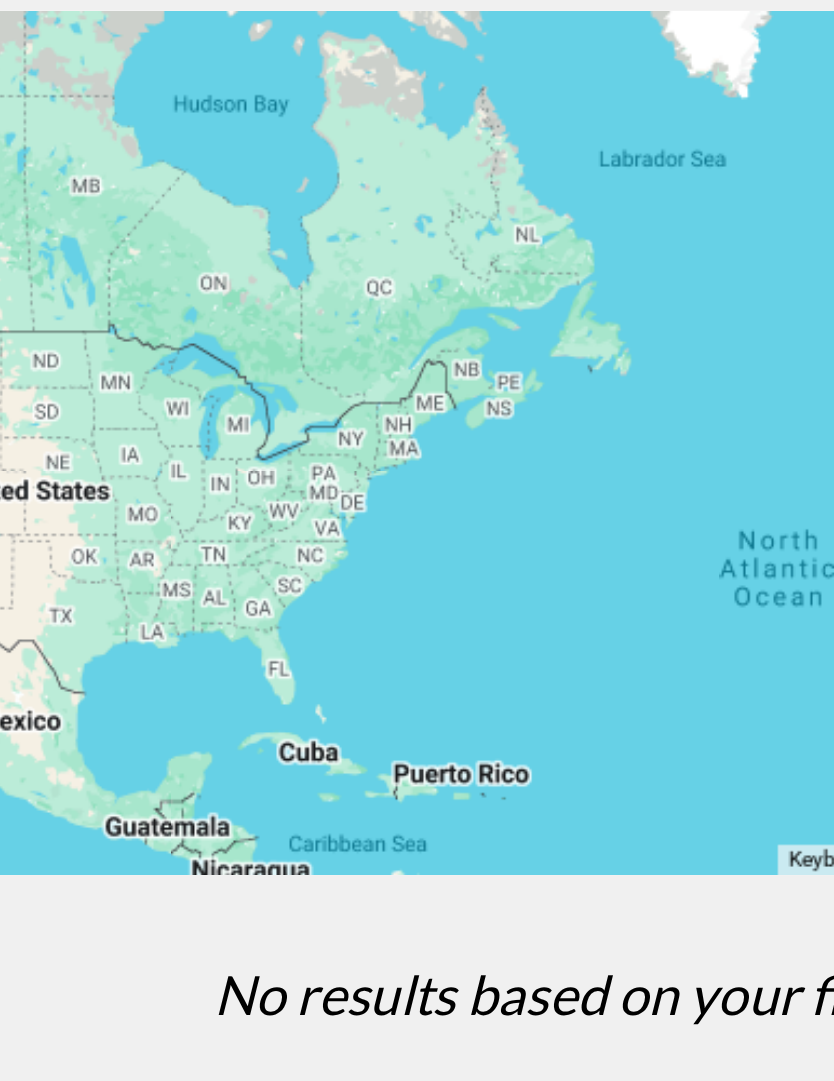 click at bounding box center (417, 400) 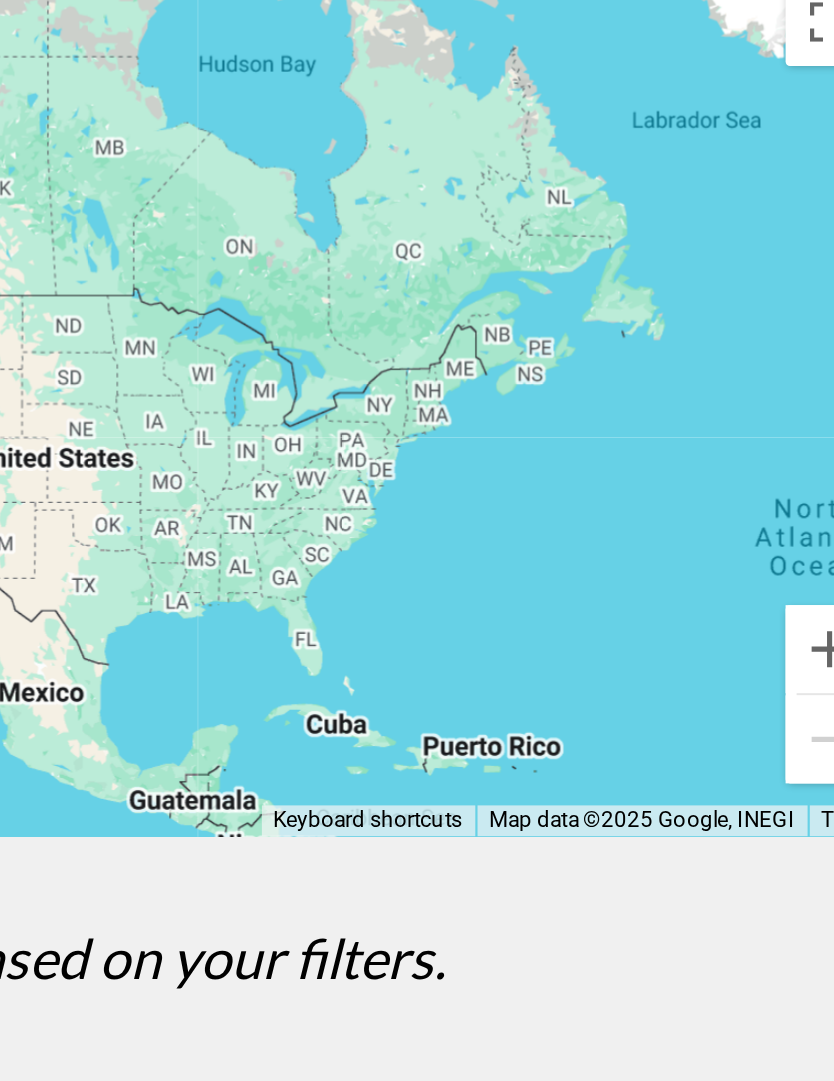 click at bounding box center [417, 400] 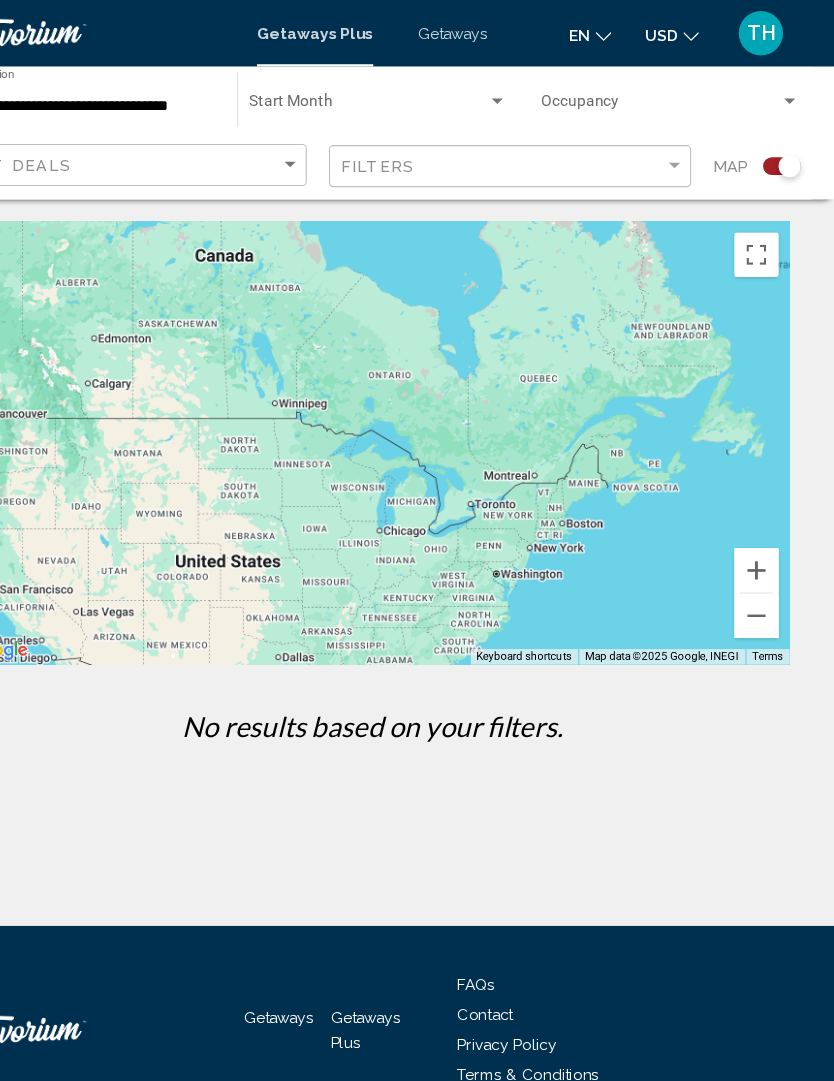 scroll, scrollTop: 0, scrollLeft: 0, axis: both 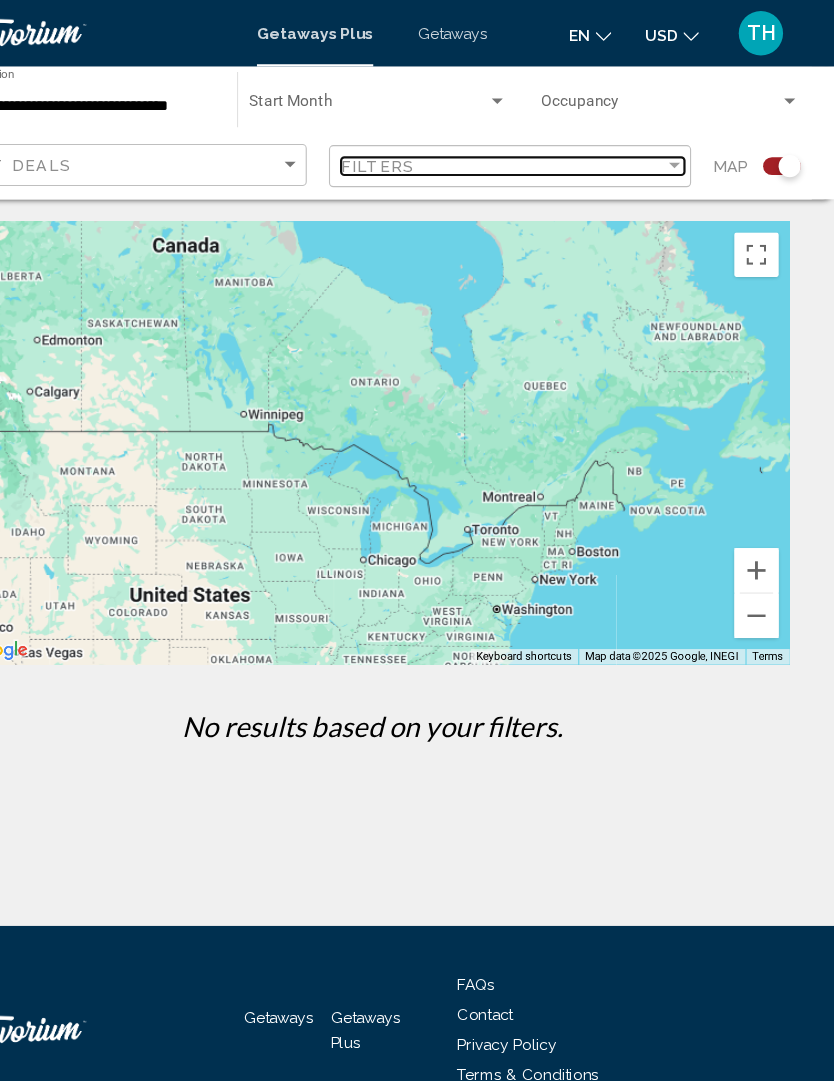 click on "Filters" at bounding box center (535, 150) 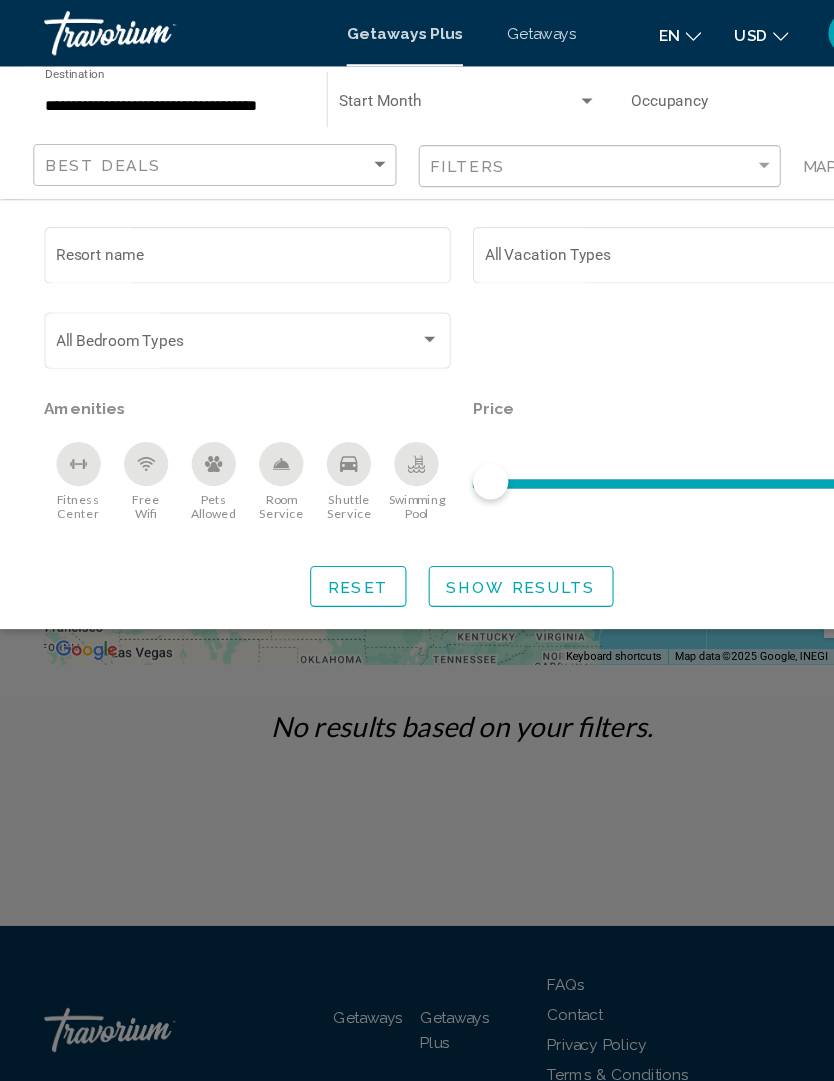 click on "Resort name" at bounding box center [224, 234] 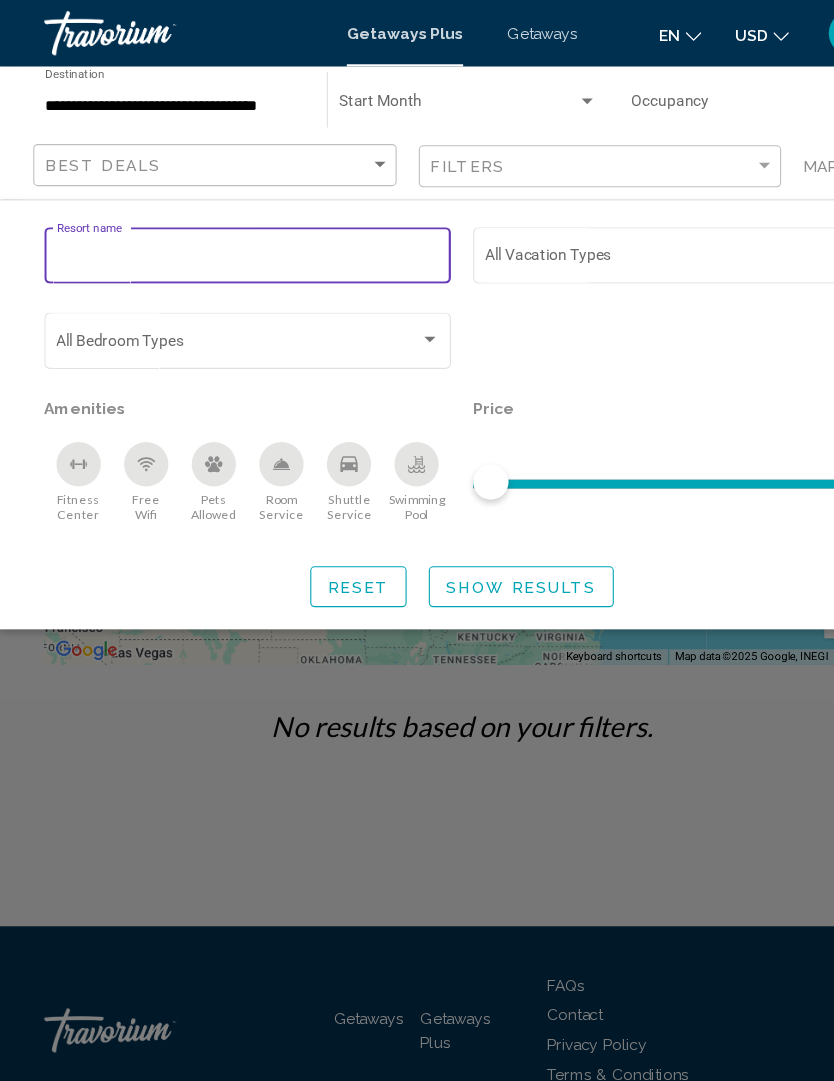 click at bounding box center (388, 307) 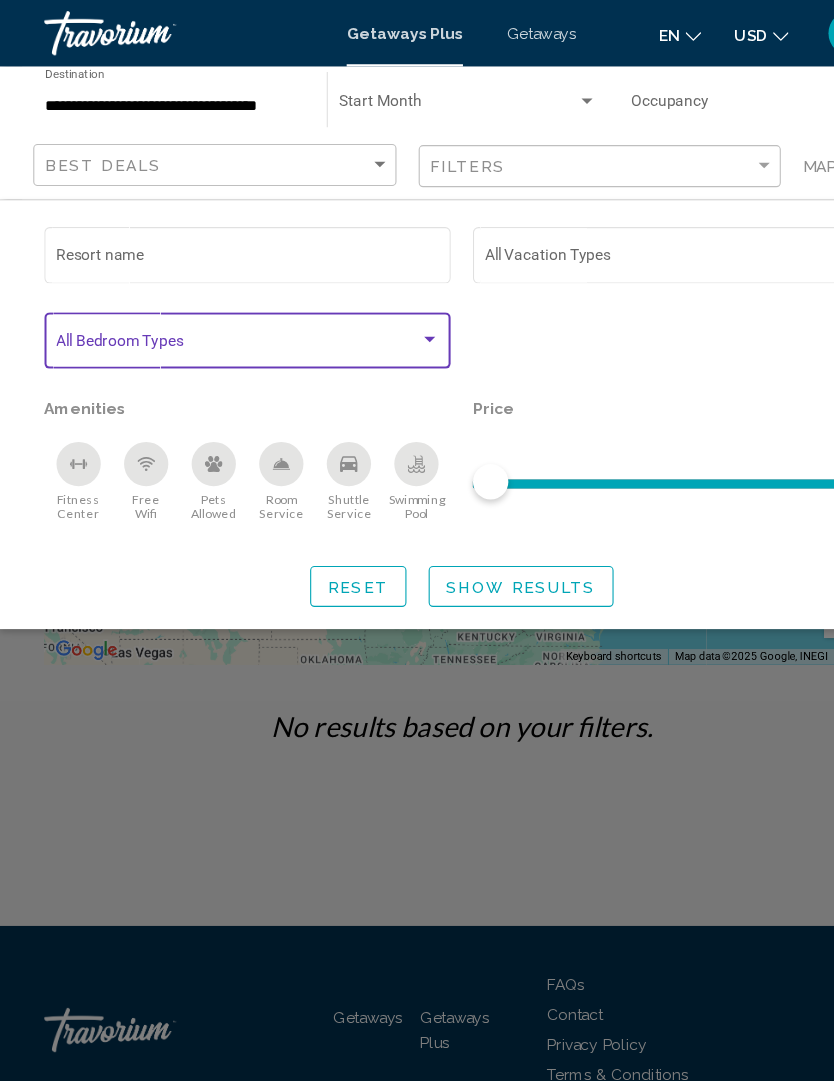 click at bounding box center (388, 307) 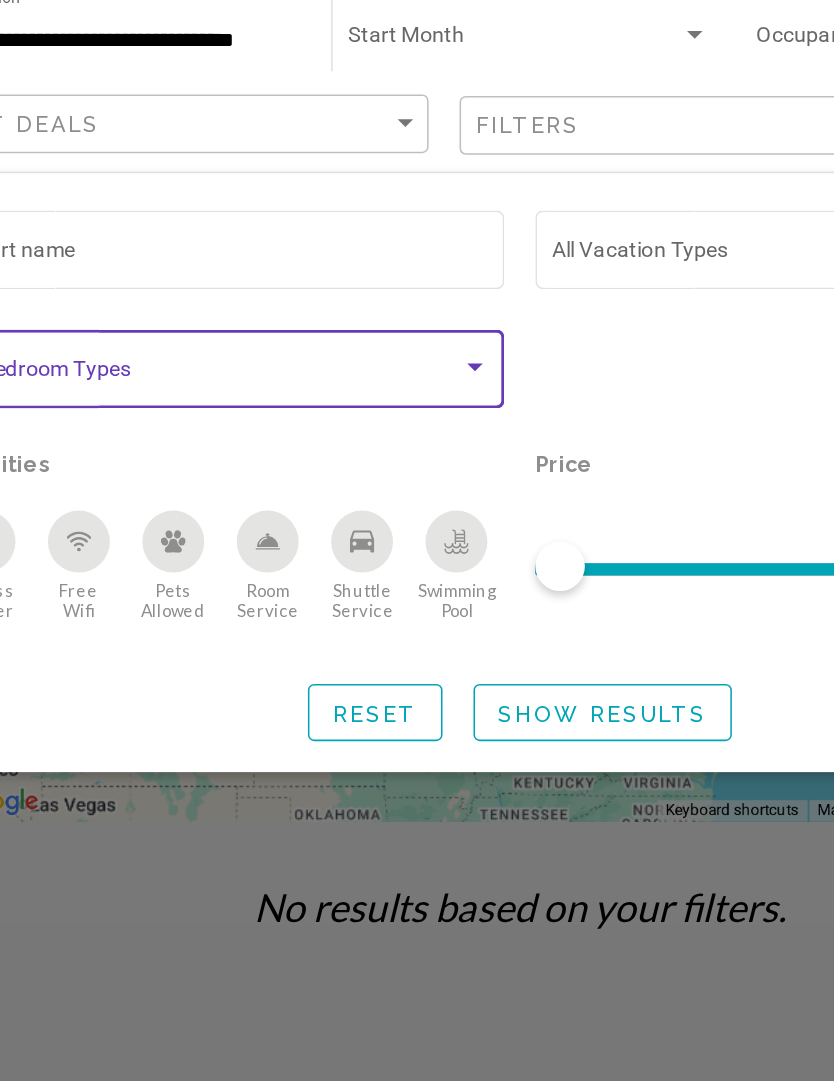 click at bounding box center [224, 311] 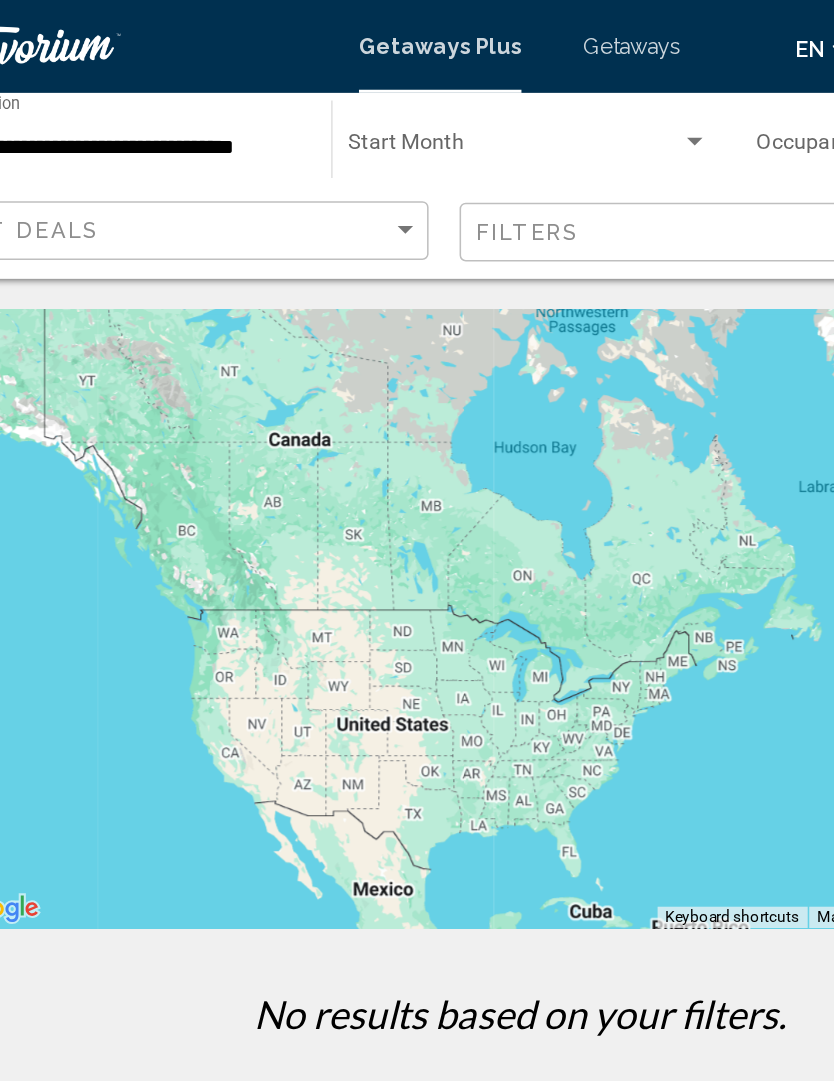 click at bounding box center (413, 96) 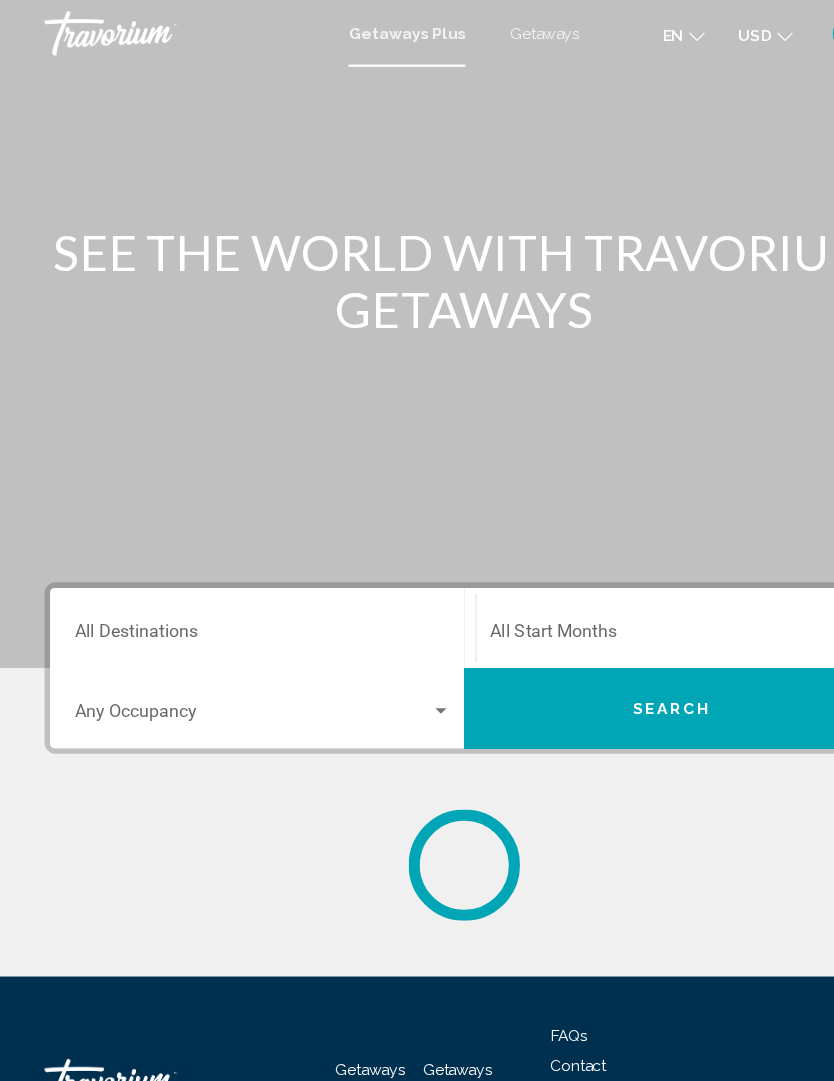 scroll, scrollTop: 12, scrollLeft: 0, axis: vertical 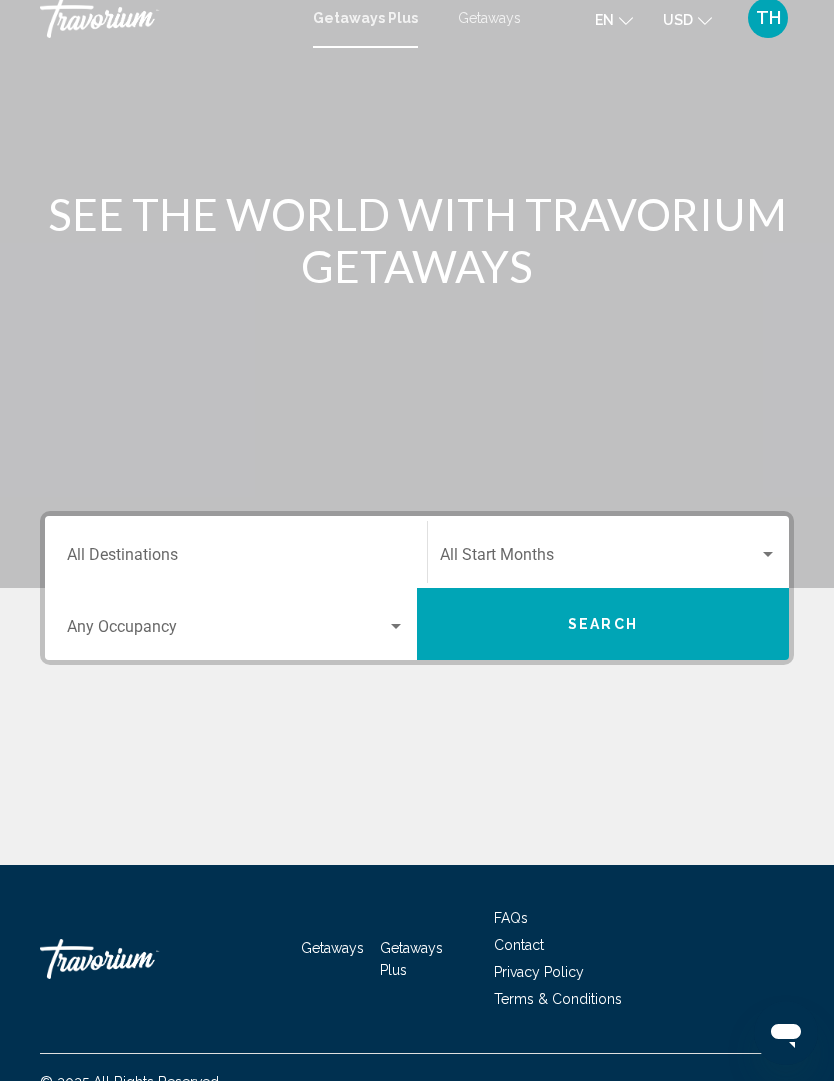 click at bounding box center (768, 555) 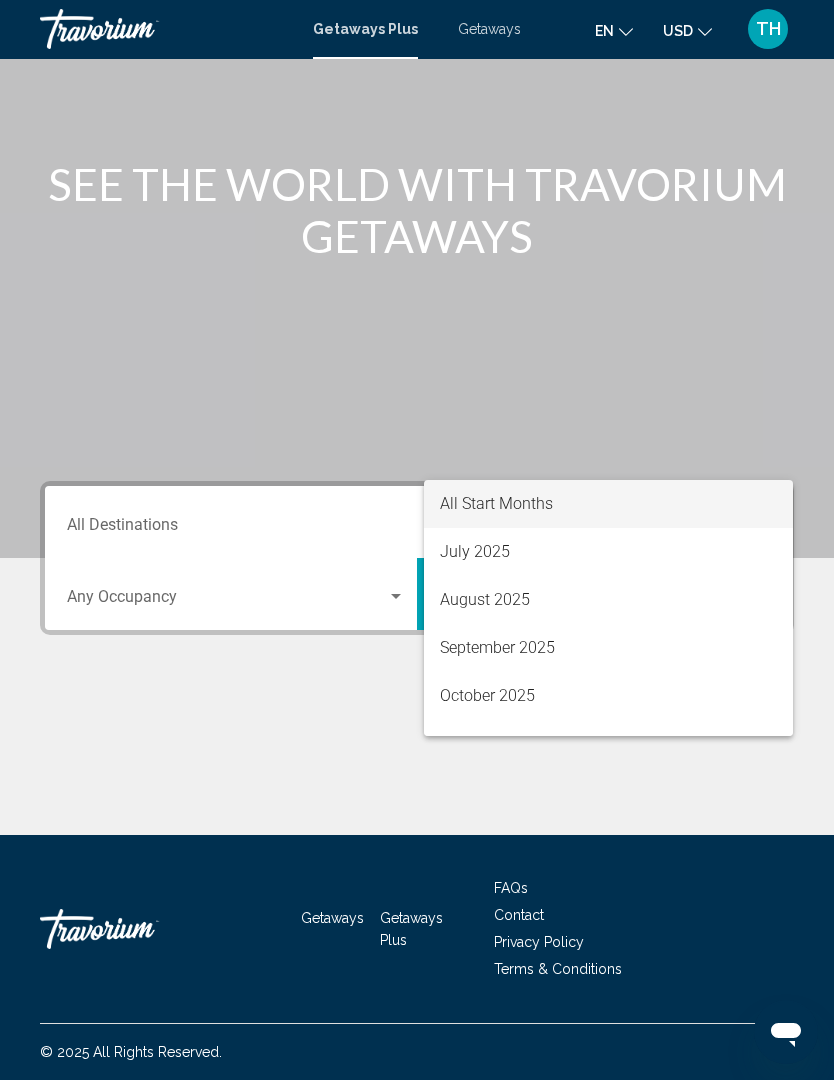 scroll, scrollTop: 67, scrollLeft: 0, axis: vertical 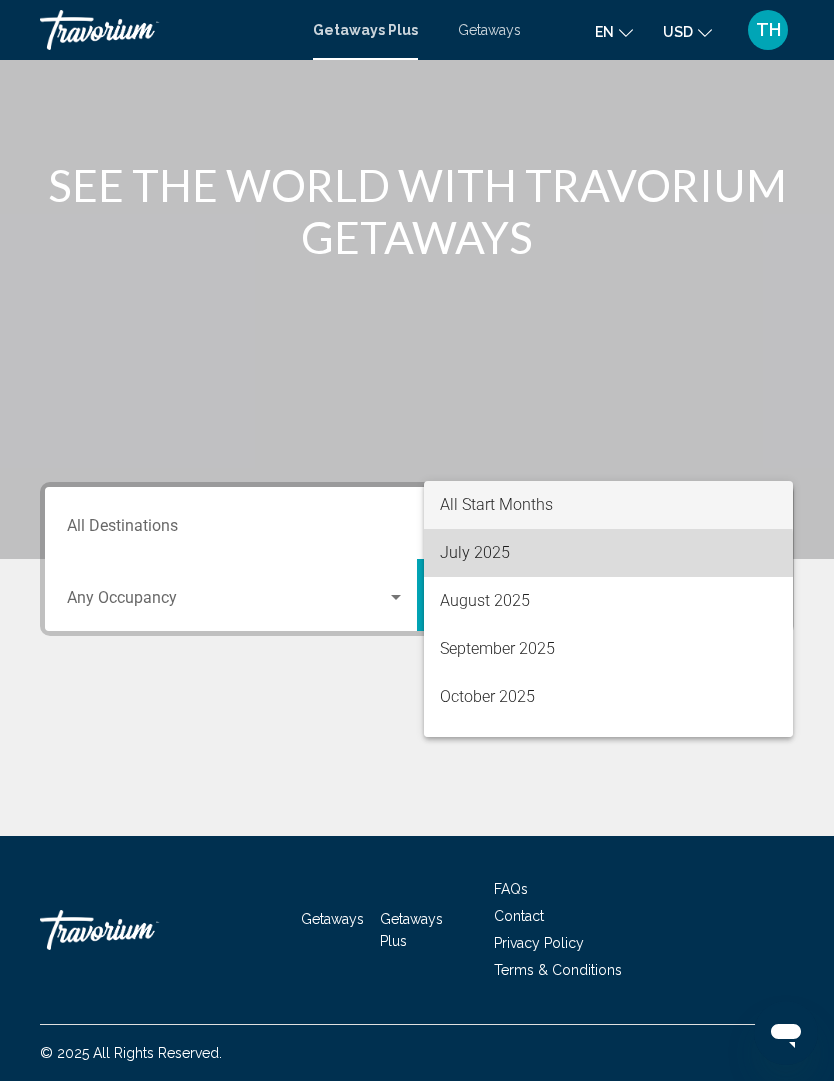 click on "July 2025" at bounding box center (608, 553) 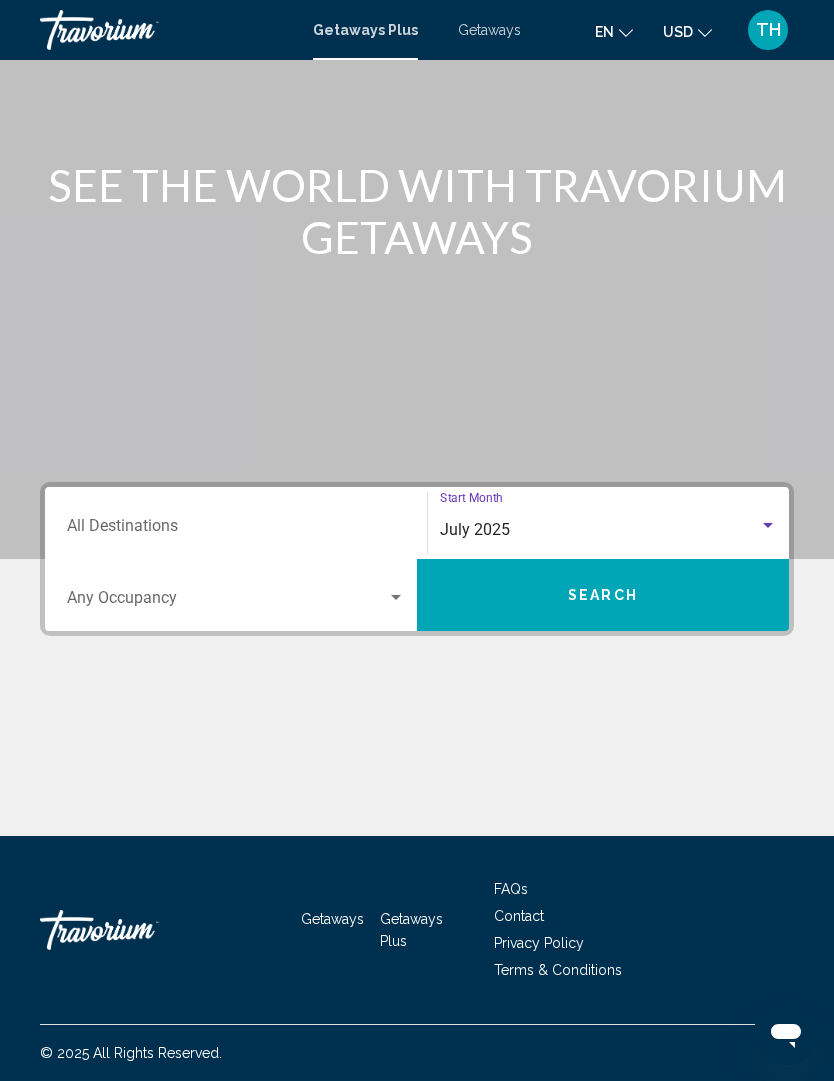 click on "Destination All Destinations" at bounding box center [236, 530] 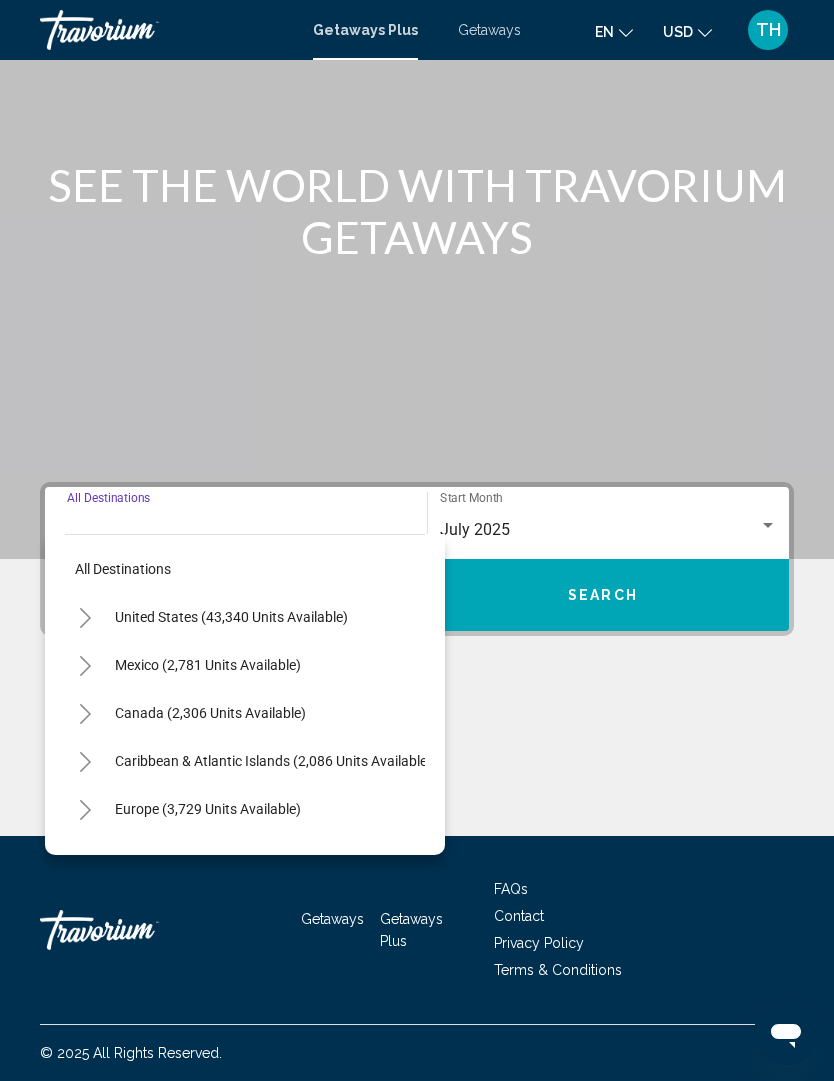 click on "United States (43,340 units available)" at bounding box center [208, 665] 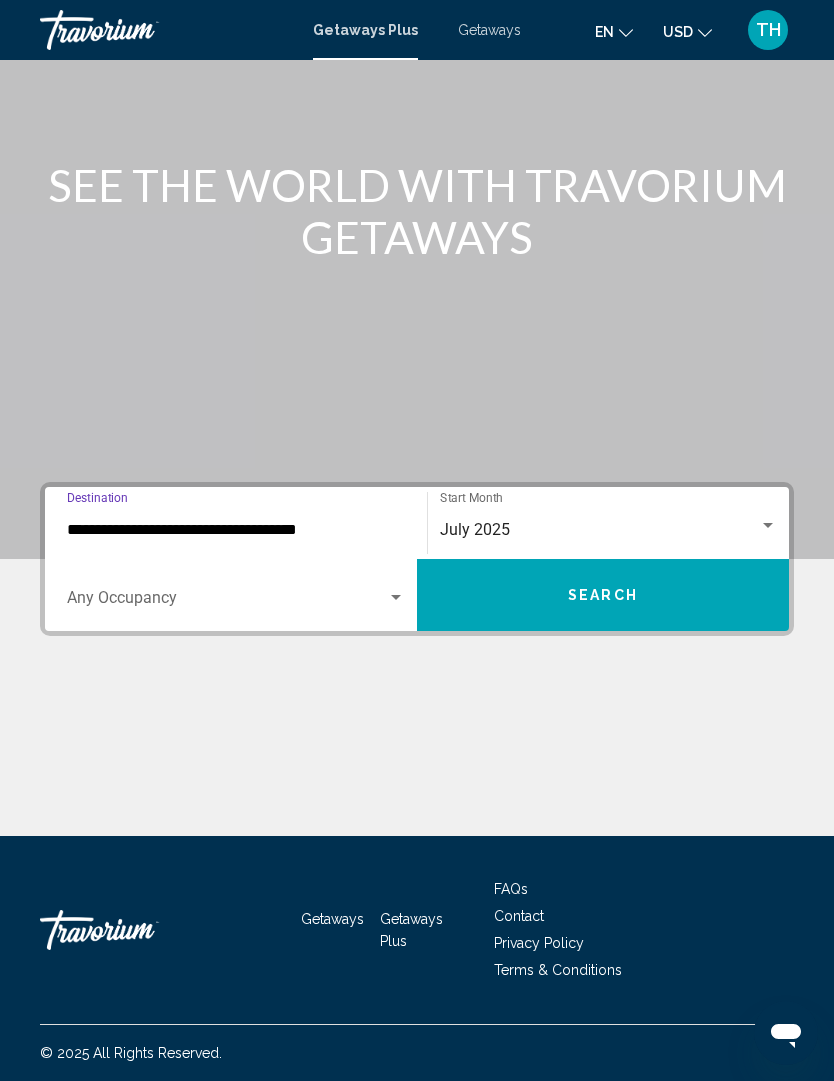 click at bounding box center (396, 598) 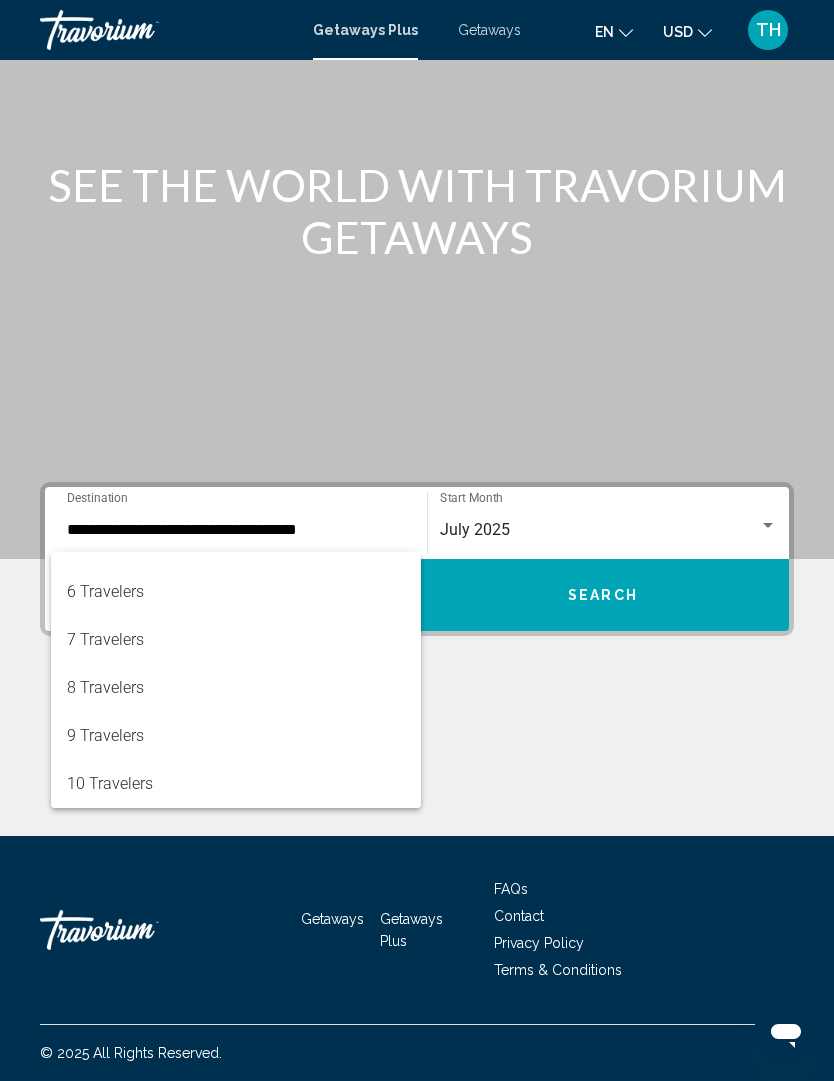 scroll, scrollTop: 224, scrollLeft: 0, axis: vertical 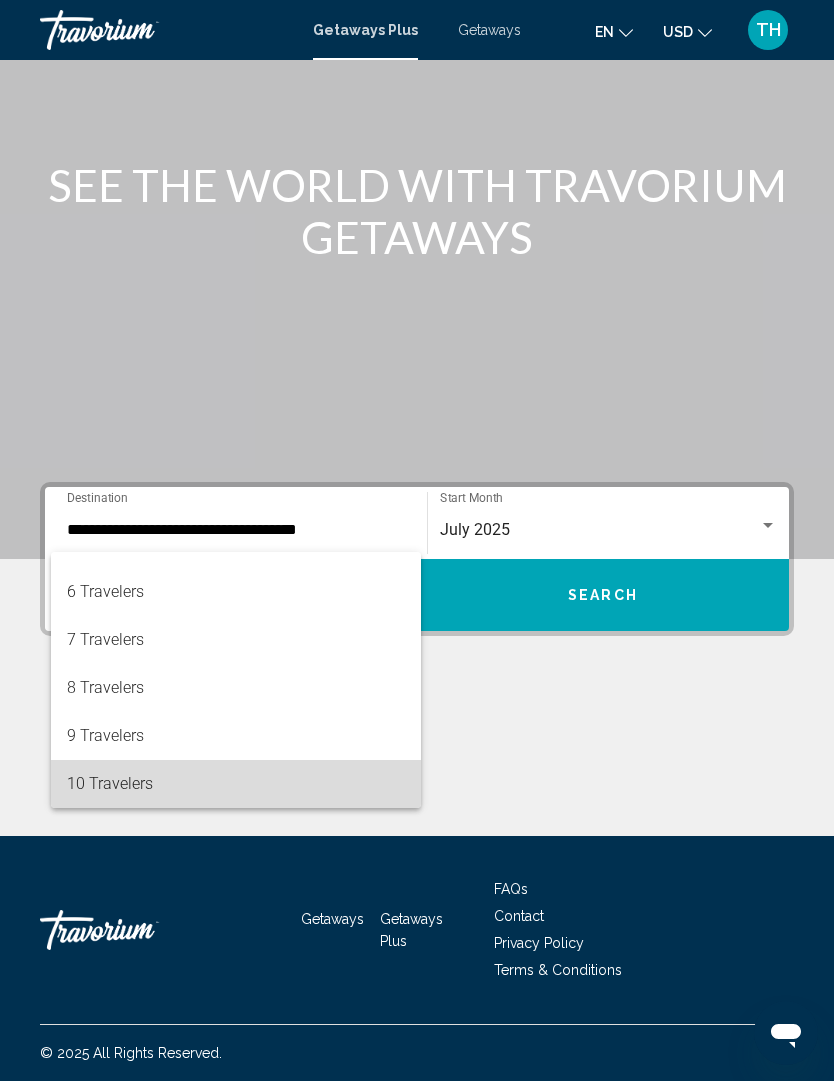 click on "10 Travelers" at bounding box center (236, 784) 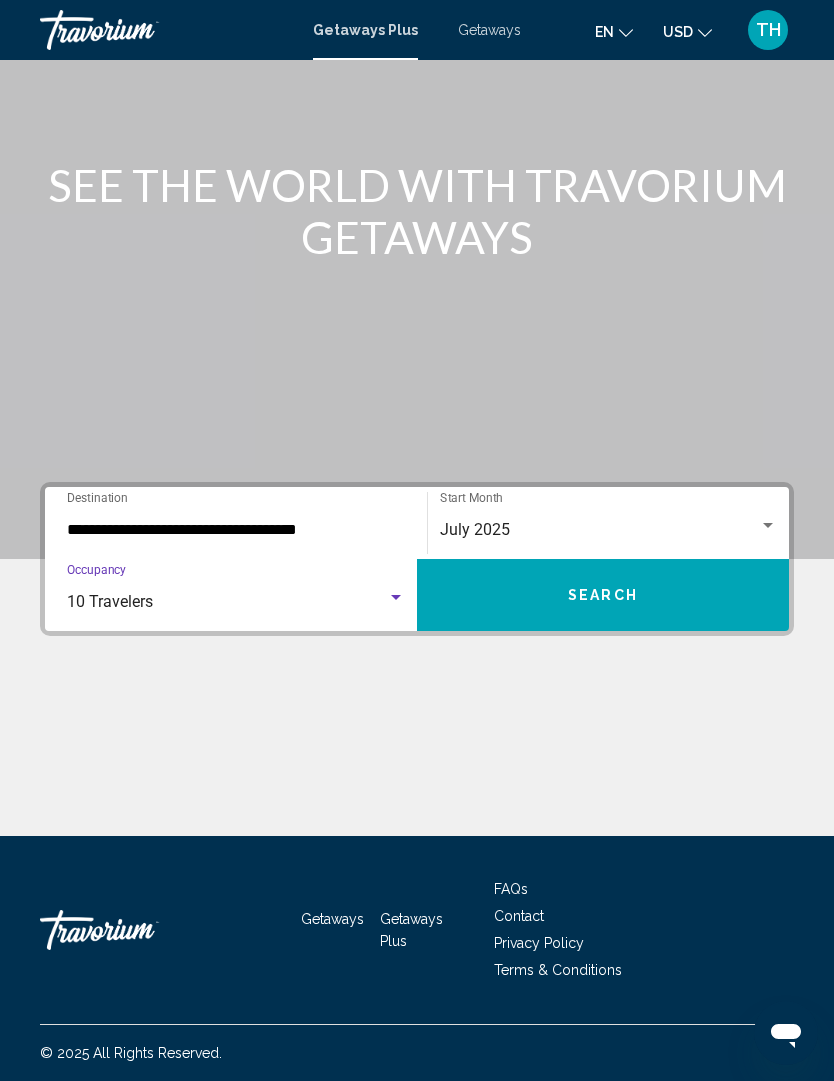 click on "Search" at bounding box center [603, 595] 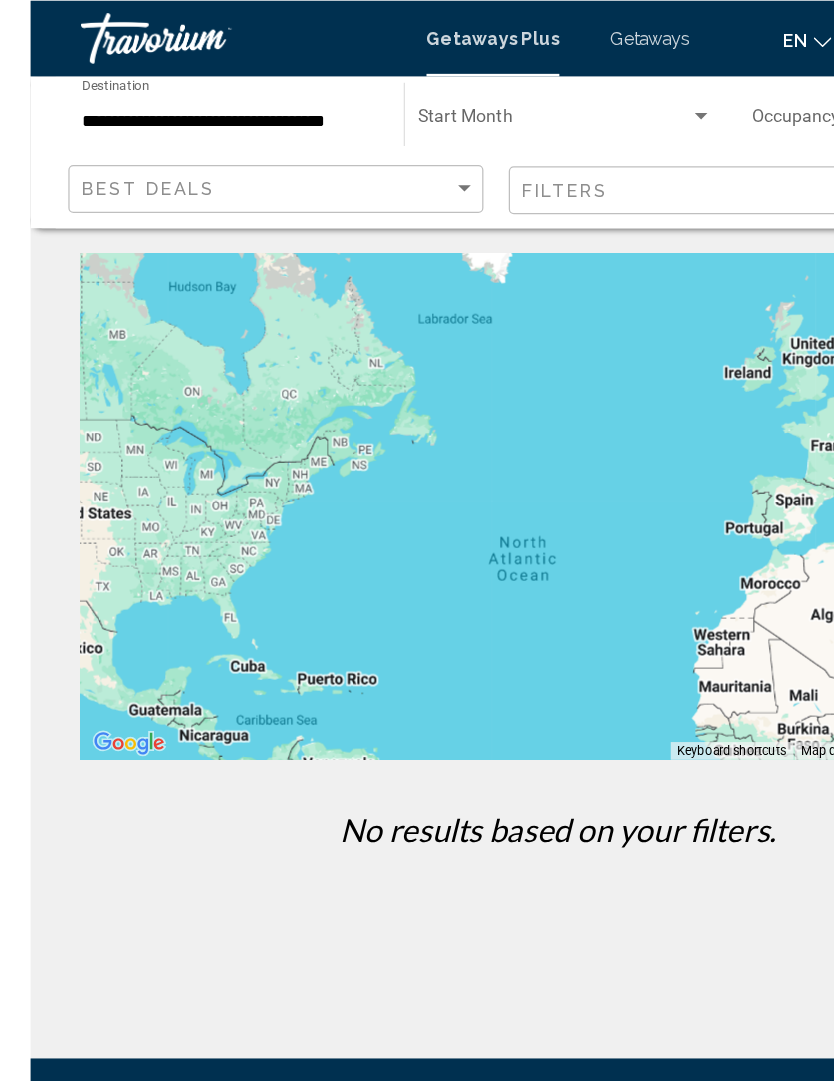 scroll, scrollTop: 57, scrollLeft: 0, axis: vertical 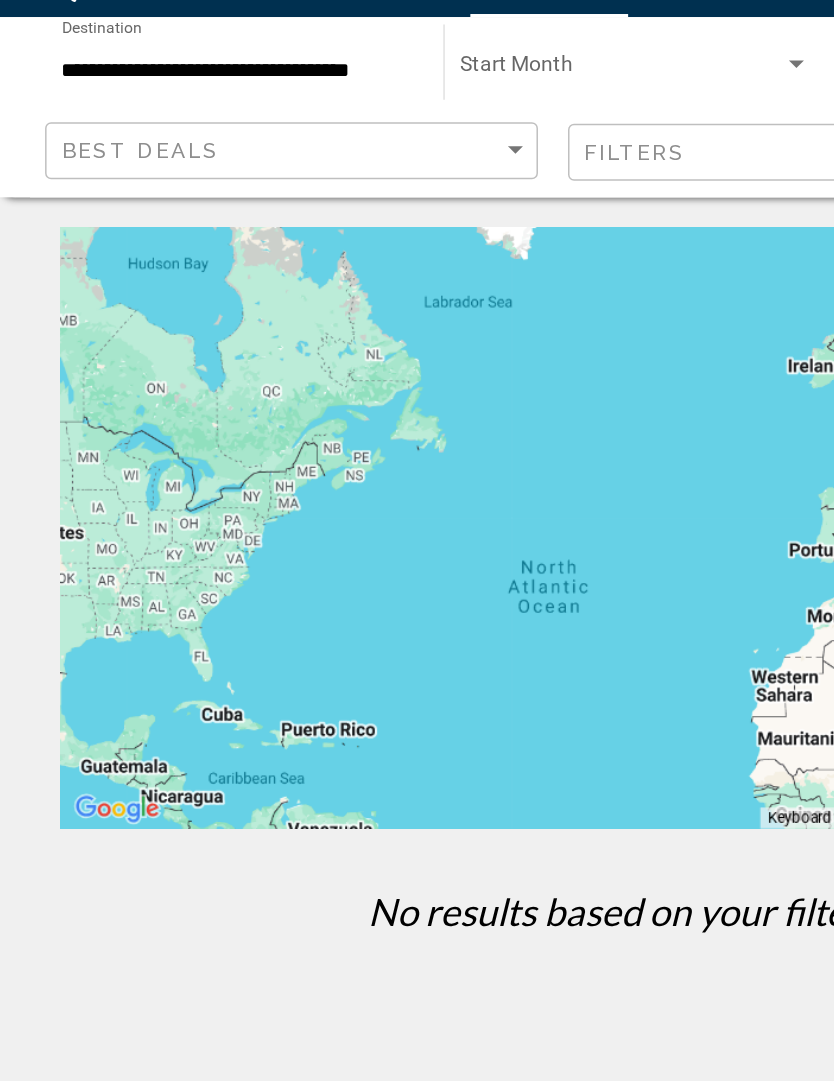 click at bounding box center (417, 400) 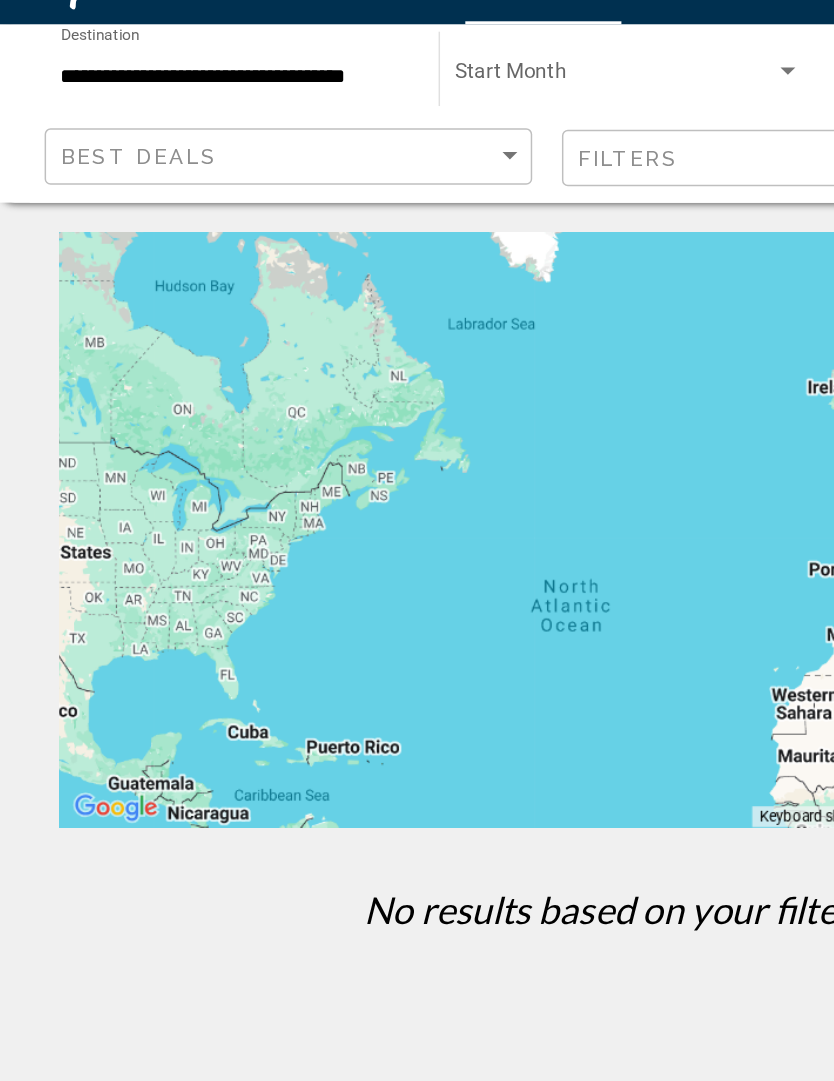 click at bounding box center [417, 400] 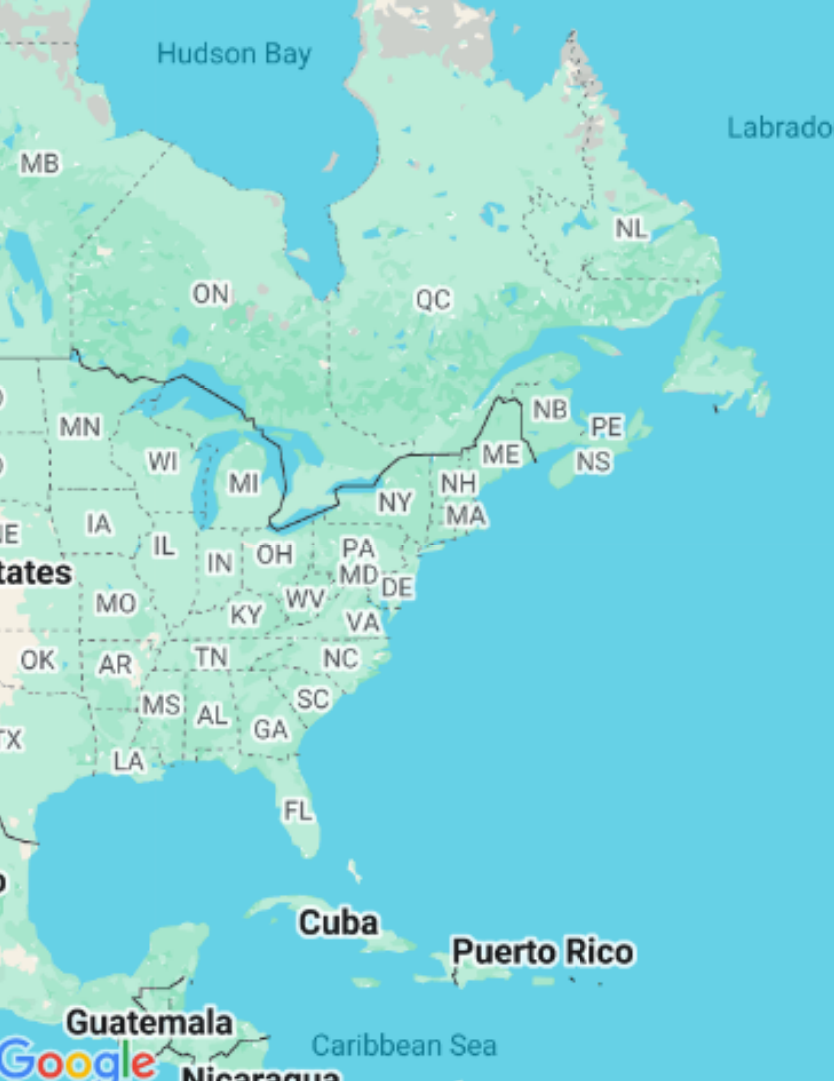 click at bounding box center [417, 400] 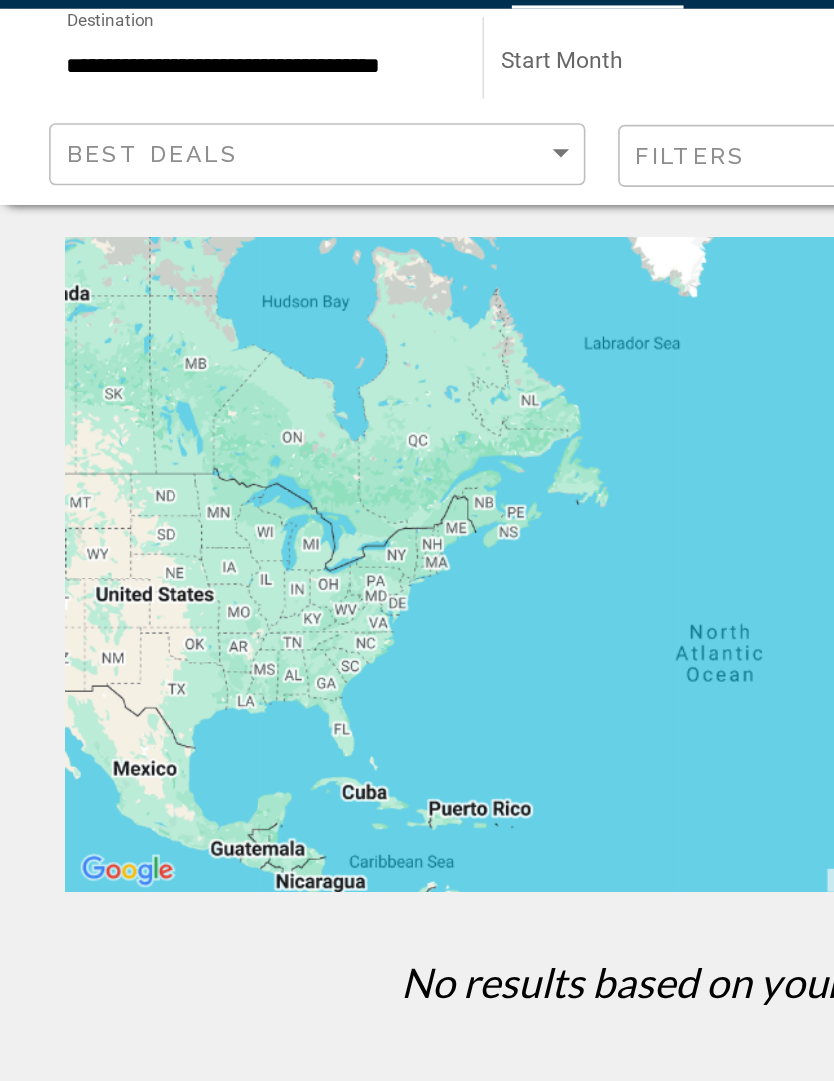 click at bounding box center (417, 400) 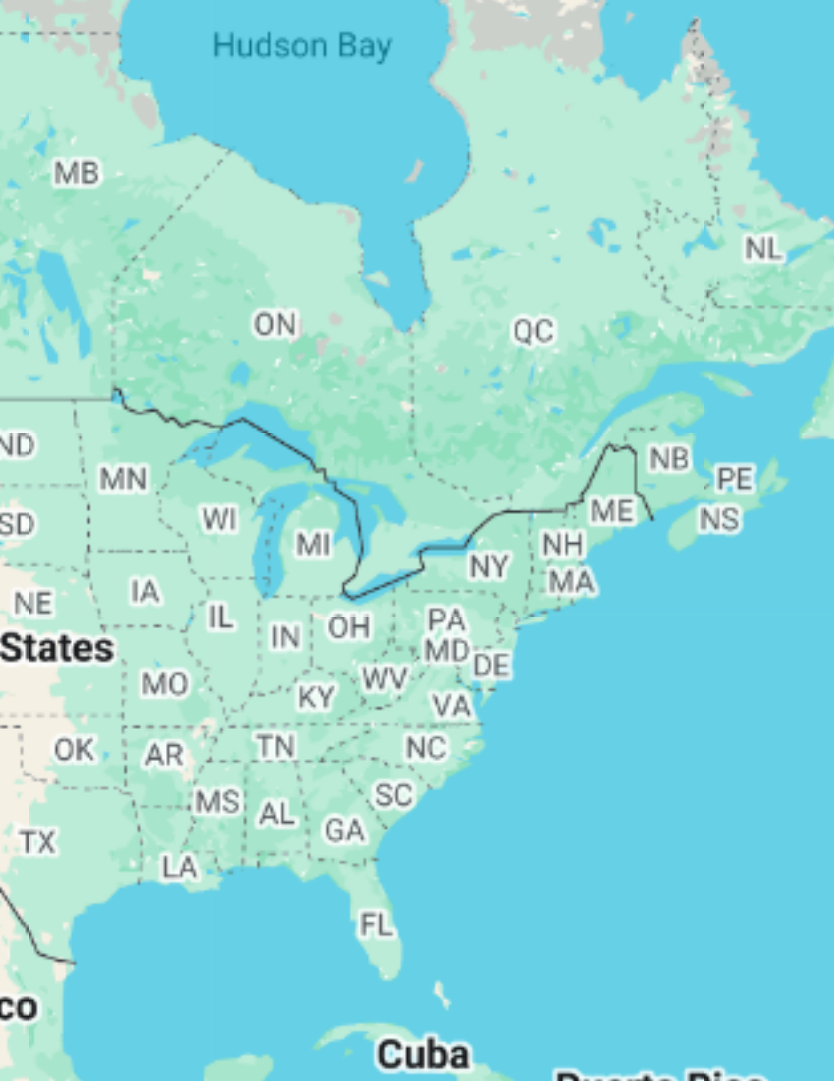 click at bounding box center (417, 400) 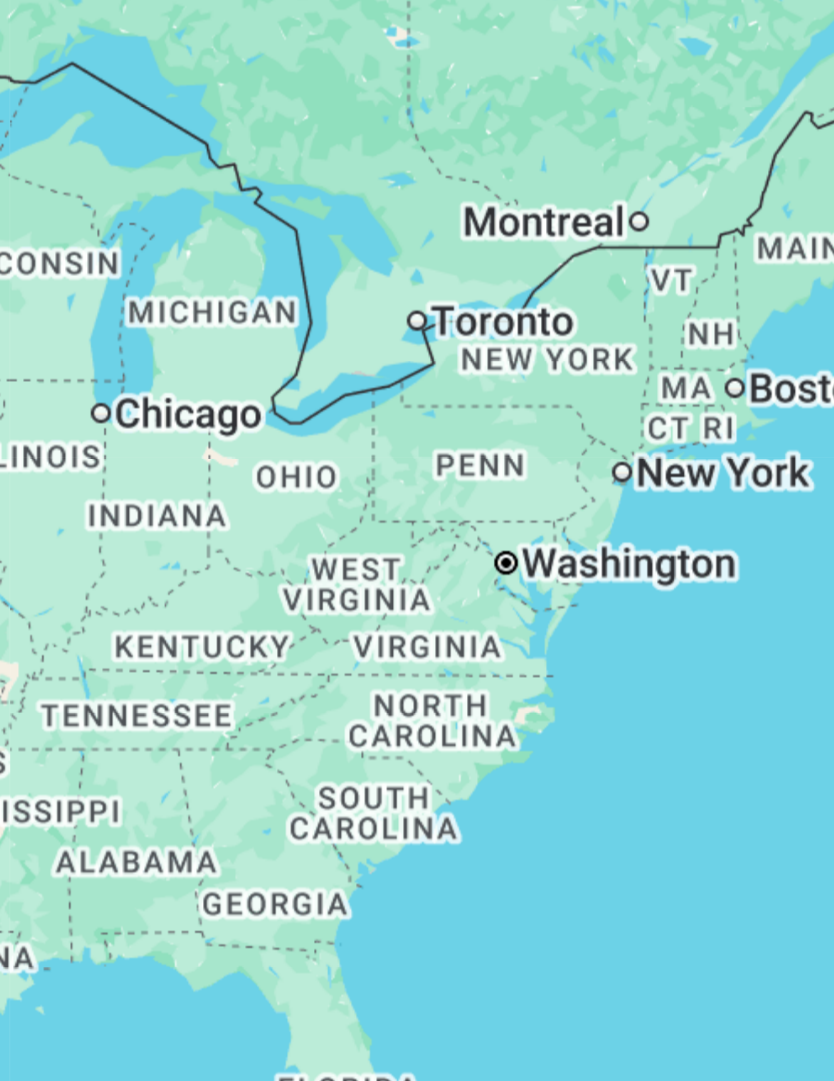 click at bounding box center (417, 400) 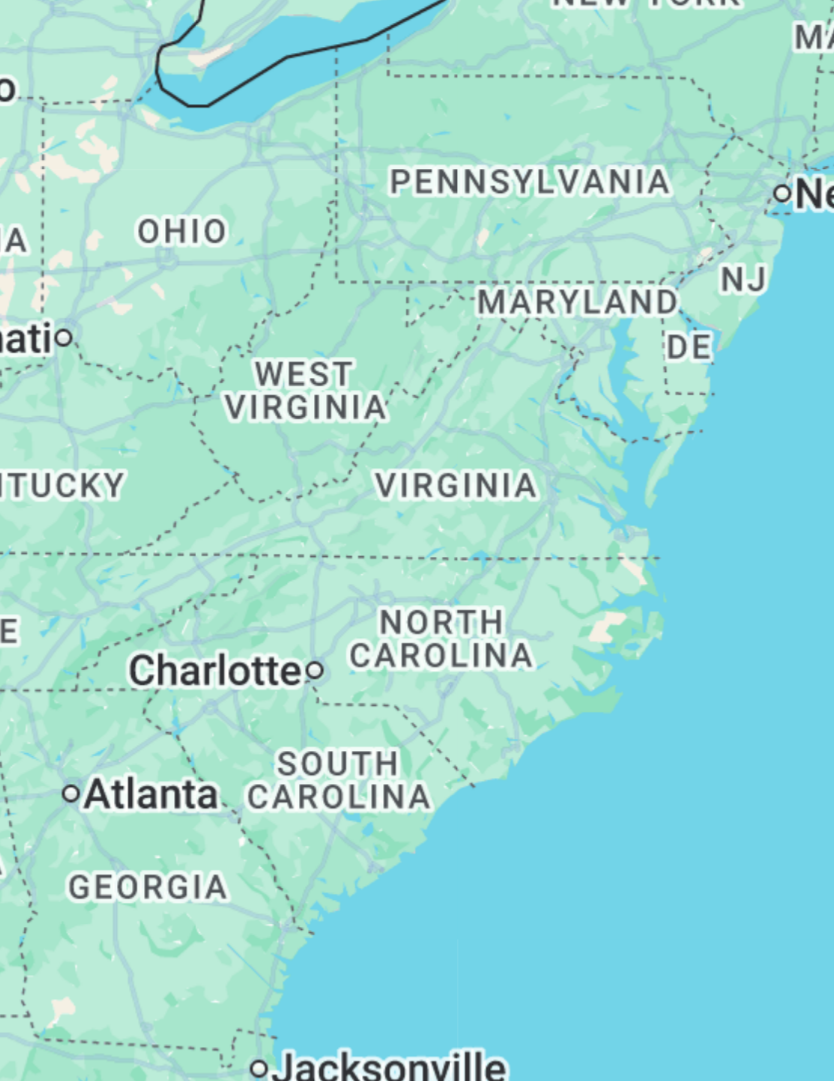 click at bounding box center [417, 400] 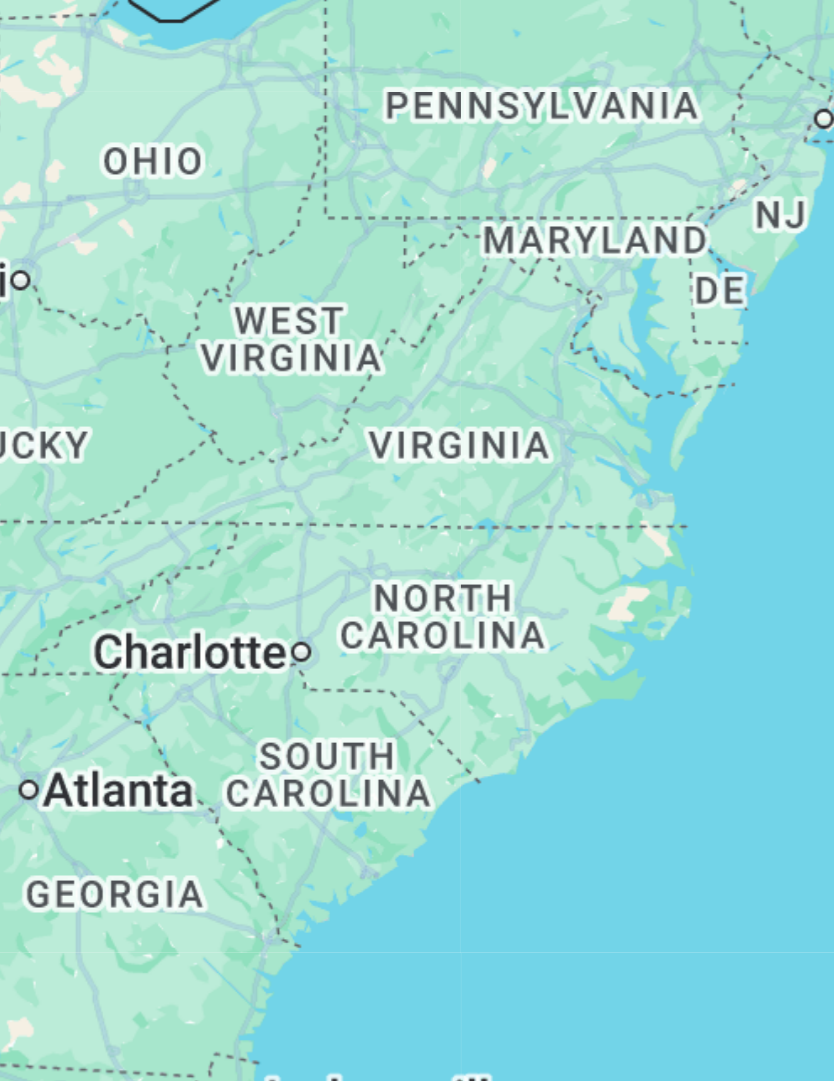 click at bounding box center [417, 400] 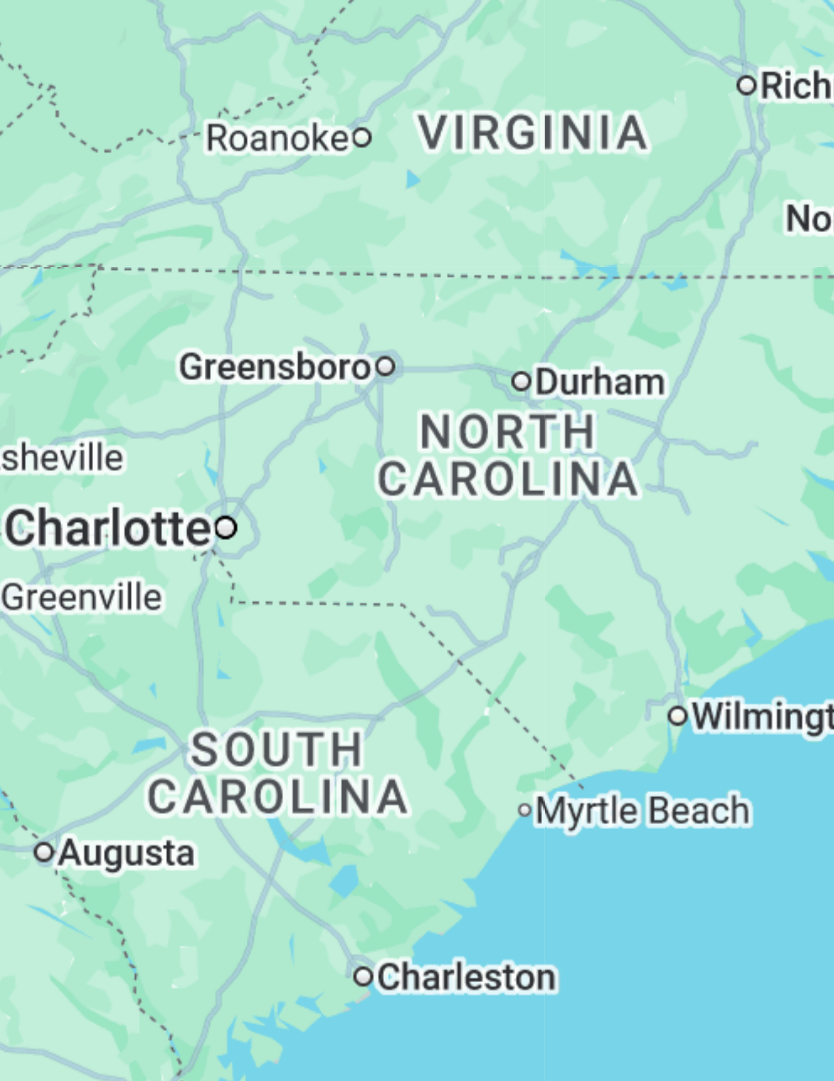 click at bounding box center (417, 400) 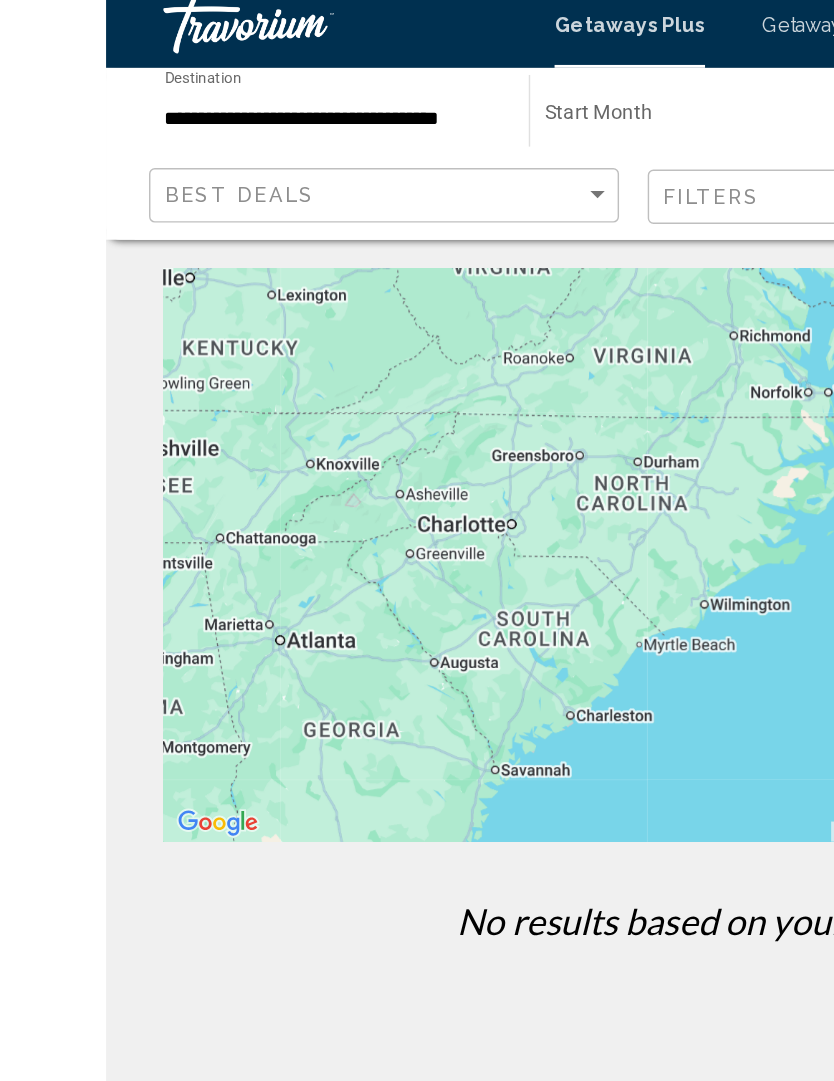 scroll, scrollTop: 0, scrollLeft: 0, axis: both 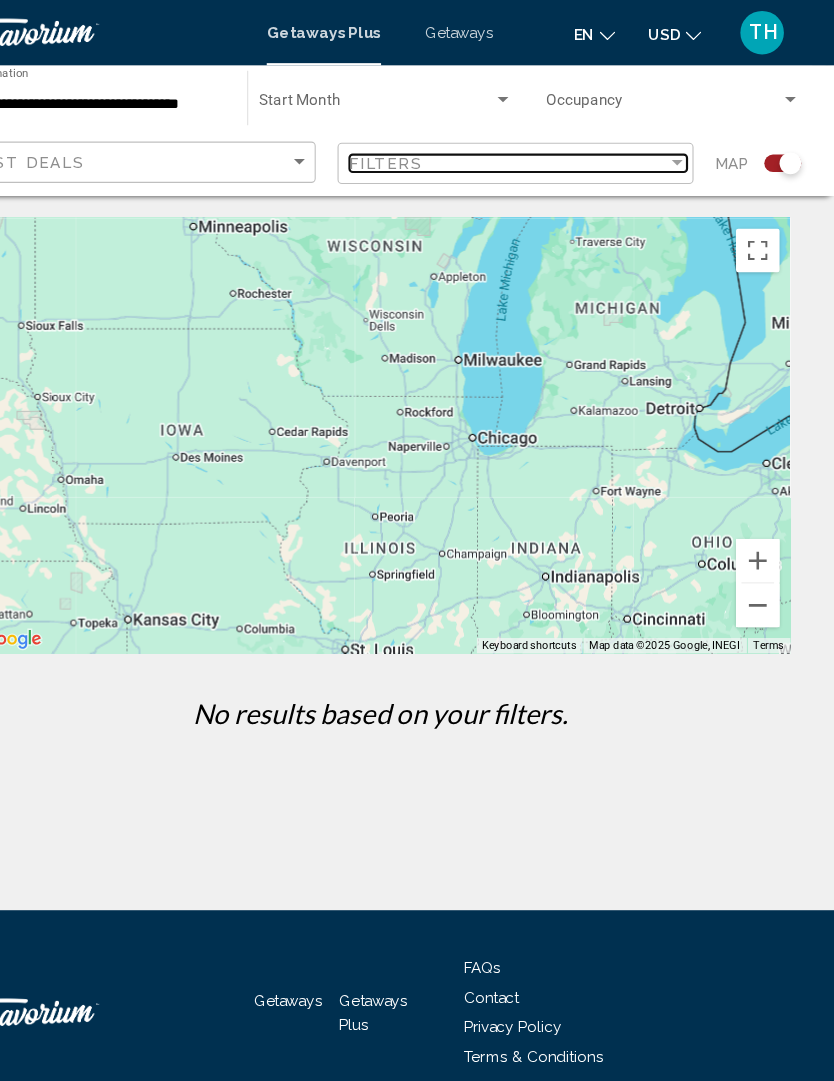 click at bounding box center (690, 150) 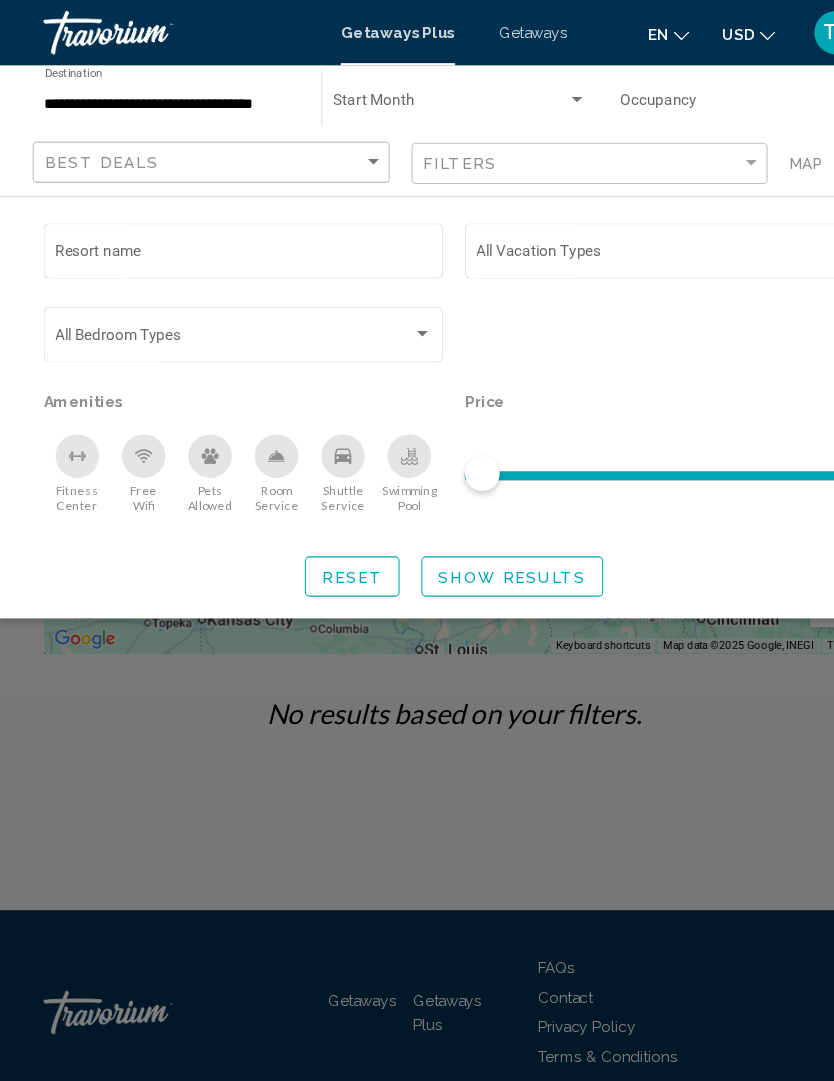 click at bounding box center (388, 306) 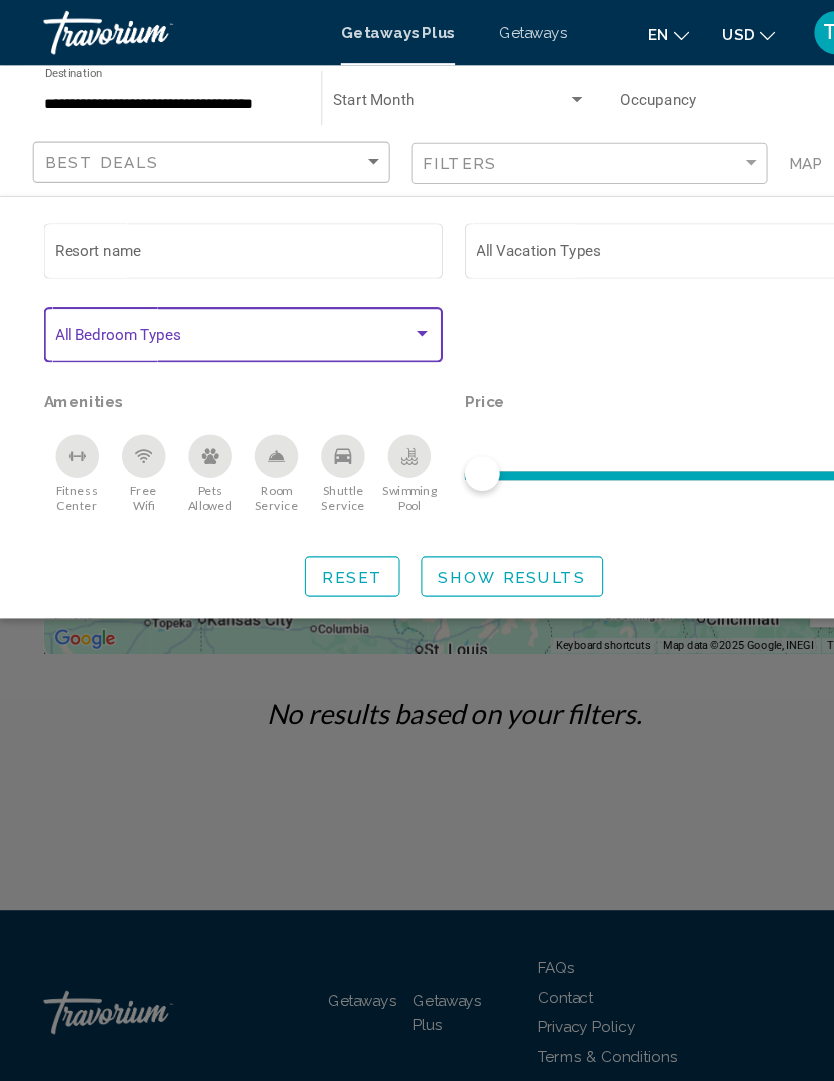 click at bounding box center (224, 311) 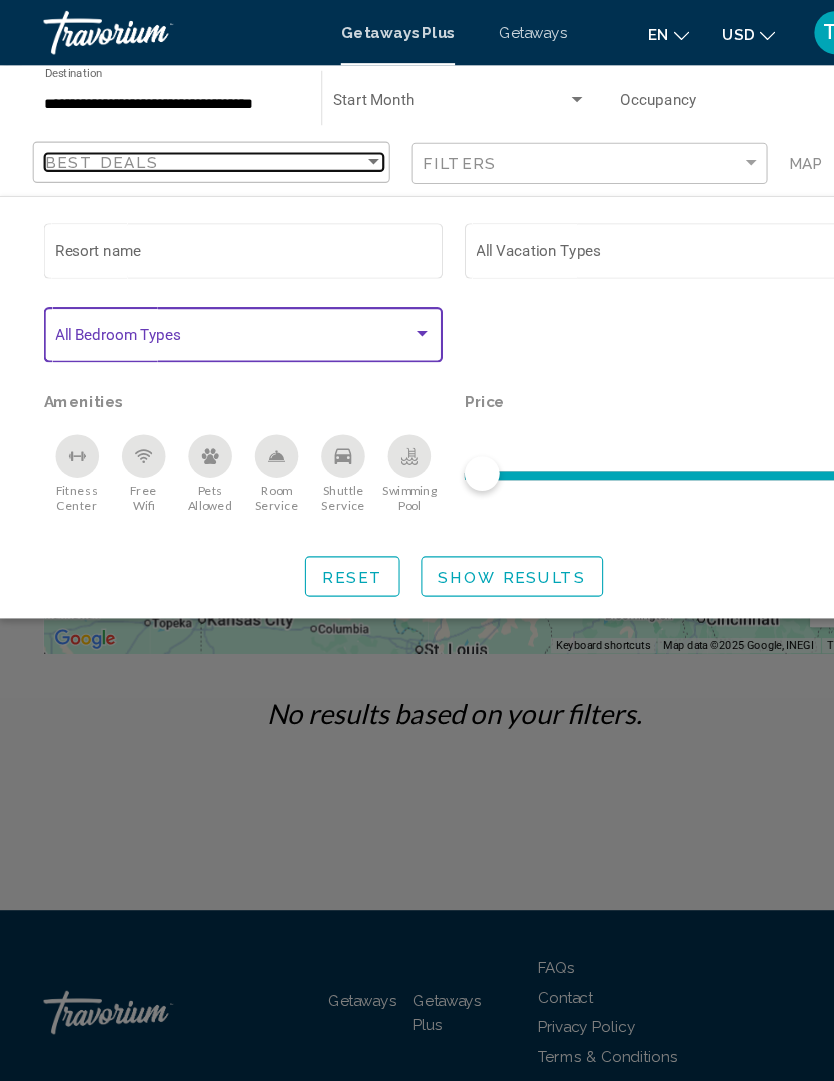 click at bounding box center [343, 149] 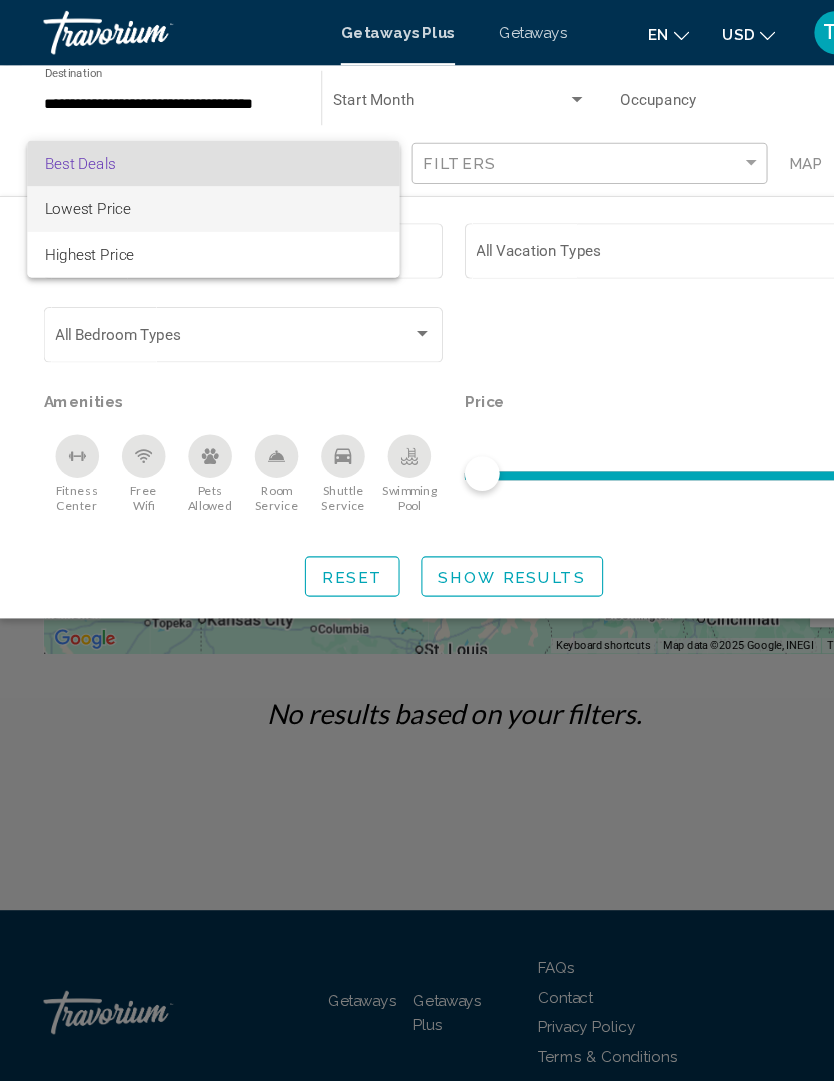 click on "Lowest Price" at bounding box center (196, 192) 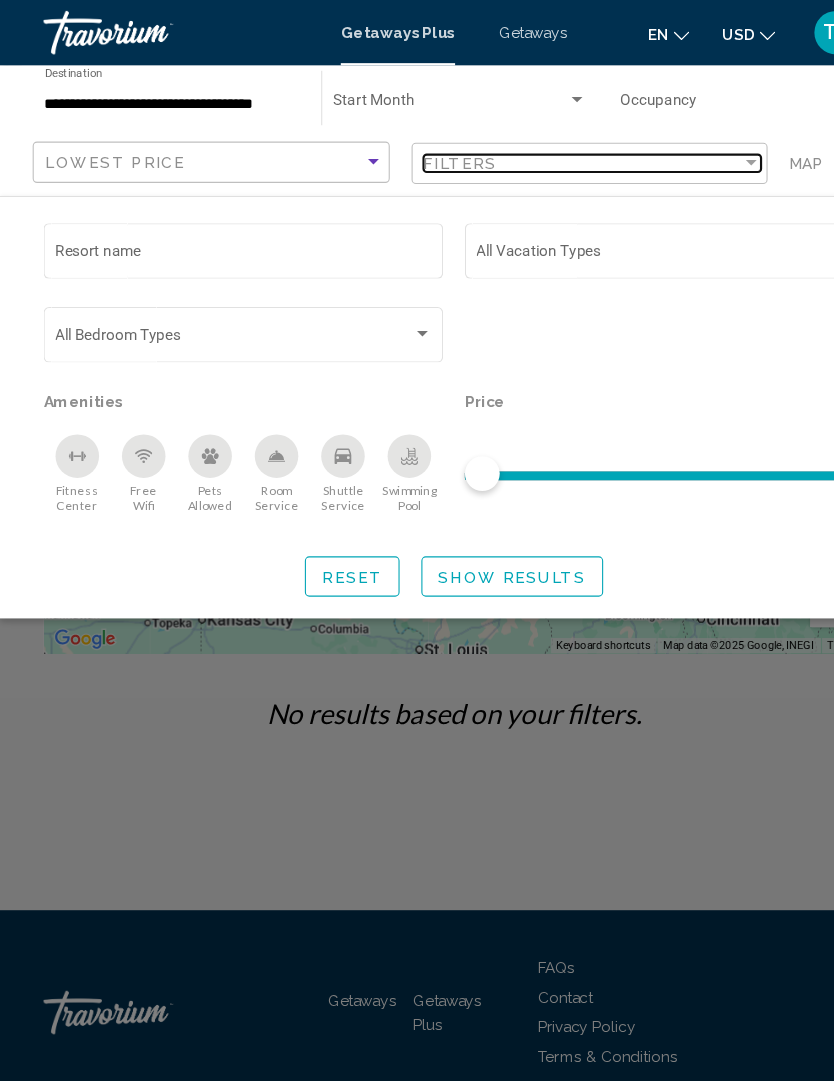 click on "Filters" at bounding box center (535, 150) 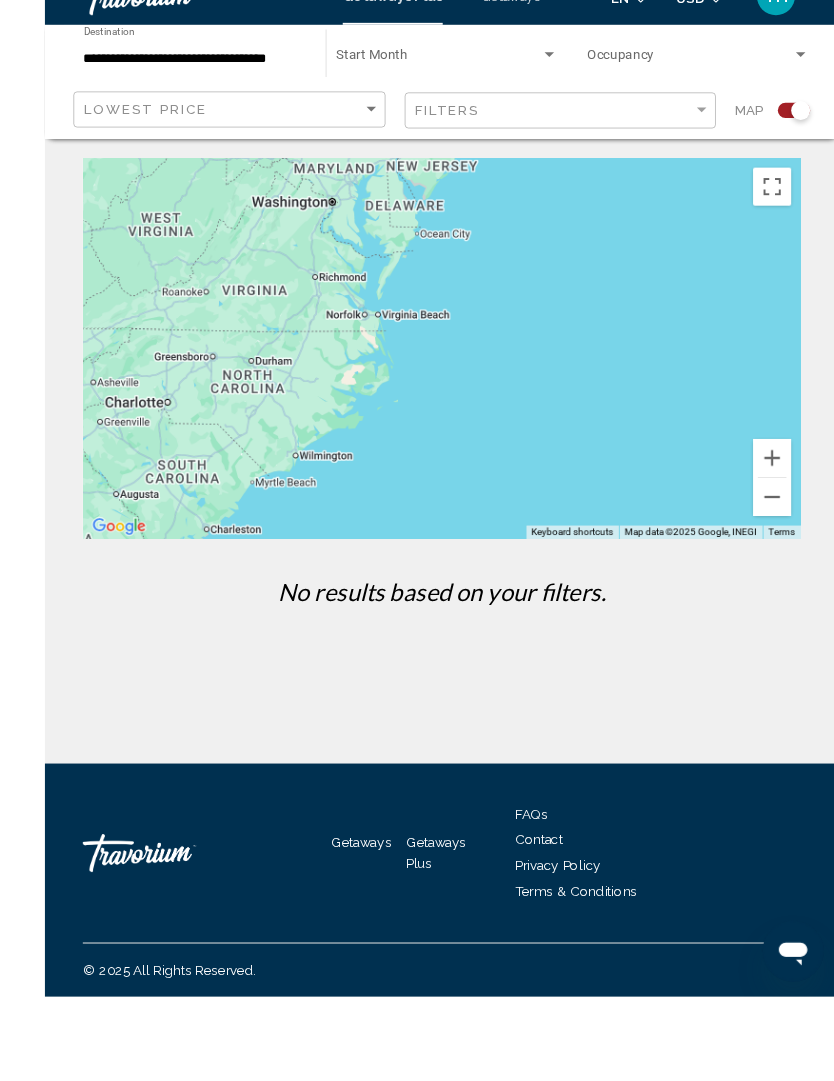 scroll, scrollTop: 0, scrollLeft: 0, axis: both 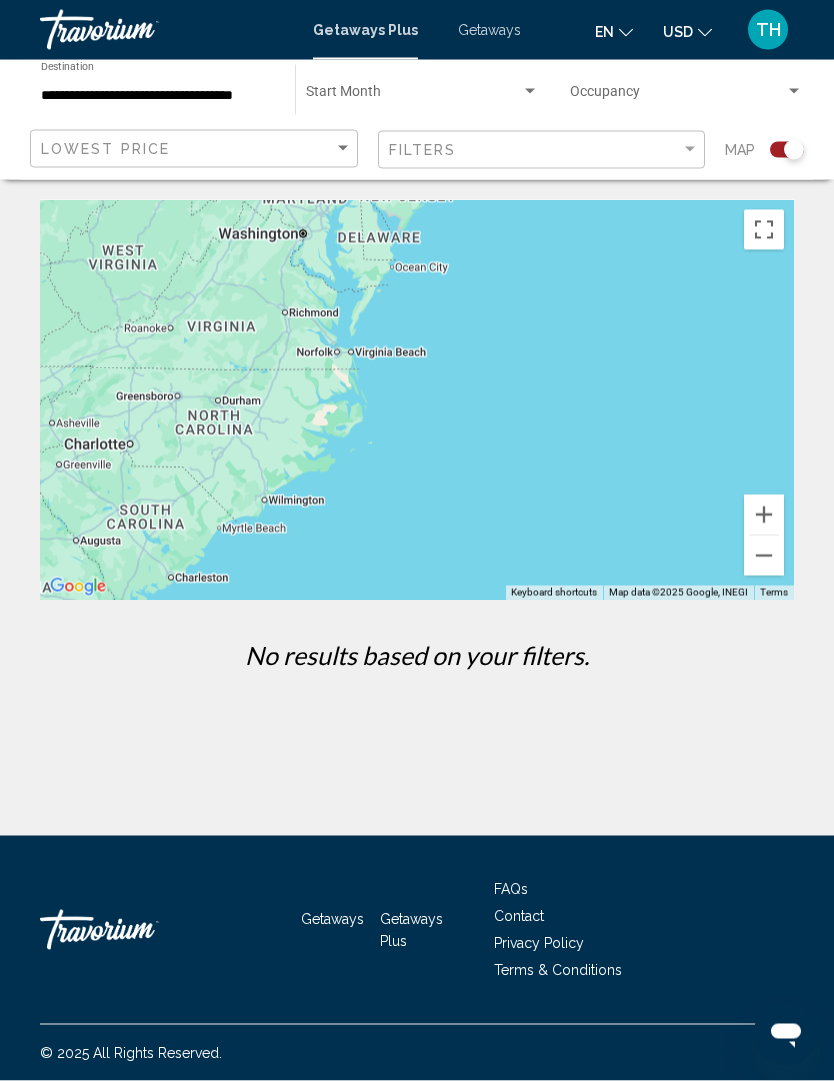 click at bounding box center [417, 400] 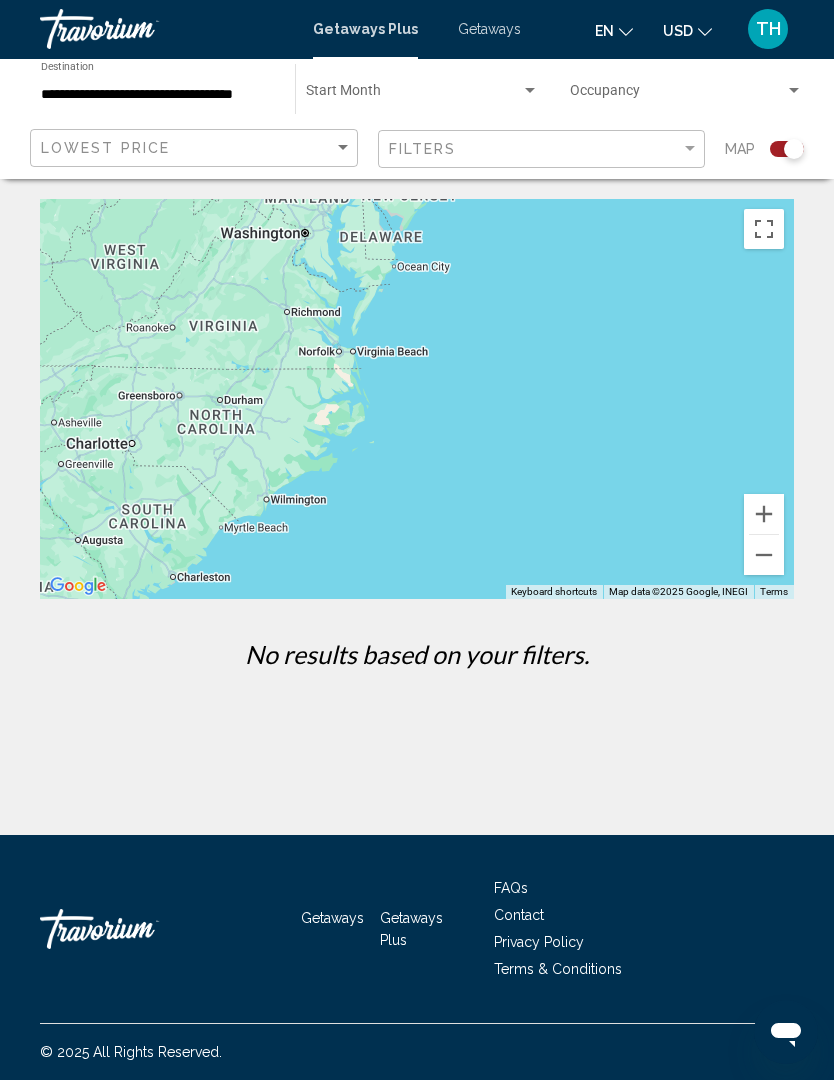 scroll, scrollTop: 33, scrollLeft: 0, axis: vertical 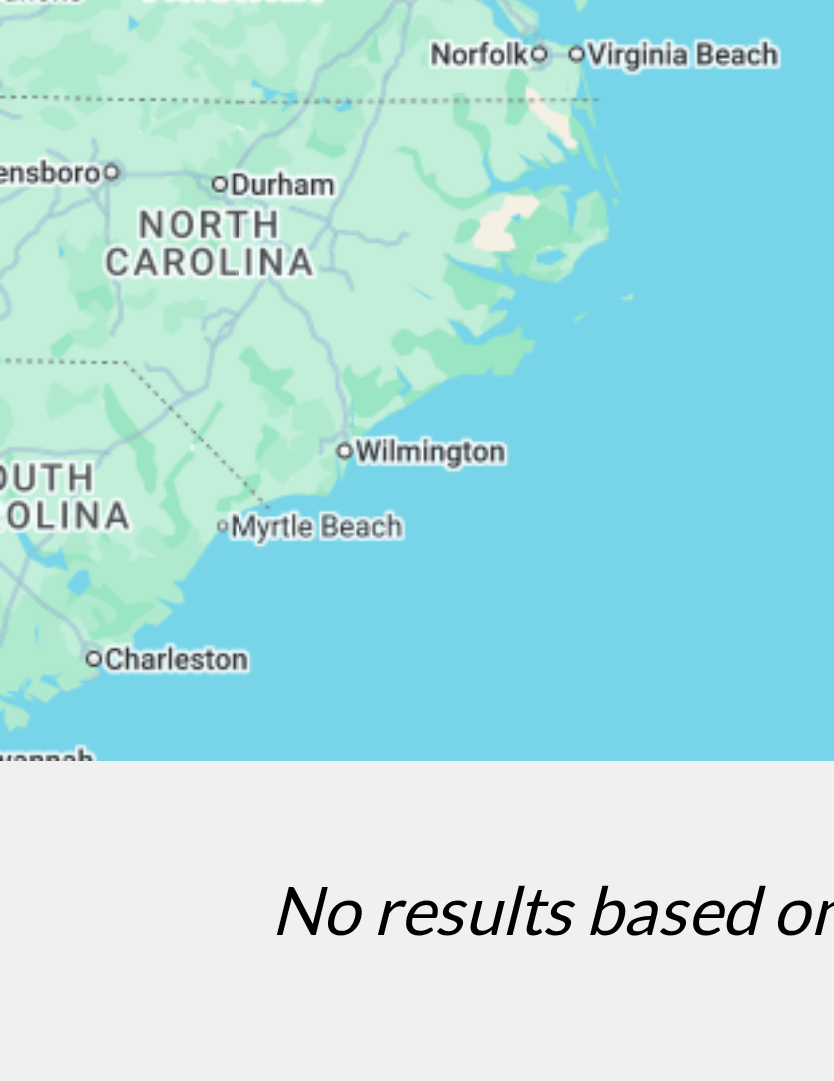 click at bounding box center [417, 400] 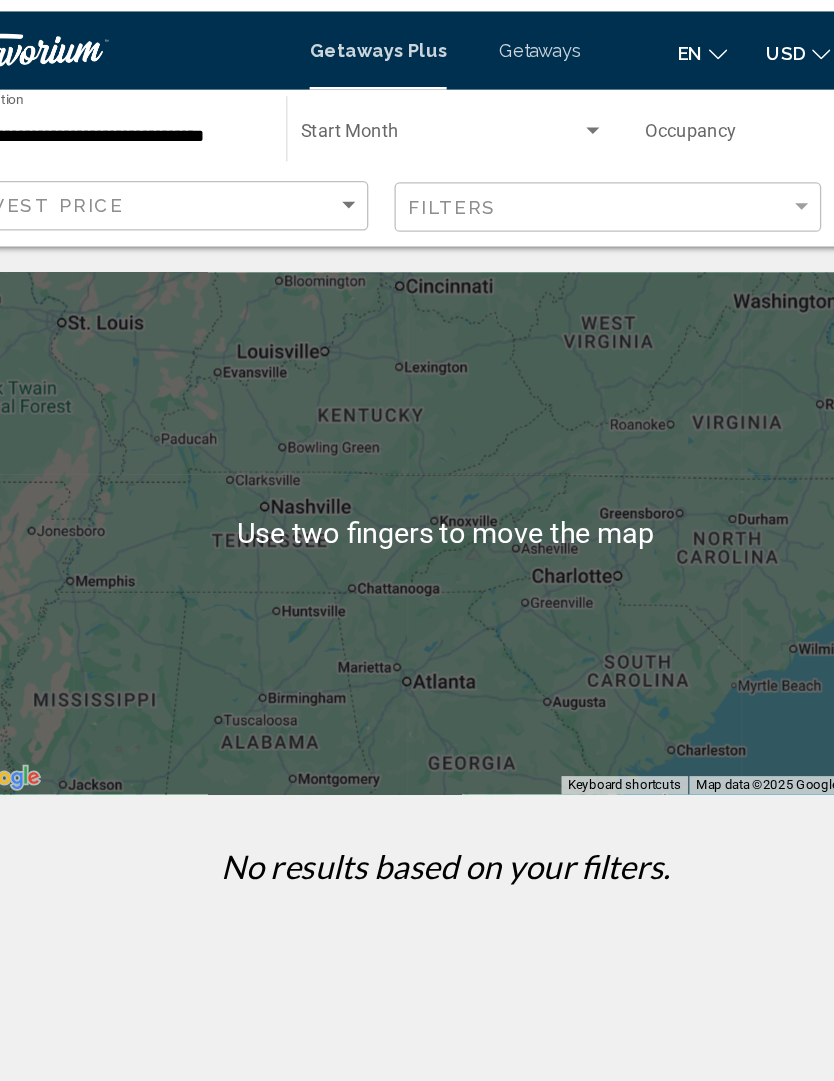 scroll, scrollTop: 0, scrollLeft: 0, axis: both 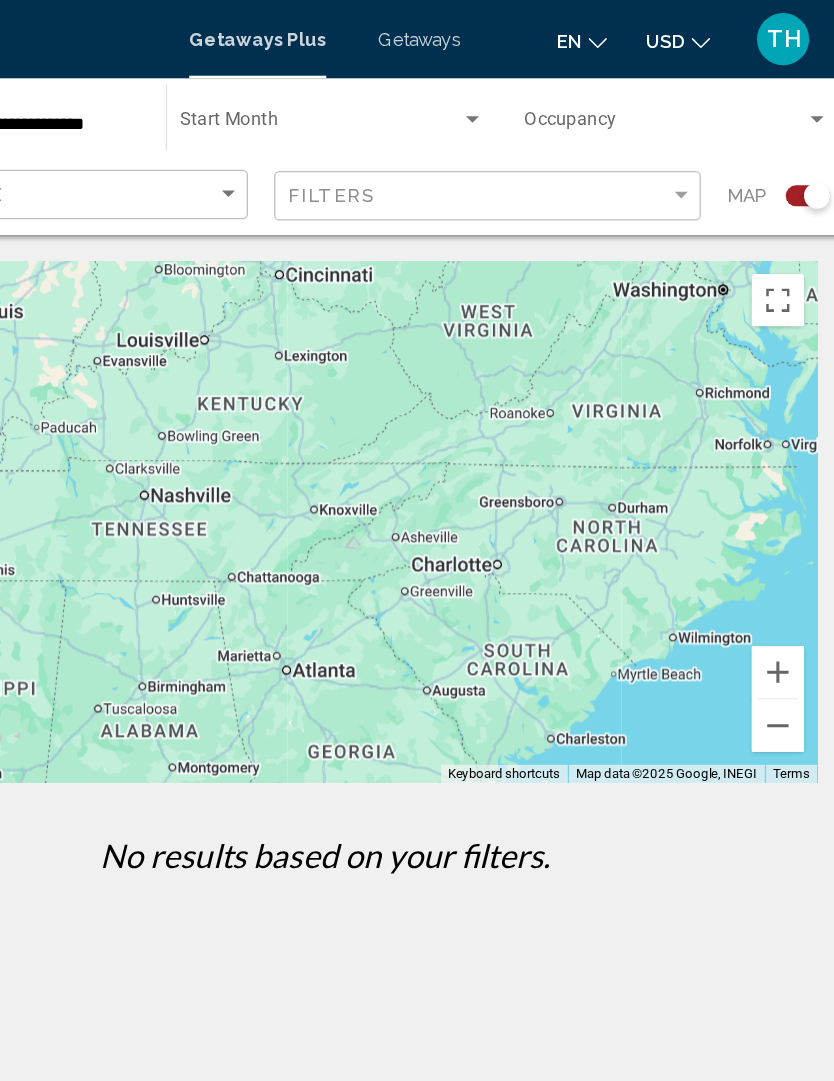 click on "Getaways" at bounding box center [489, 30] 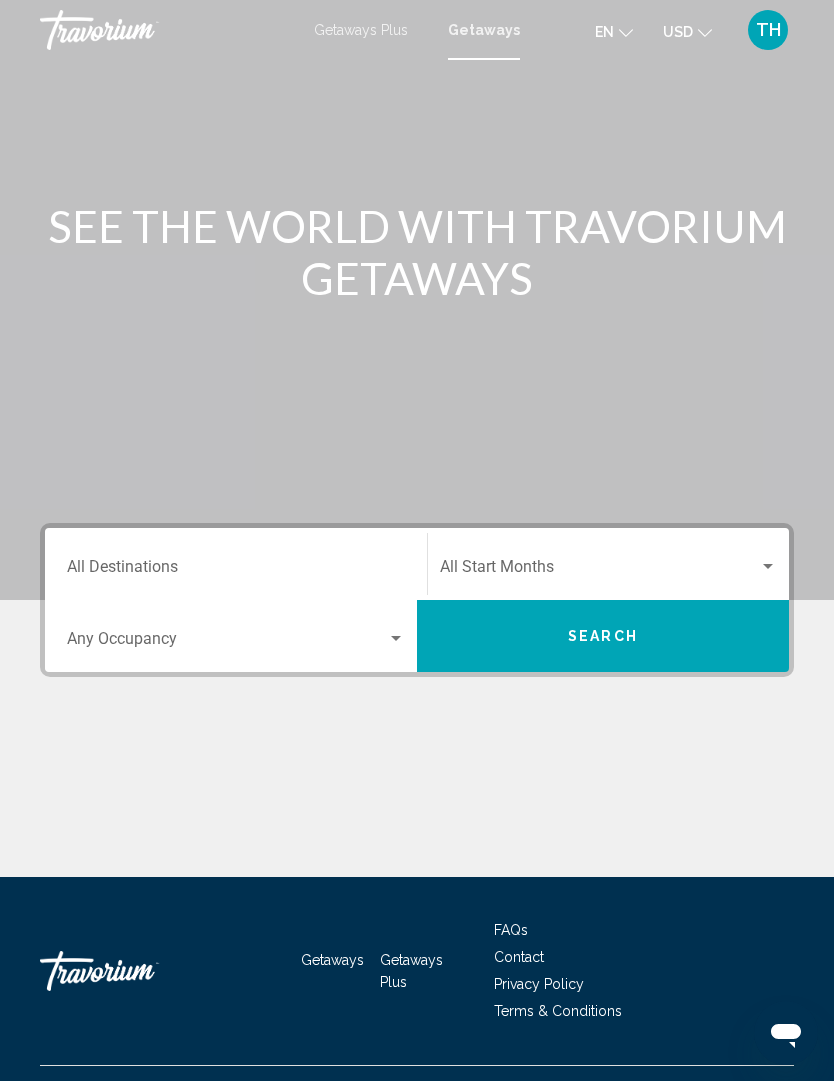 click on "Destination All Destinations" at bounding box center (236, 571) 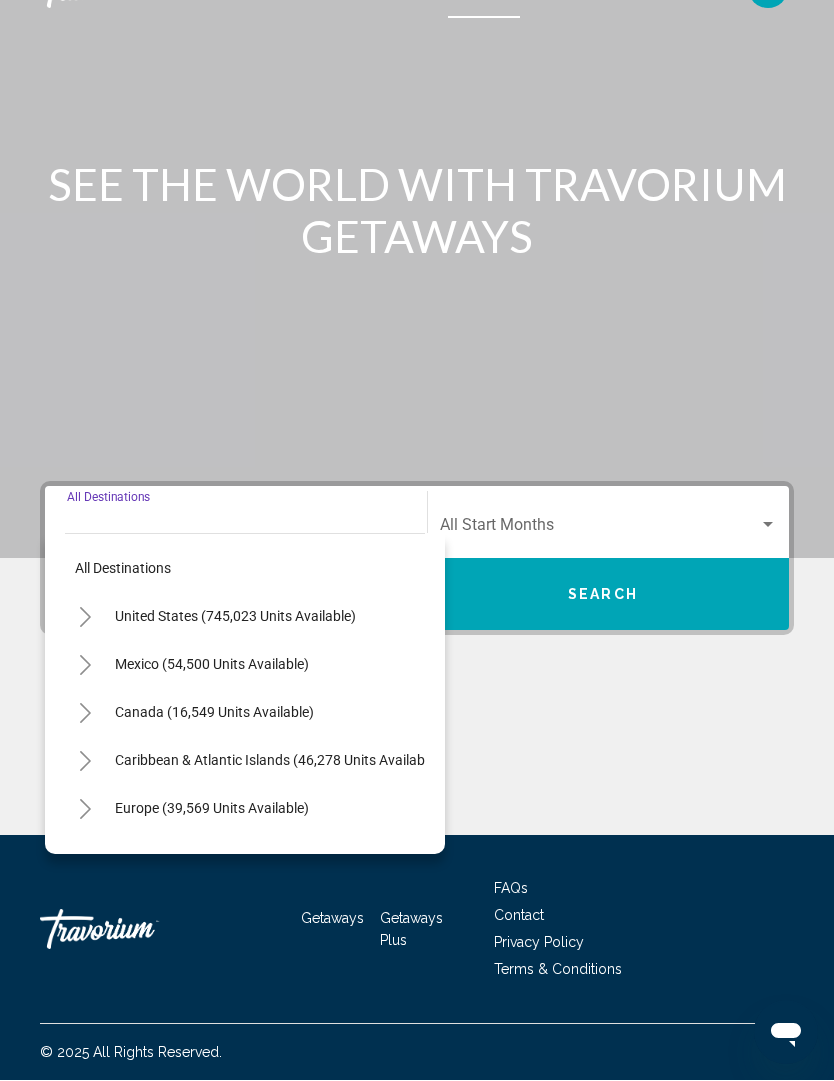 scroll, scrollTop: 67, scrollLeft: 0, axis: vertical 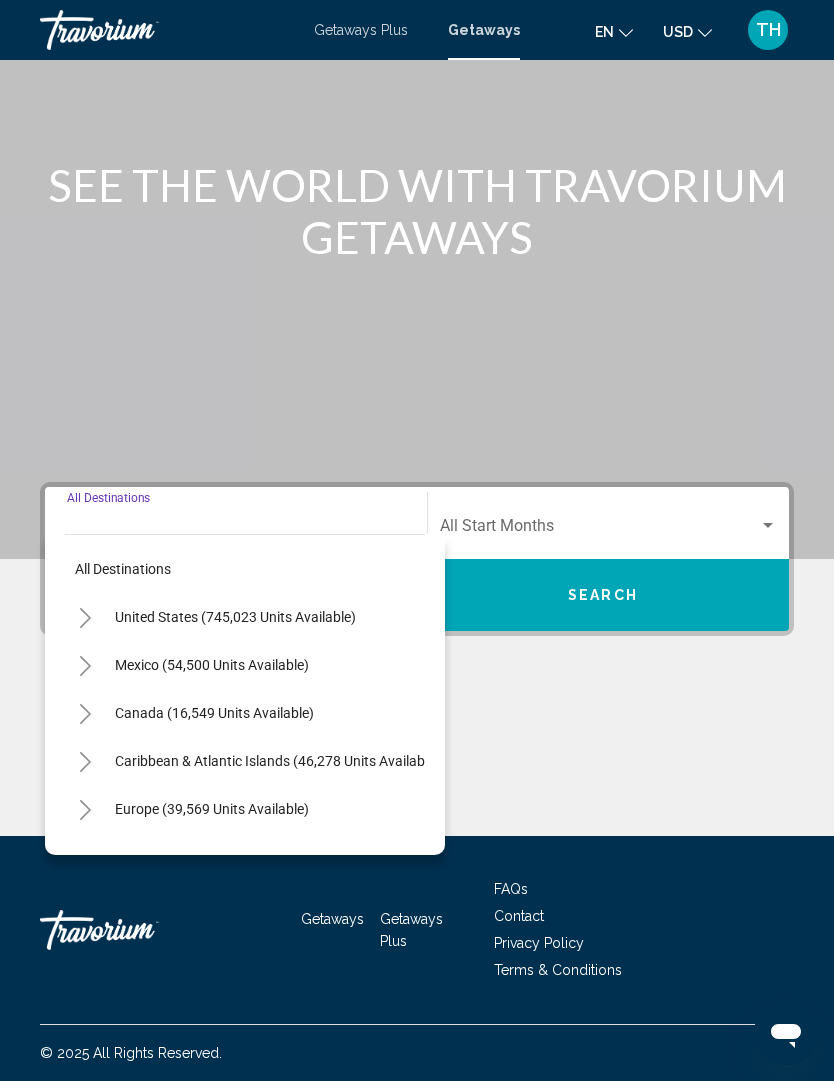 click on "United States (745,023 units available)" at bounding box center [212, 665] 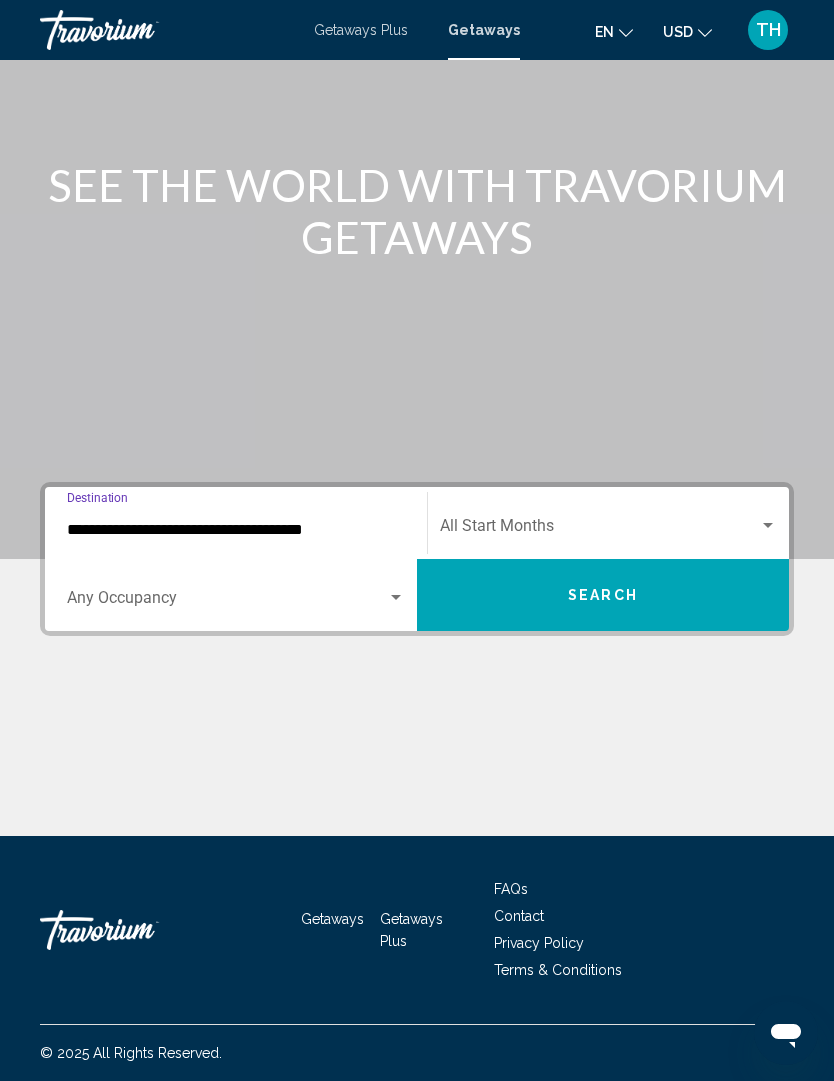 click at bounding box center (599, 530) 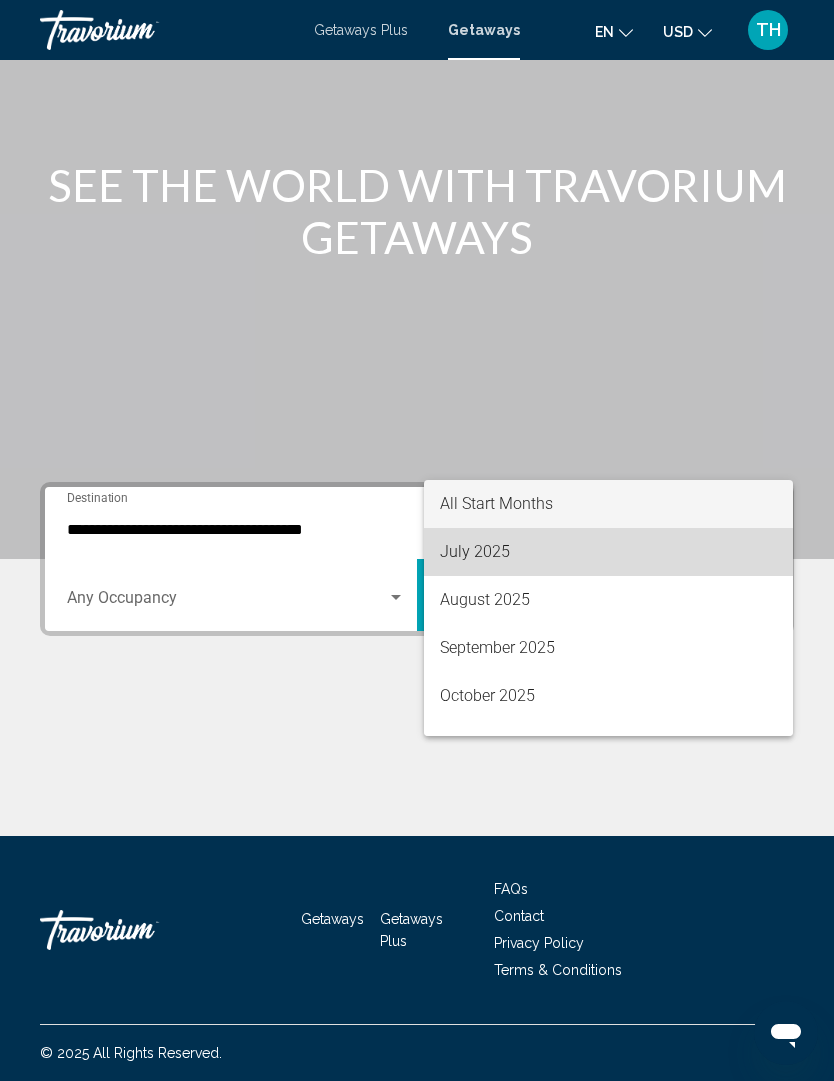 click on "July 2025" at bounding box center [608, 552] 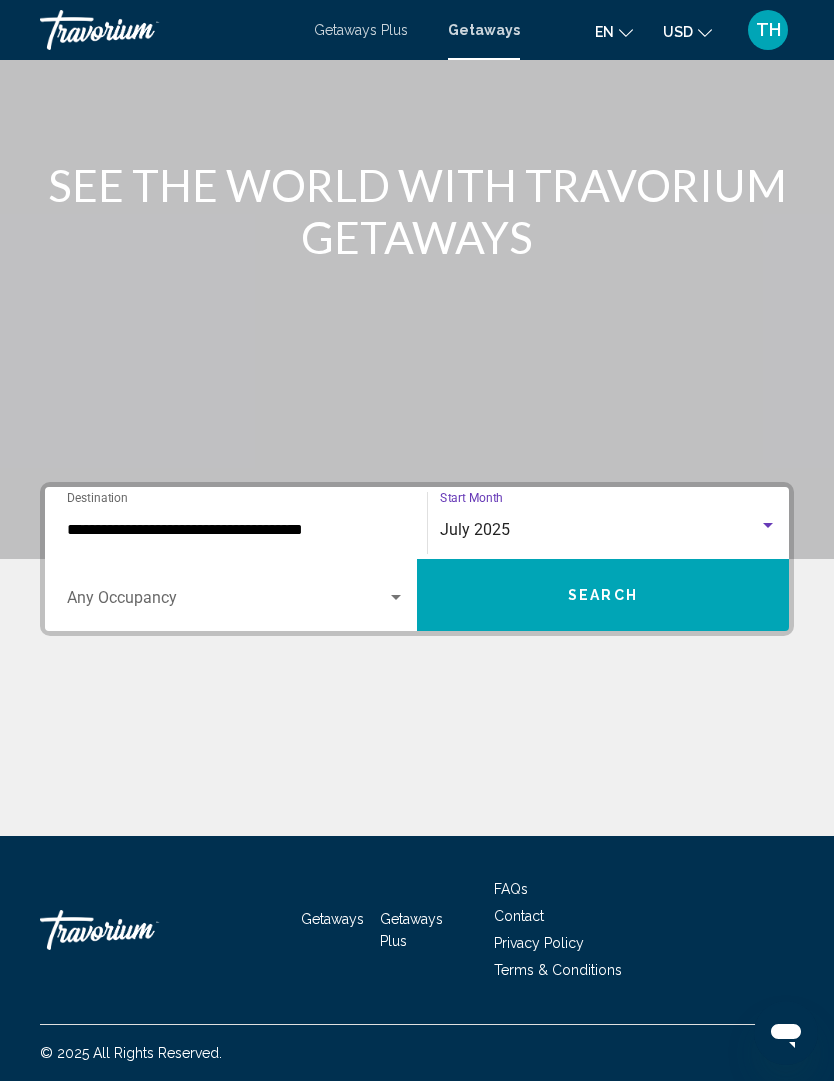 click at bounding box center (227, 602) 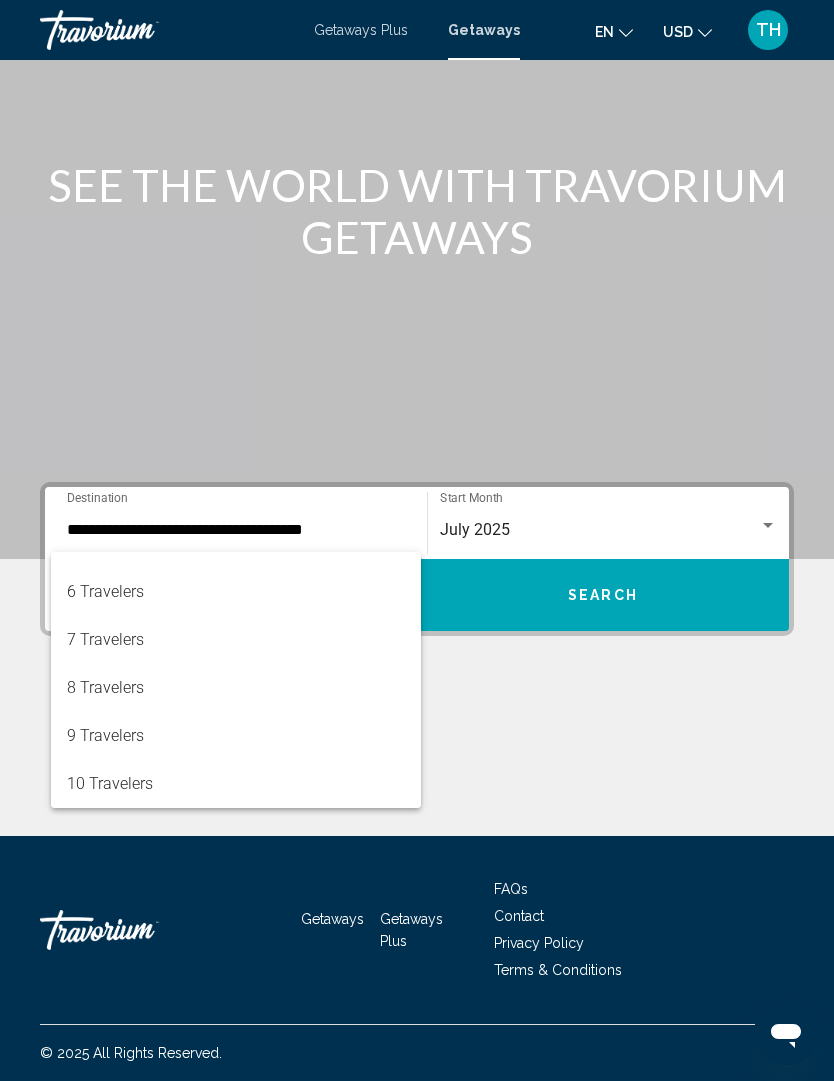 scroll, scrollTop: 224, scrollLeft: 0, axis: vertical 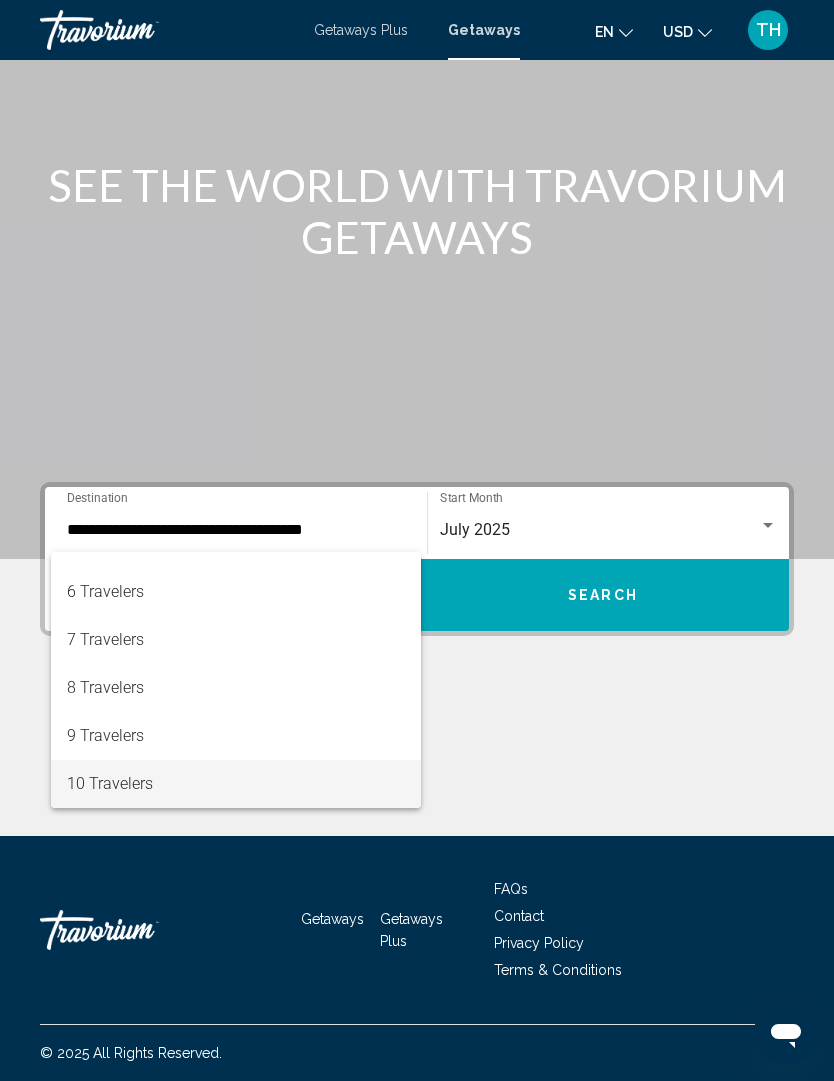 click on "10 Travelers" at bounding box center [236, 784] 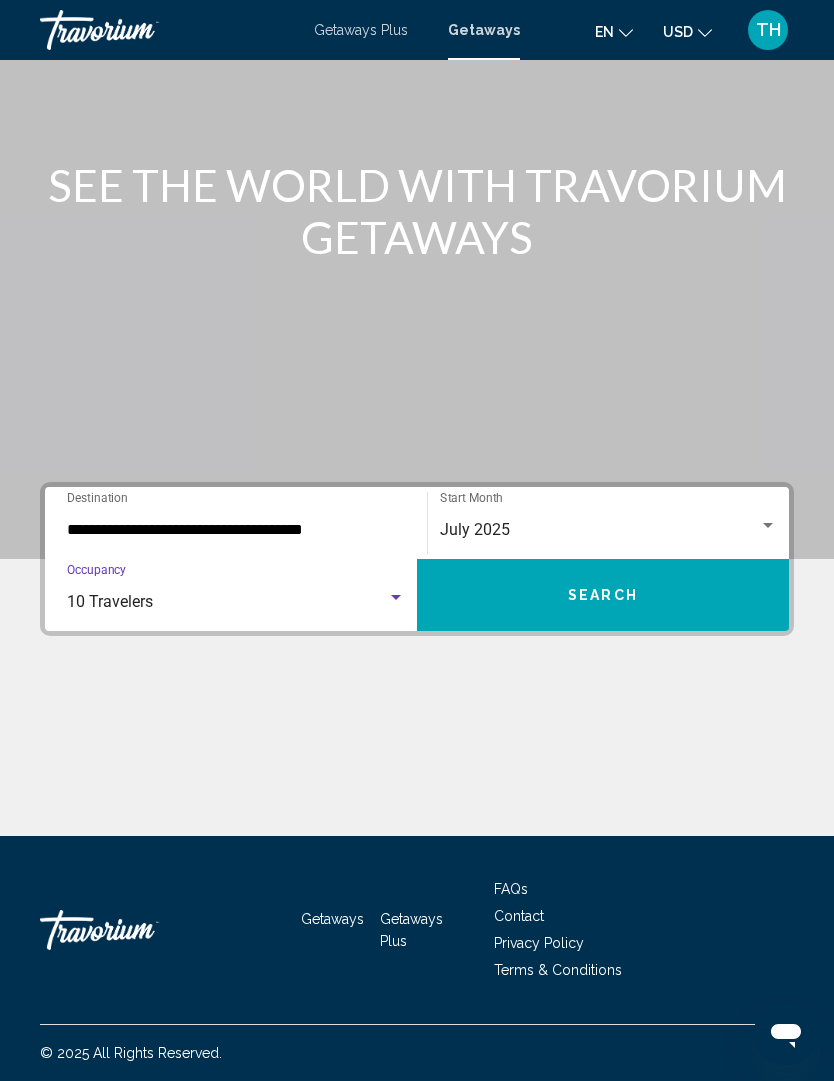 click on "Search" at bounding box center [603, 595] 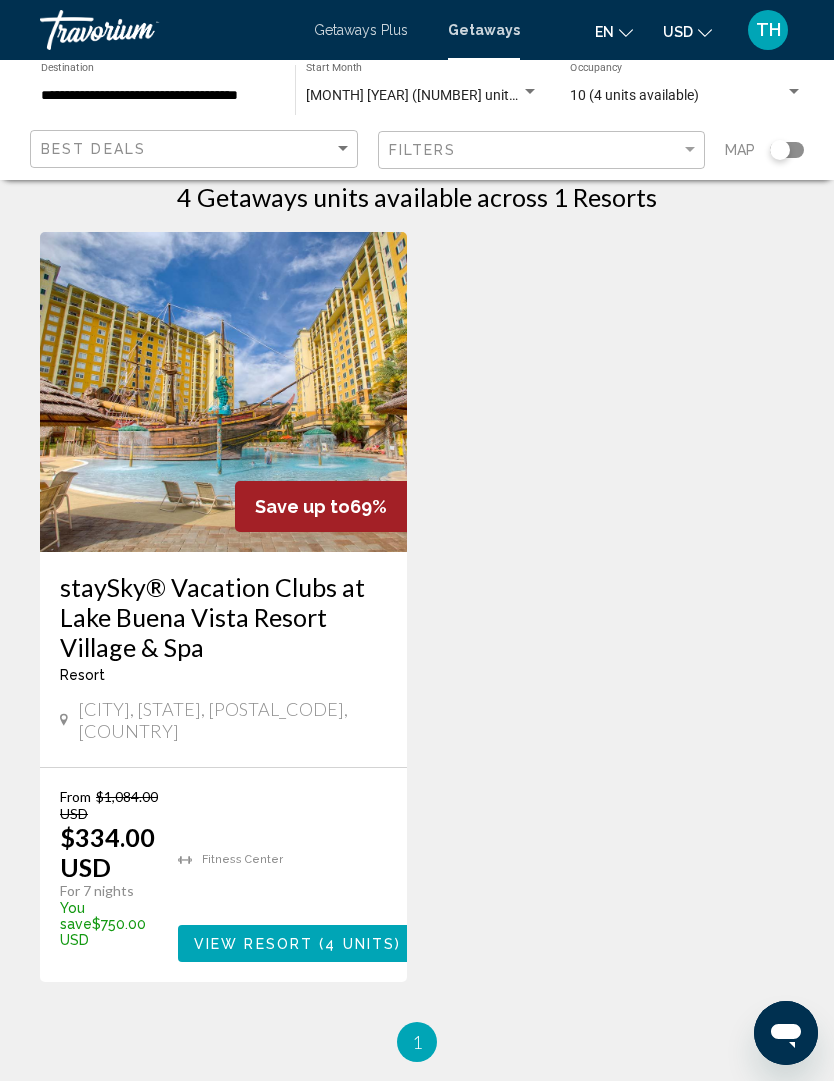 scroll, scrollTop: 0, scrollLeft: 0, axis: both 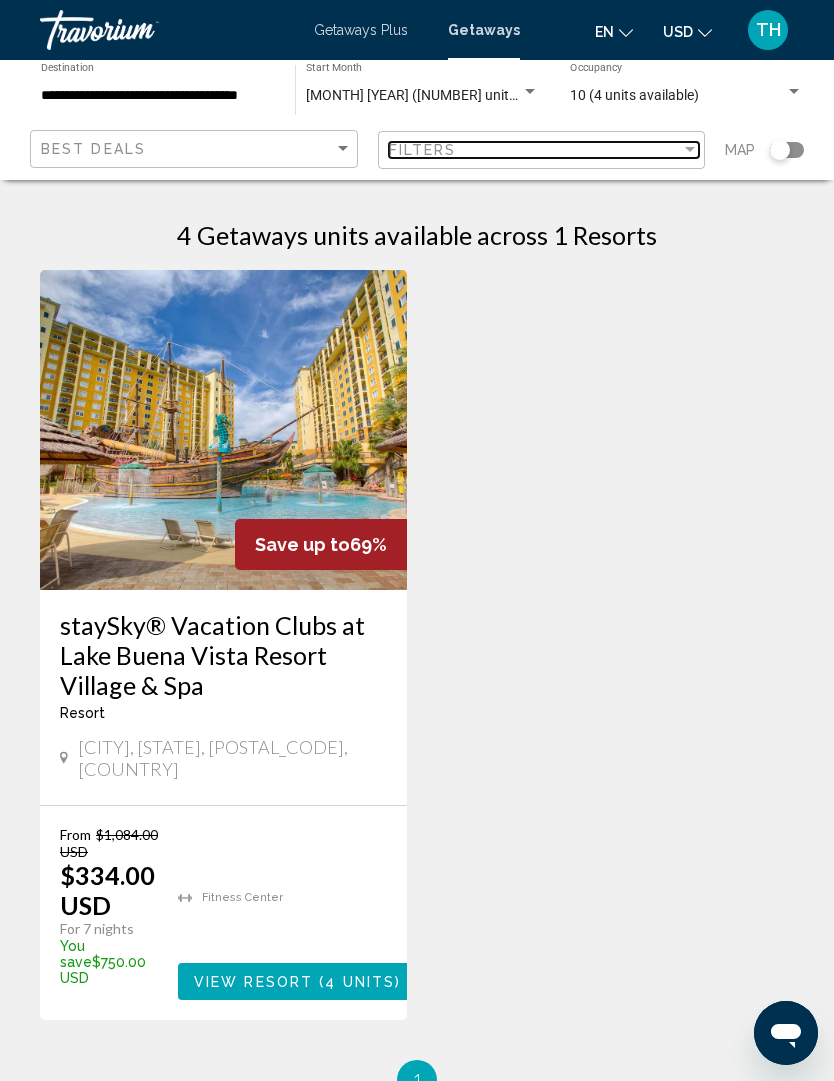 click on "Filters" at bounding box center (535, 150) 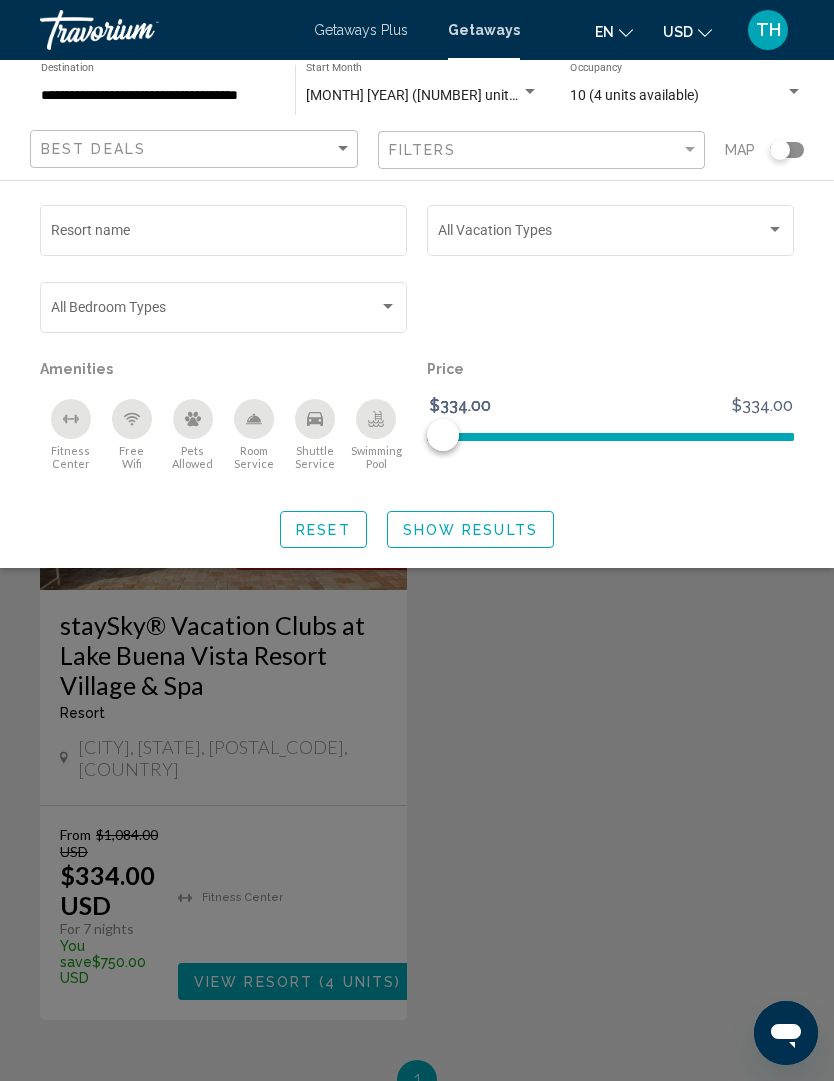 click 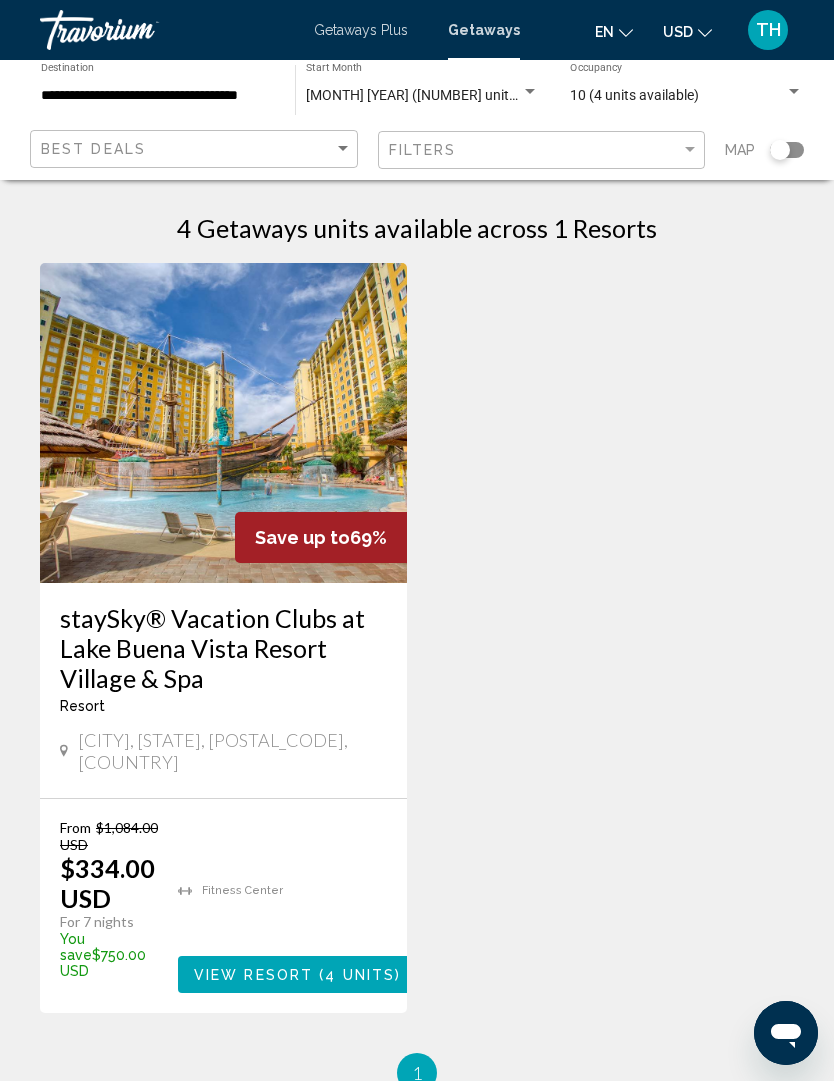 scroll, scrollTop: 0, scrollLeft: 0, axis: both 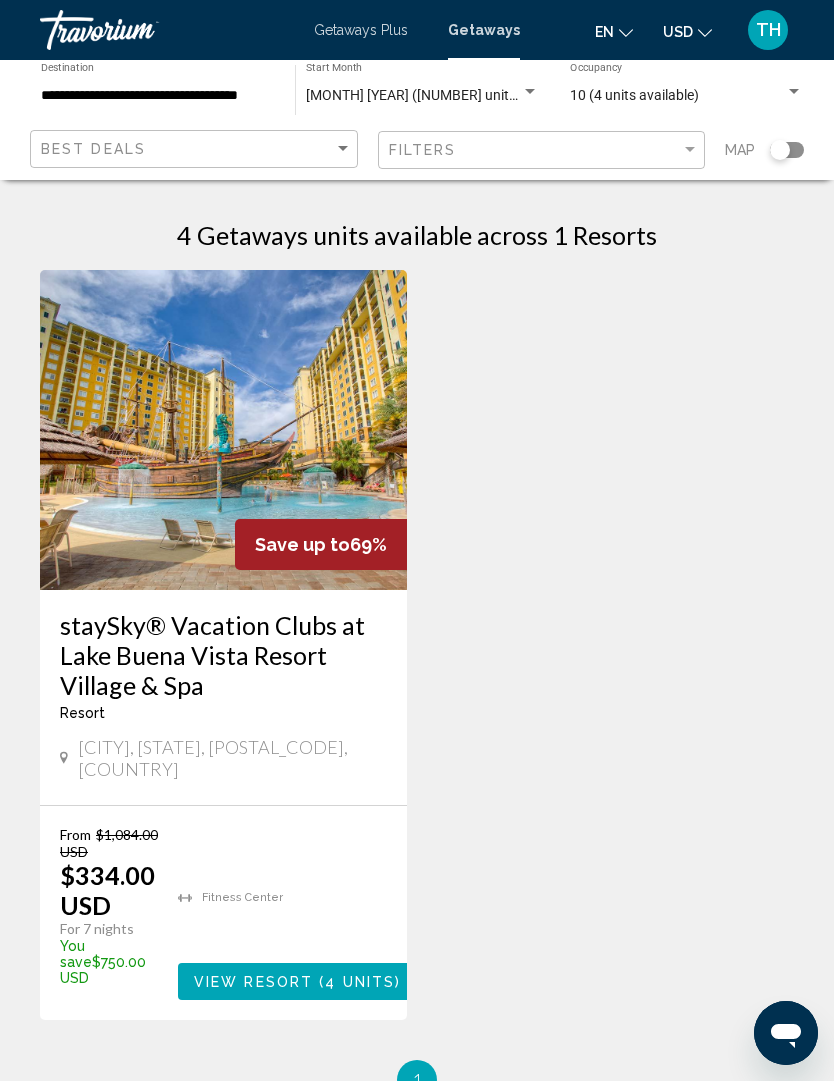 click on "View Resort" at bounding box center [253, 982] 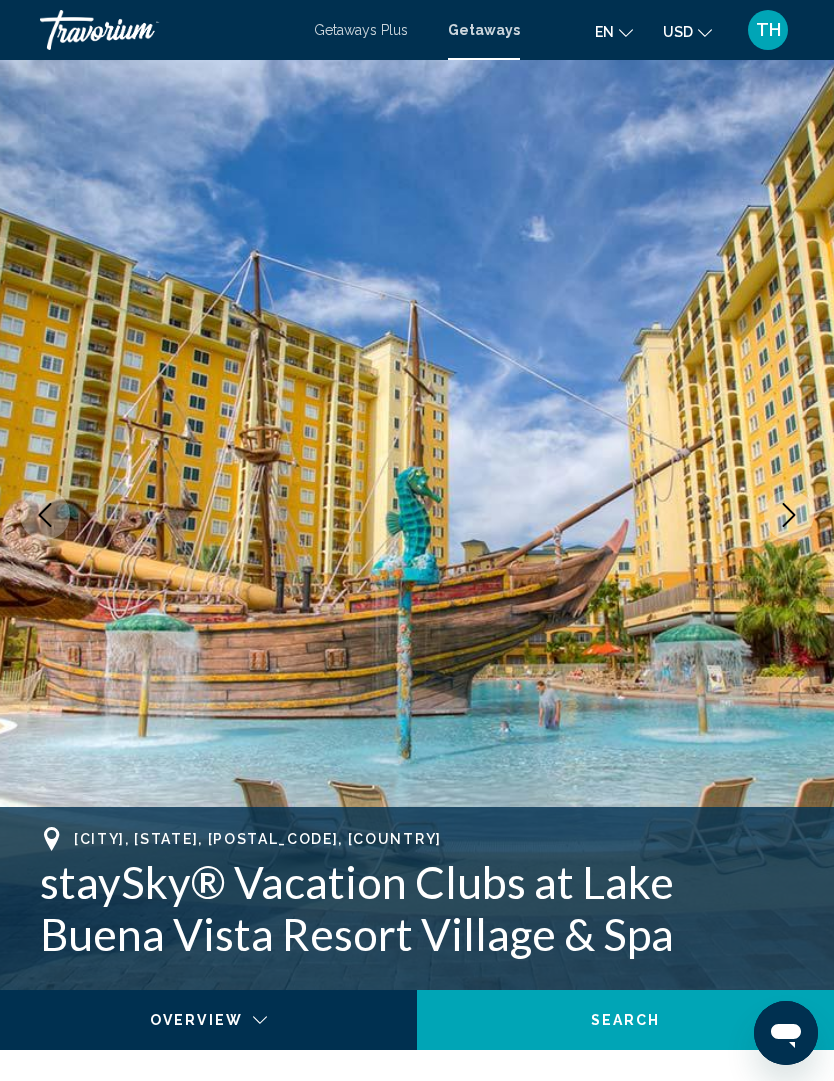 scroll, scrollTop: 0, scrollLeft: 0, axis: both 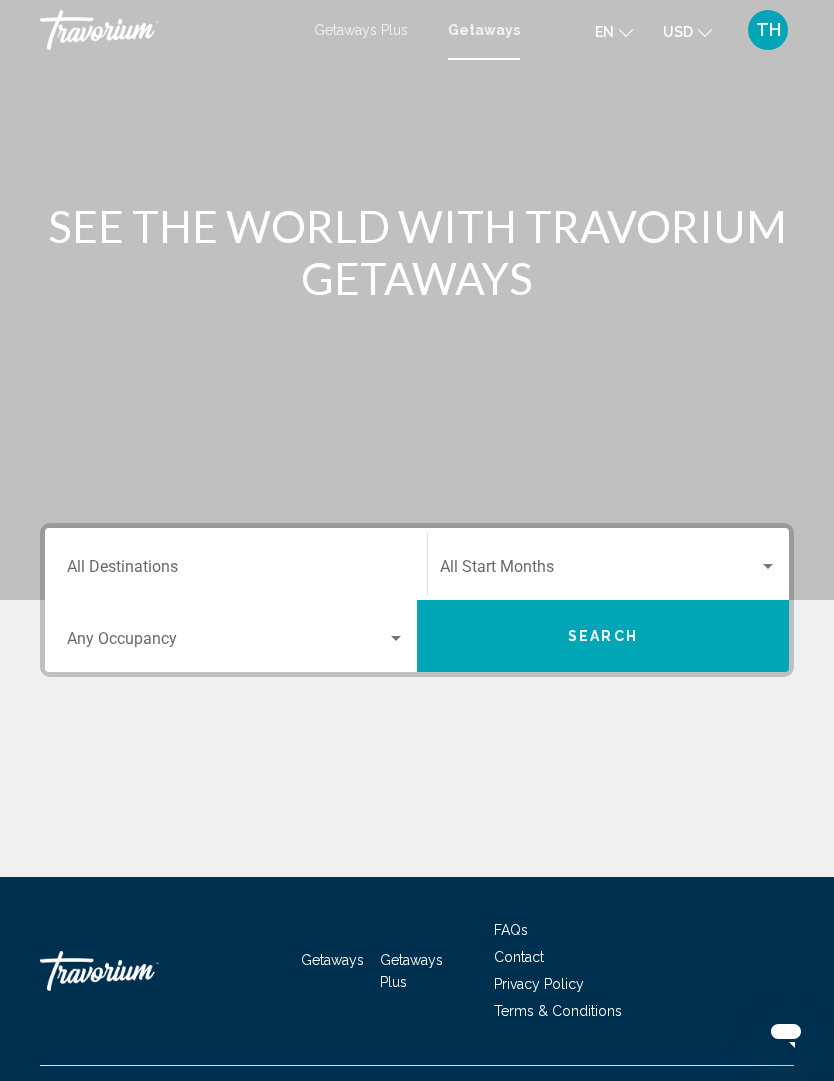 click on "Destination All Destinations" at bounding box center [236, 571] 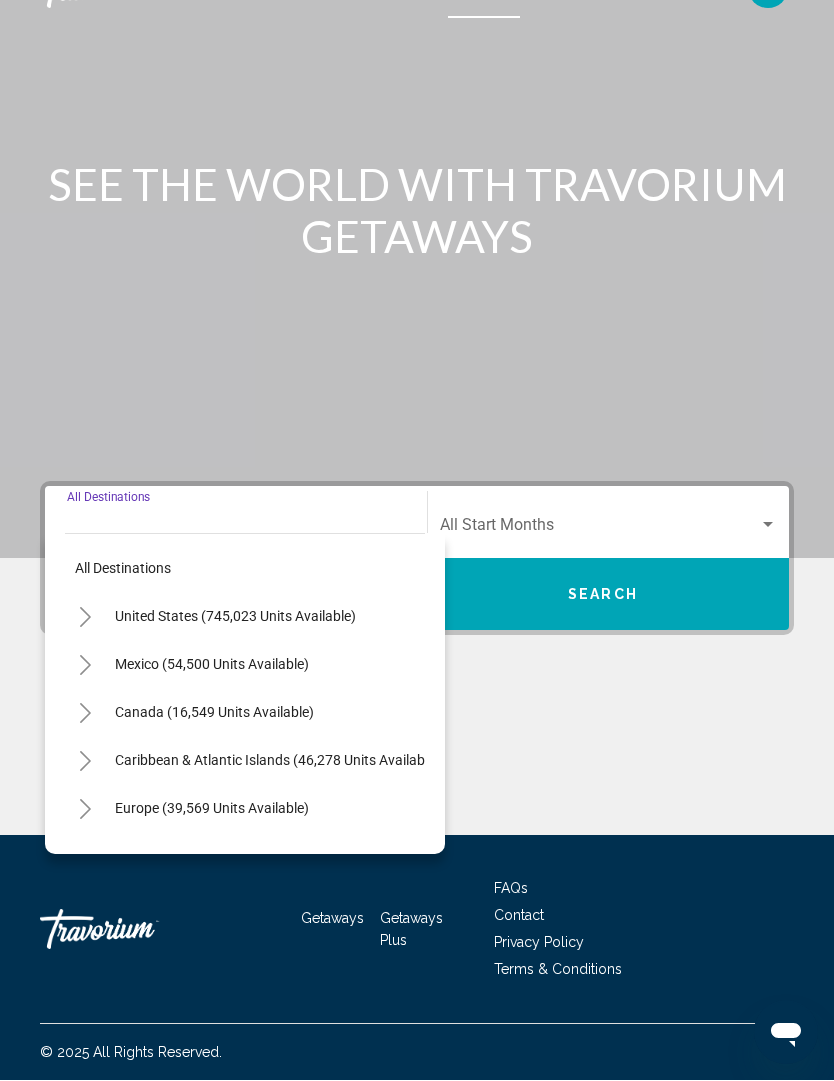 scroll, scrollTop: 67, scrollLeft: 0, axis: vertical 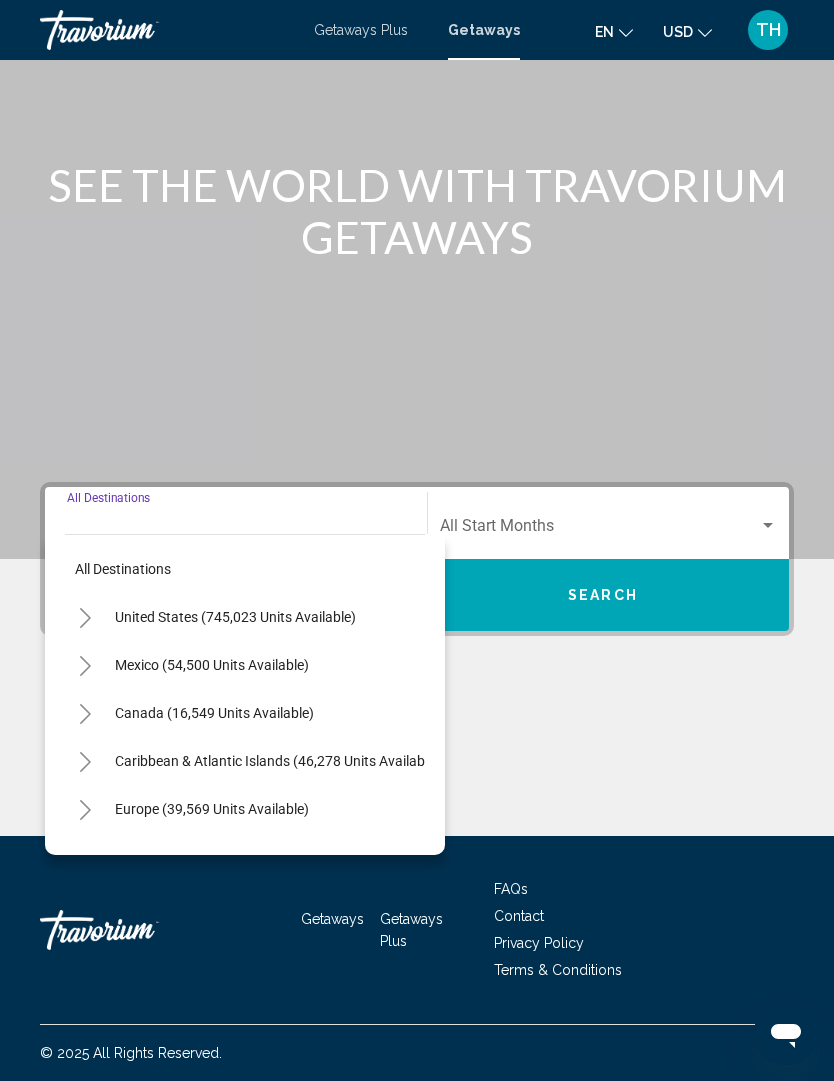 click on "United States (745,023 units available)" at bounding box center [212, 665] 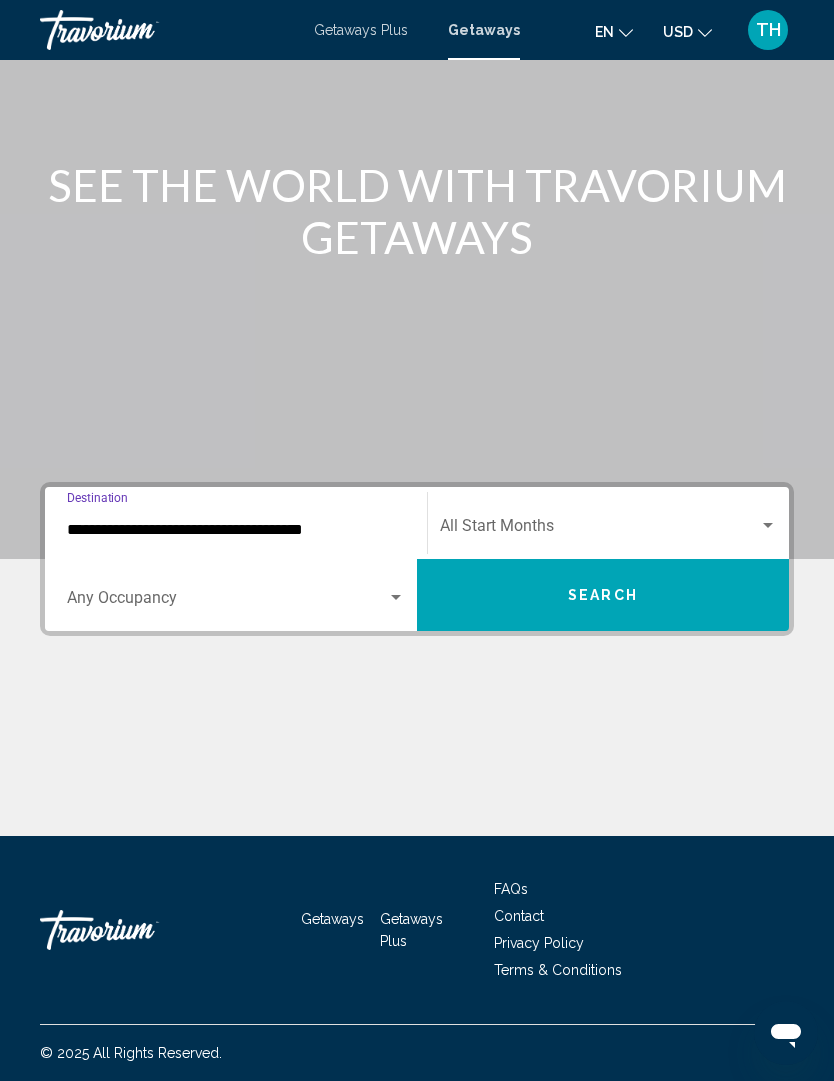 click at bounding box center (599, 530) 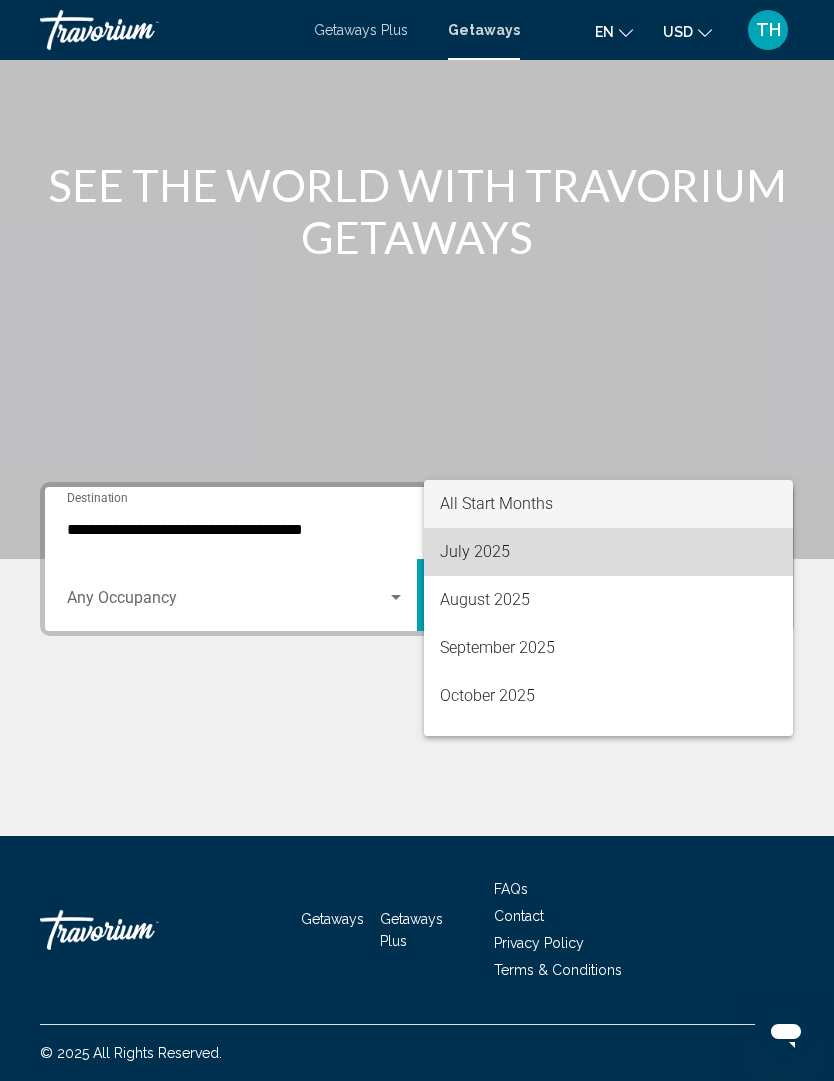 click on "July 2025" at bounding box center [608, 552] 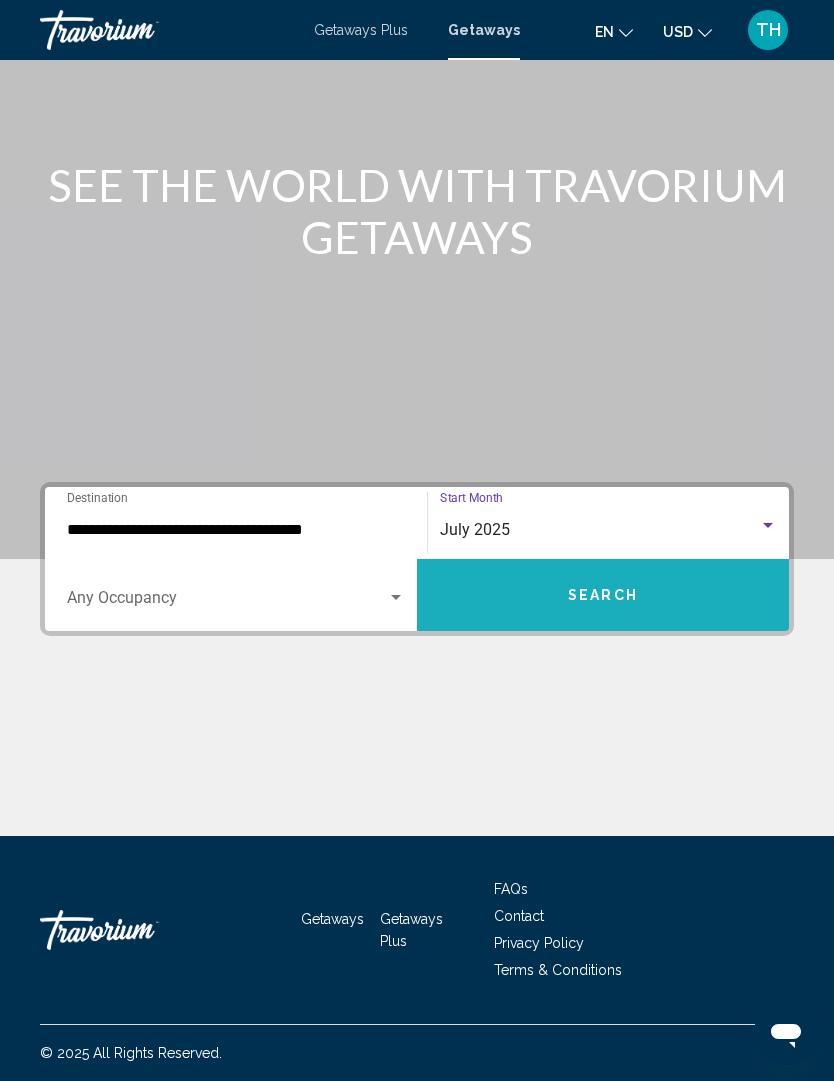 click on "Search" at bounding box center (603, 596) 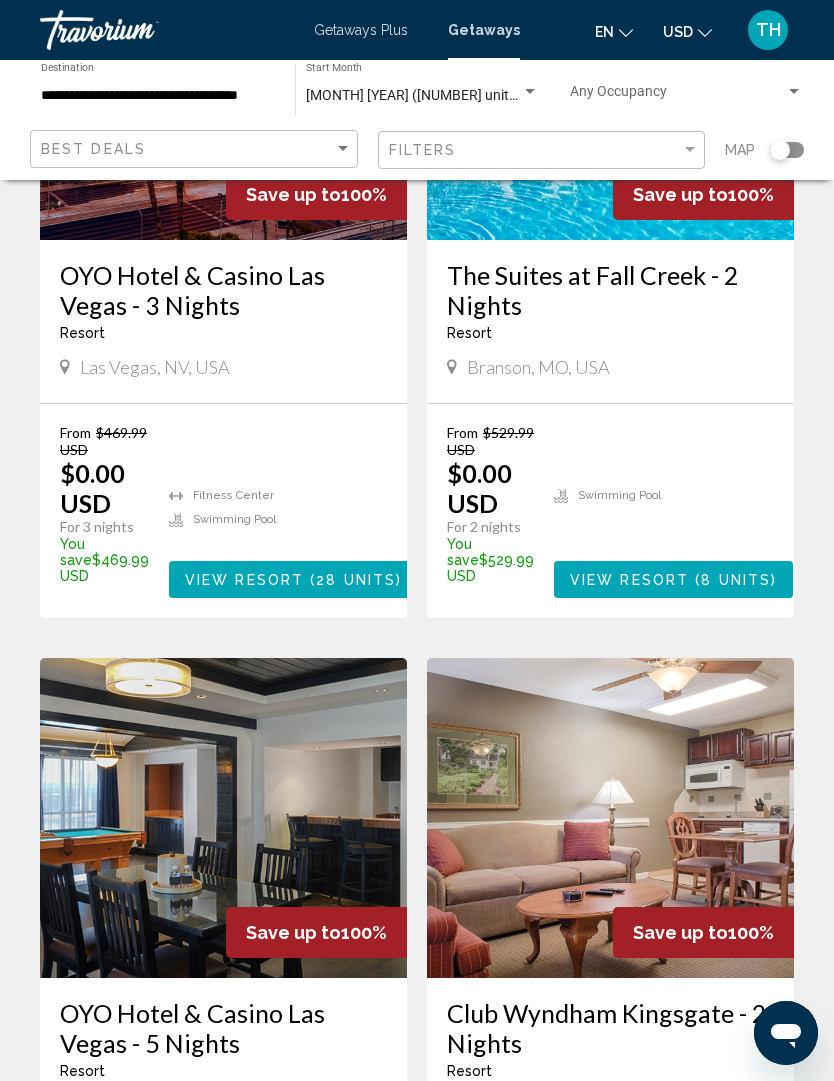 scroll, scrollTop: 349, scrollLeft: 0, axis: vertical 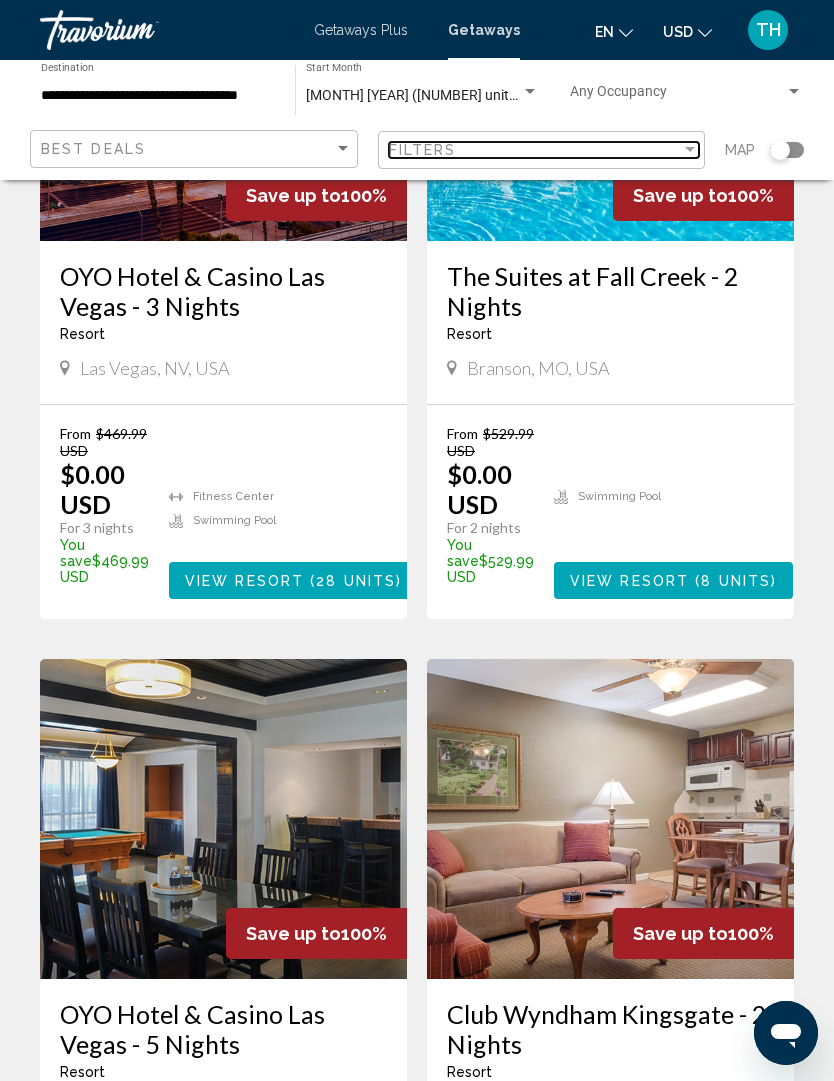 click on "Filters" at bounding box center [535, 150] 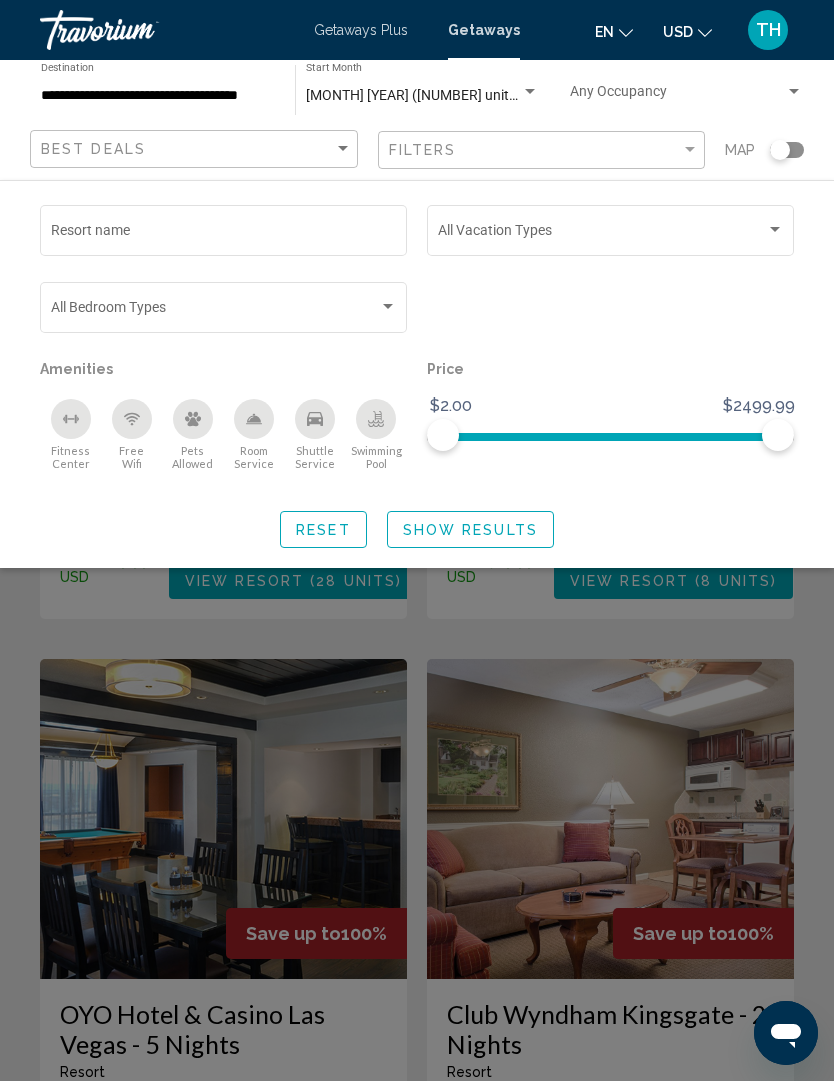 click on "Resort name Vacation Types All Vacation Types Bedroom Types All Bedroom Types Amenities Fitness Center Free Wifi Pets Allowed Room Service Shuttle Service Swimming Pool Price $[NUMBER] $[NUMBER] $[NUMBER] $[NUMBER] Reset Show Results" 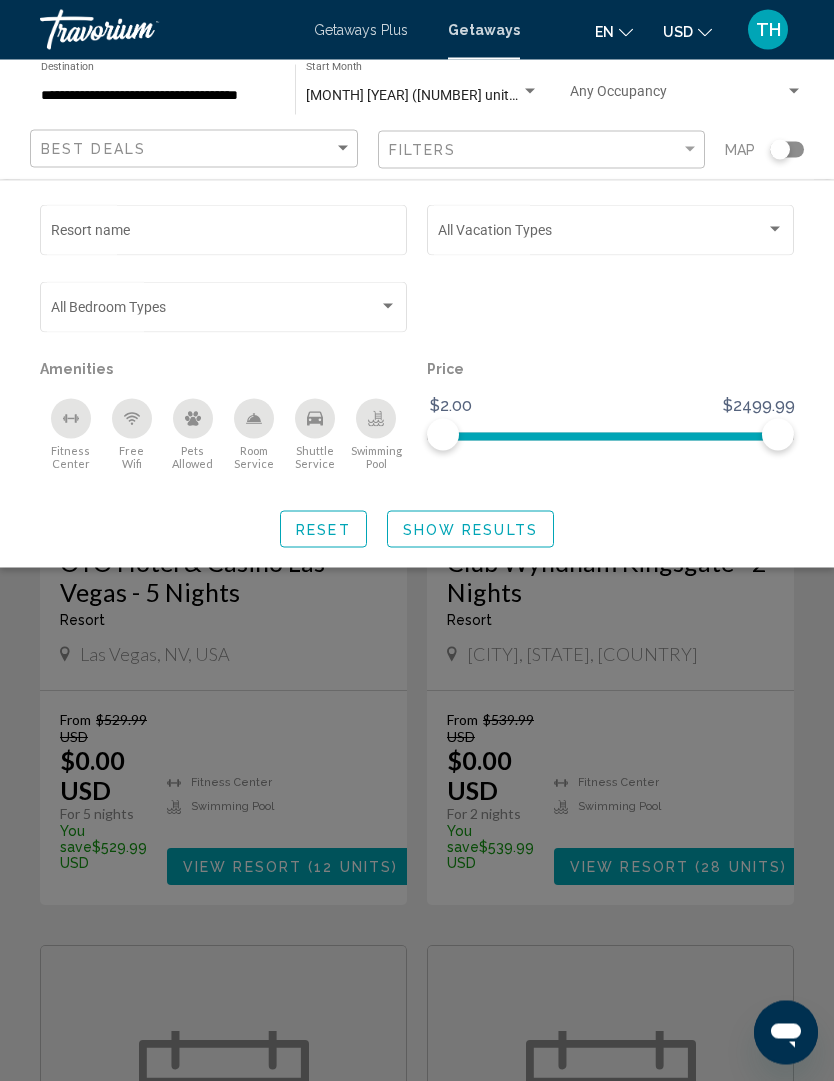 scroll, scrollTop: 802, scrollLeft: 0, axis: vertical 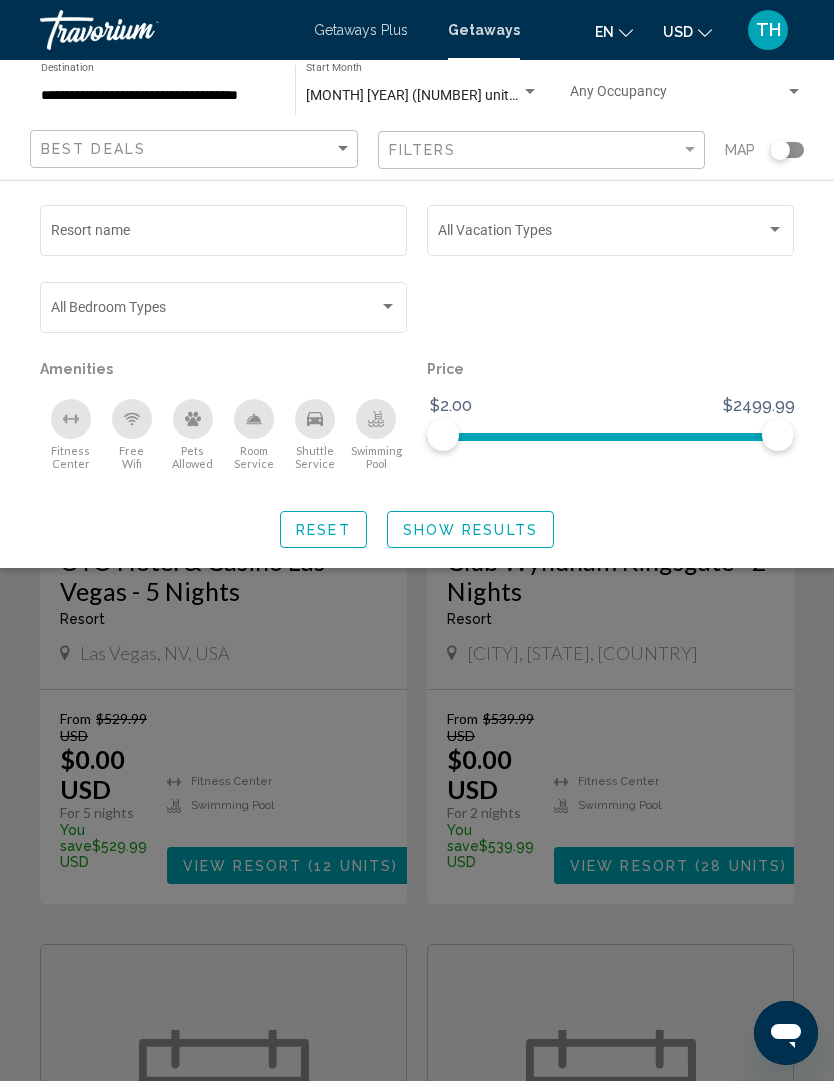 click on "Show Results" 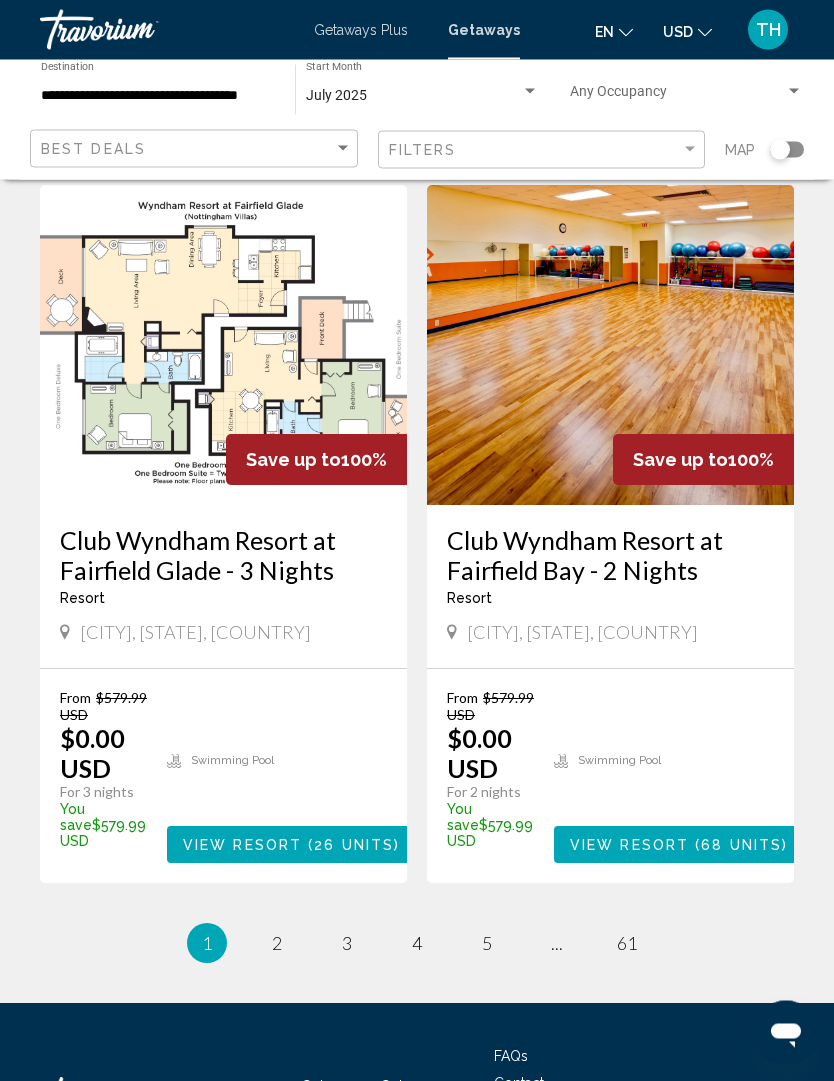 scroll, scrollTop: 3780, scrollLeft: 0, axis: vertical 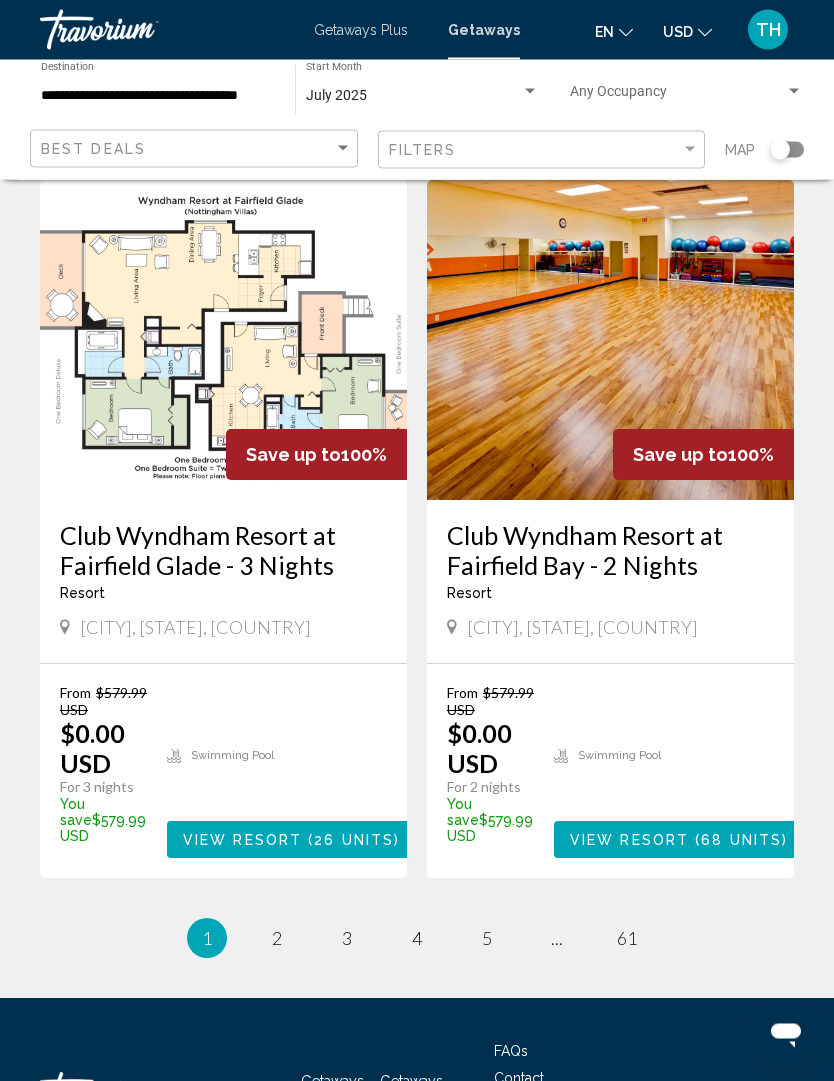 click on "[NUMBER] / [NUMBER] You're on page [NUMBER] page [NUMBER] page [NUMBER] page [NUMBER] page [NUMBER] ... page [NUMBER]" at bounding box center [417, 939] 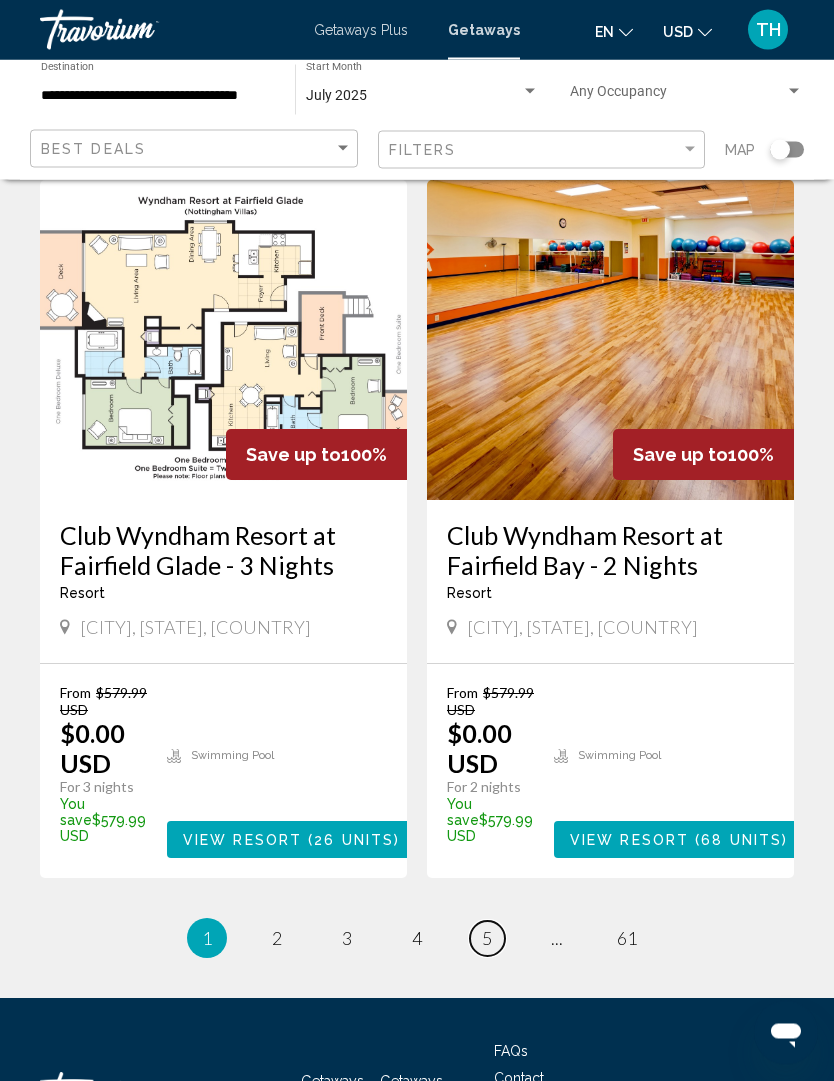 click on "page  5" at bounding box center (487, 939) 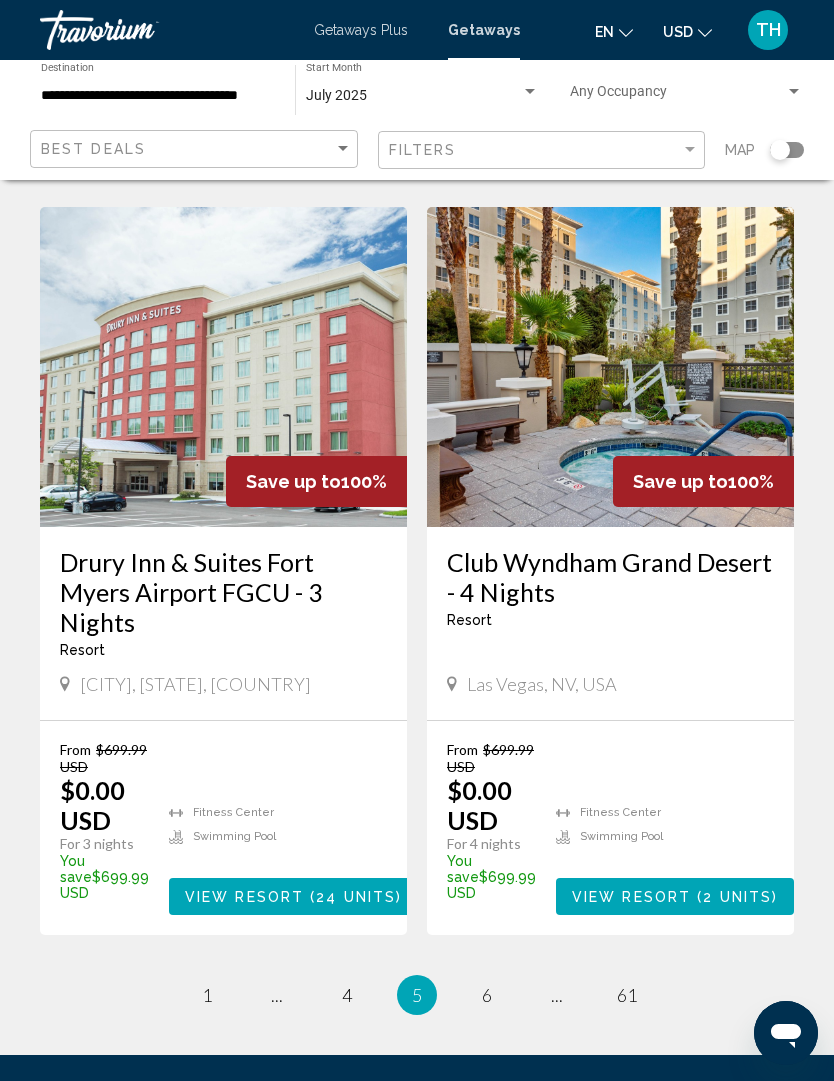 scroll, scrollTop: 3841, scrollLeft: 0, axis: vertical 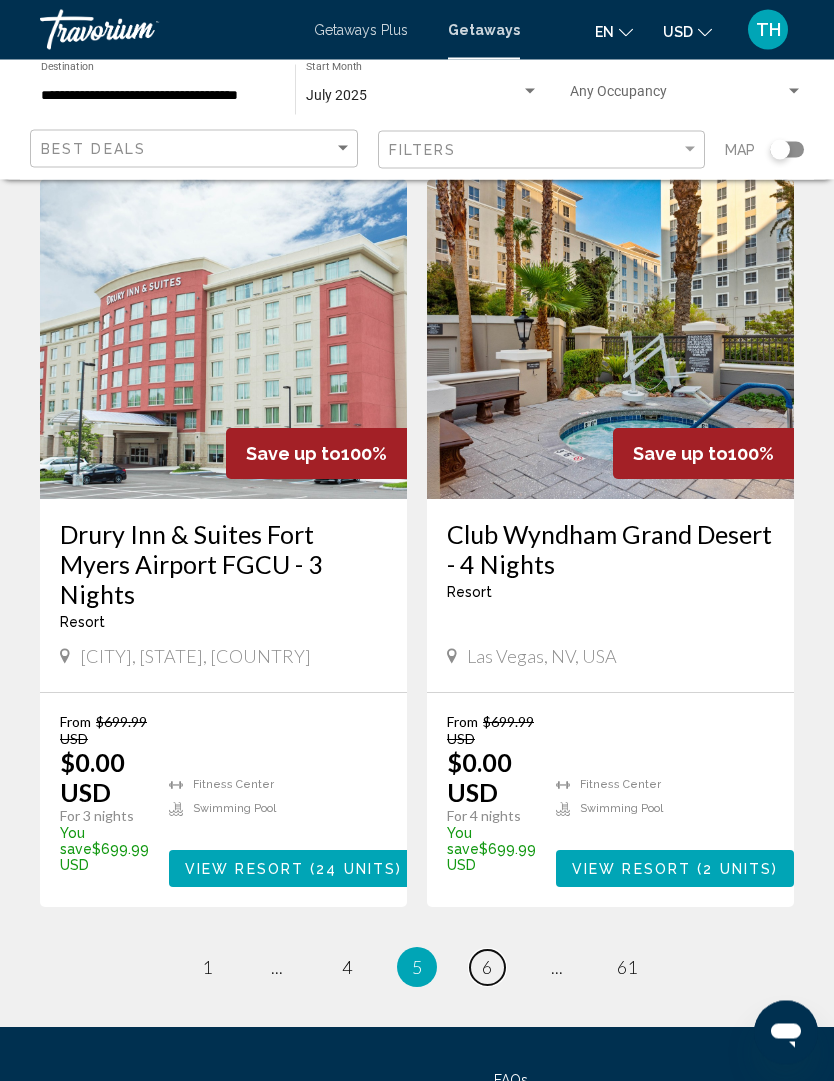 click on "page  6" at bounding box center (487, 968) 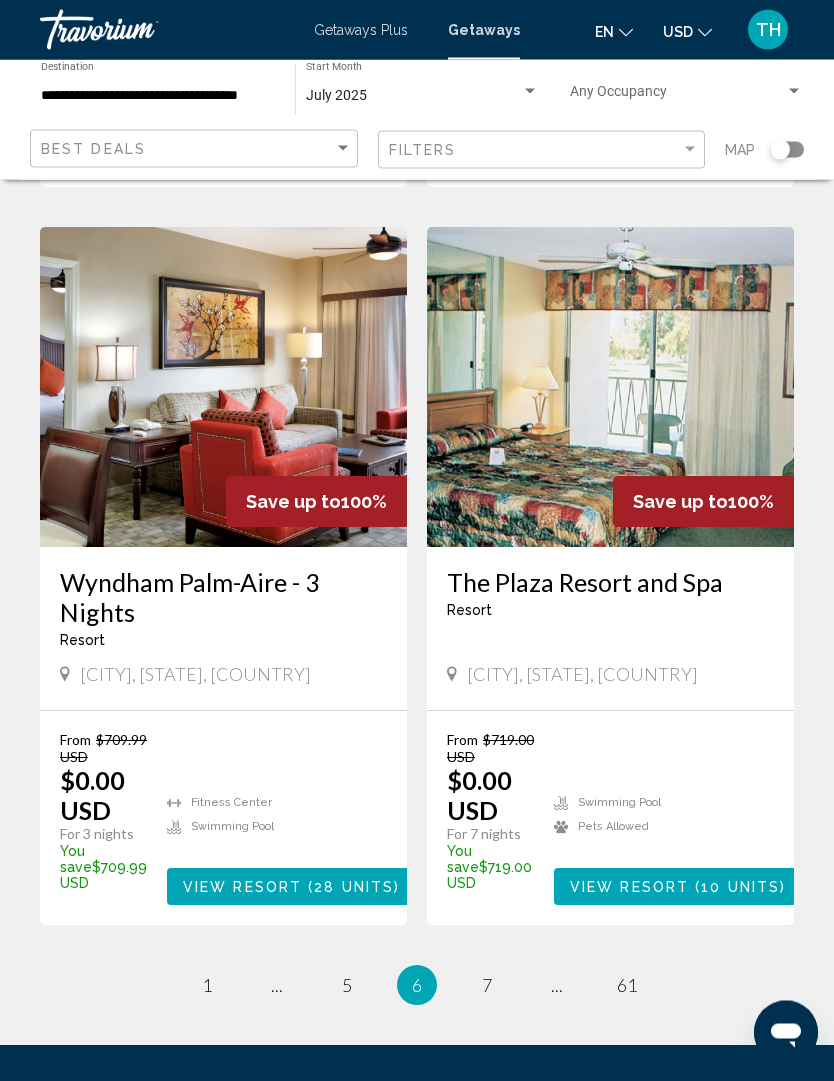 scroll, scrollTop: 3870, scrollLeft: 0, axis: vertical 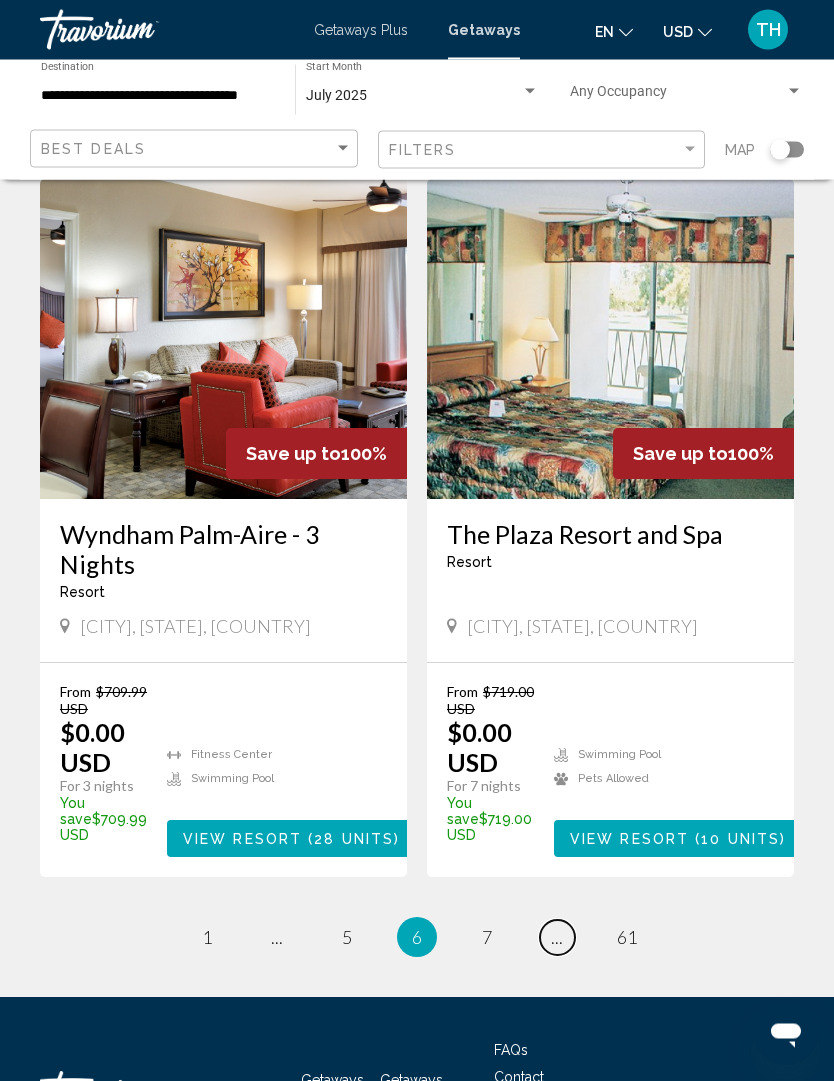 click on "page  ..." at bounding box center (557, 938) 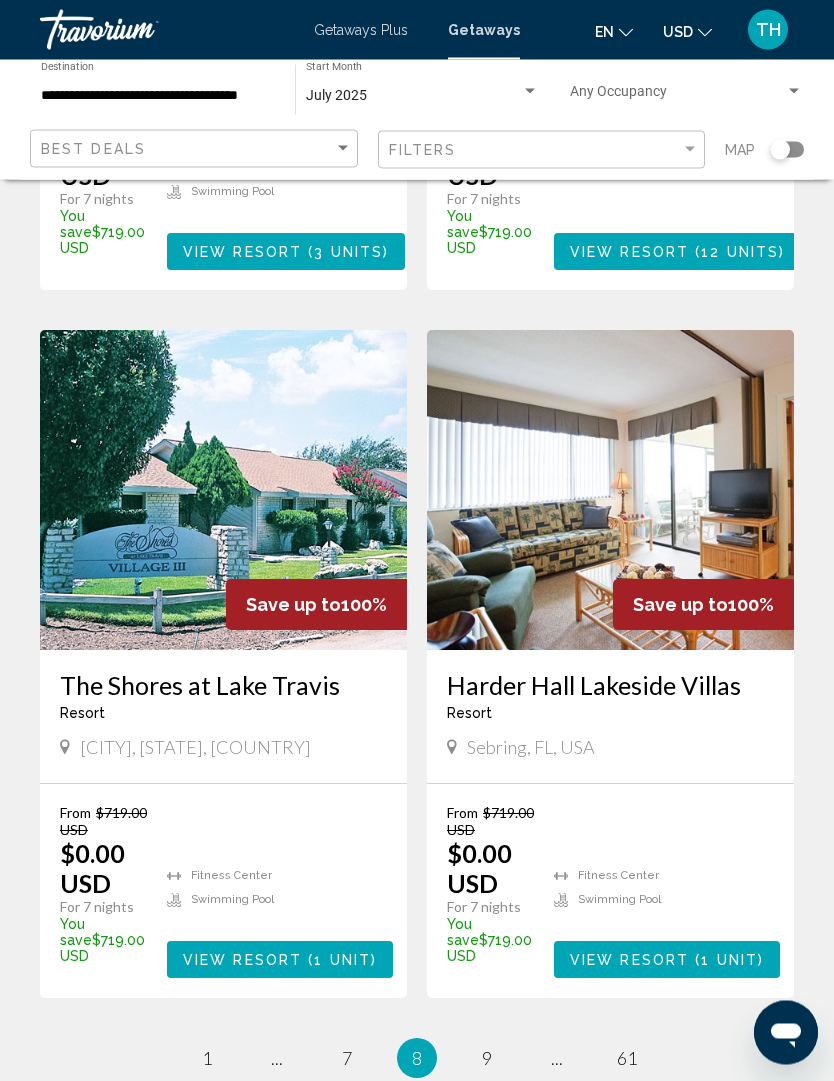 scroll, scrollTop: 3660, scrollLeft: 0, axis: vertical 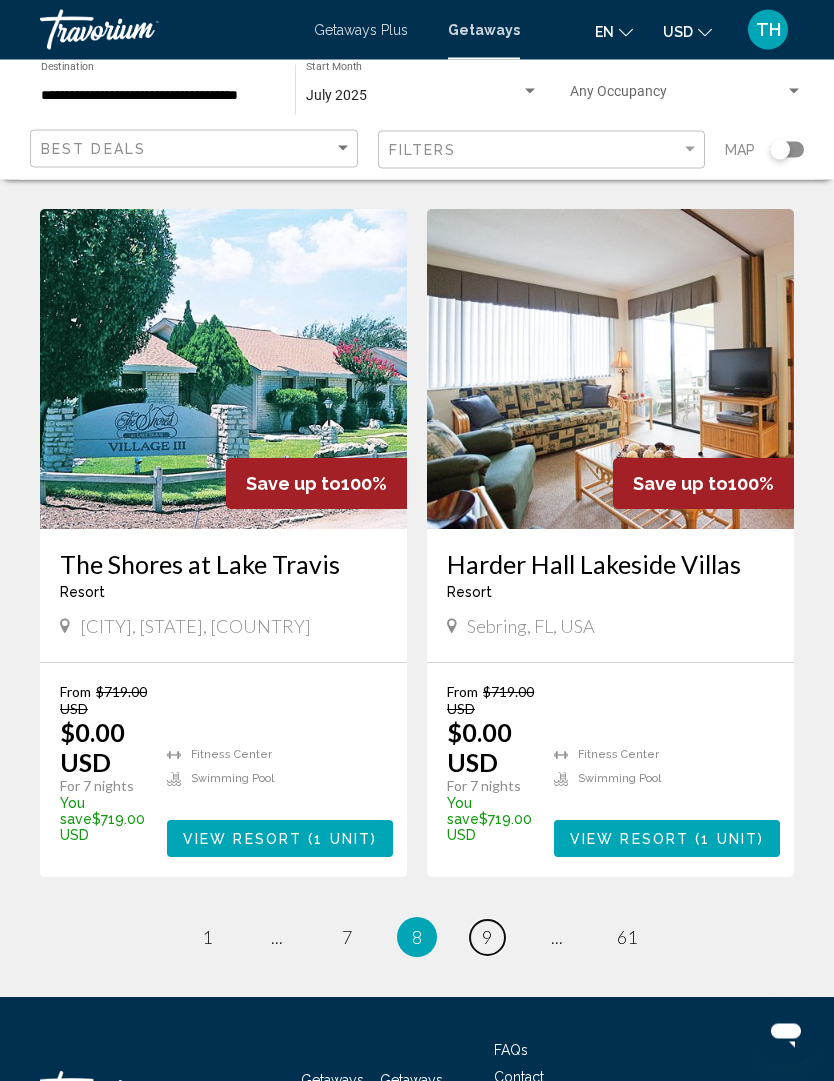 click on "page  9" at bounding box center (487, 938) 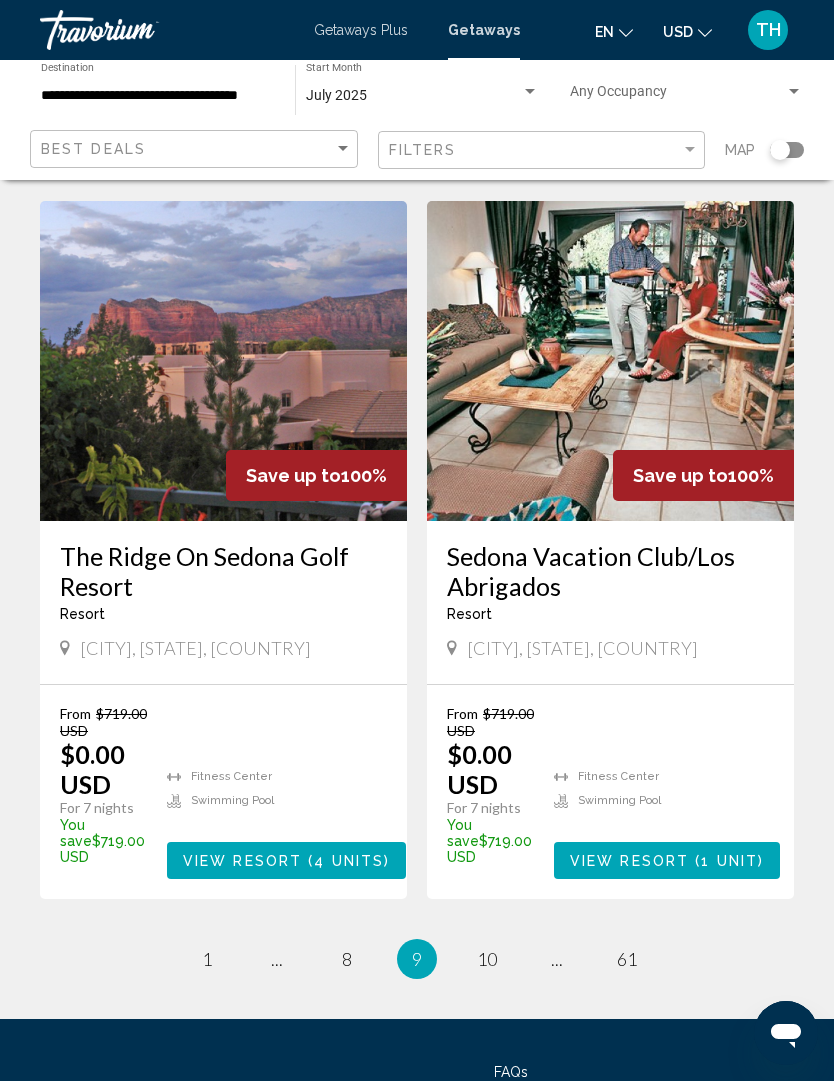 scroll, scrollTop: 3690, scrollLeft: 0, axis: vertical 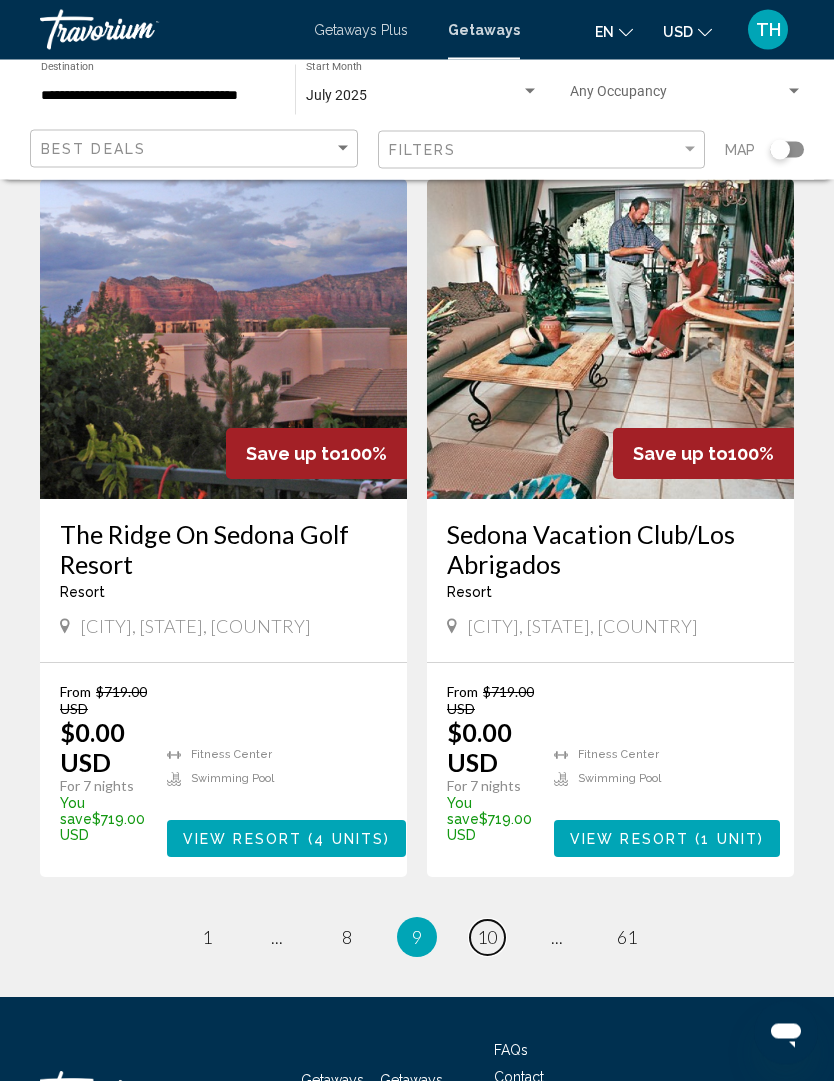 click on "10" at bounding box center (487, 938) 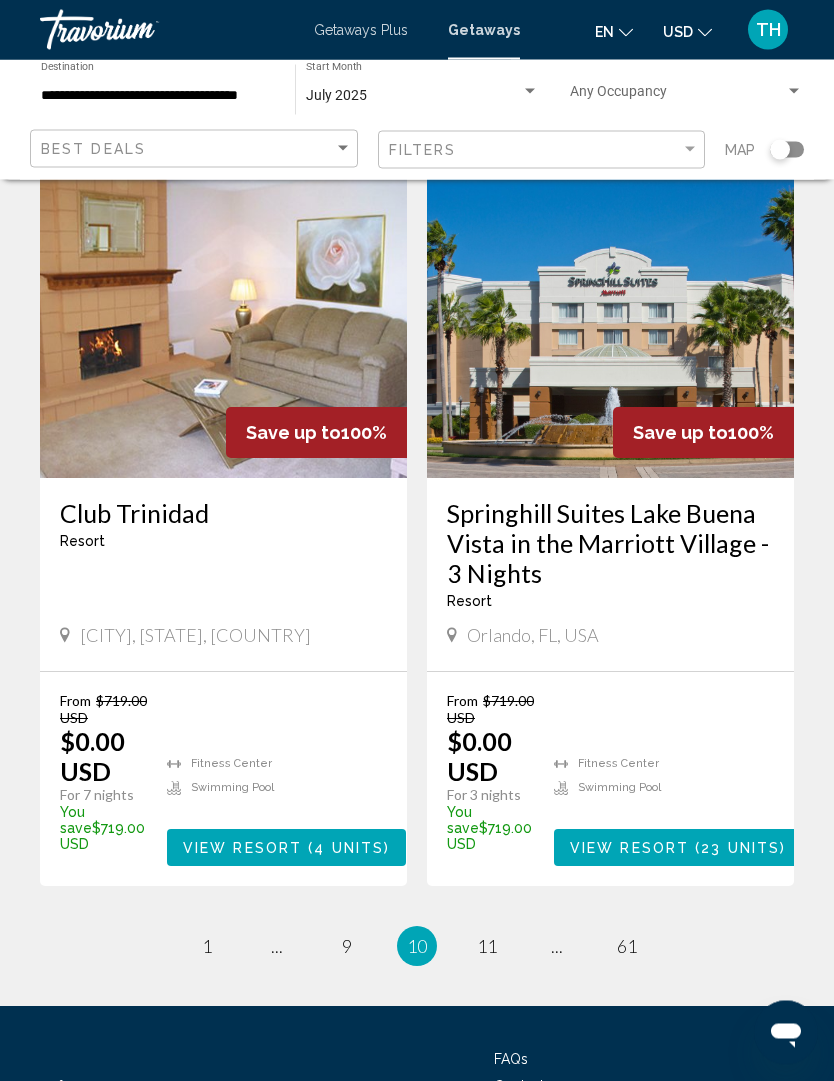 scroll, scrollTop: 3750, scrollLeft: 0, axis: vertical 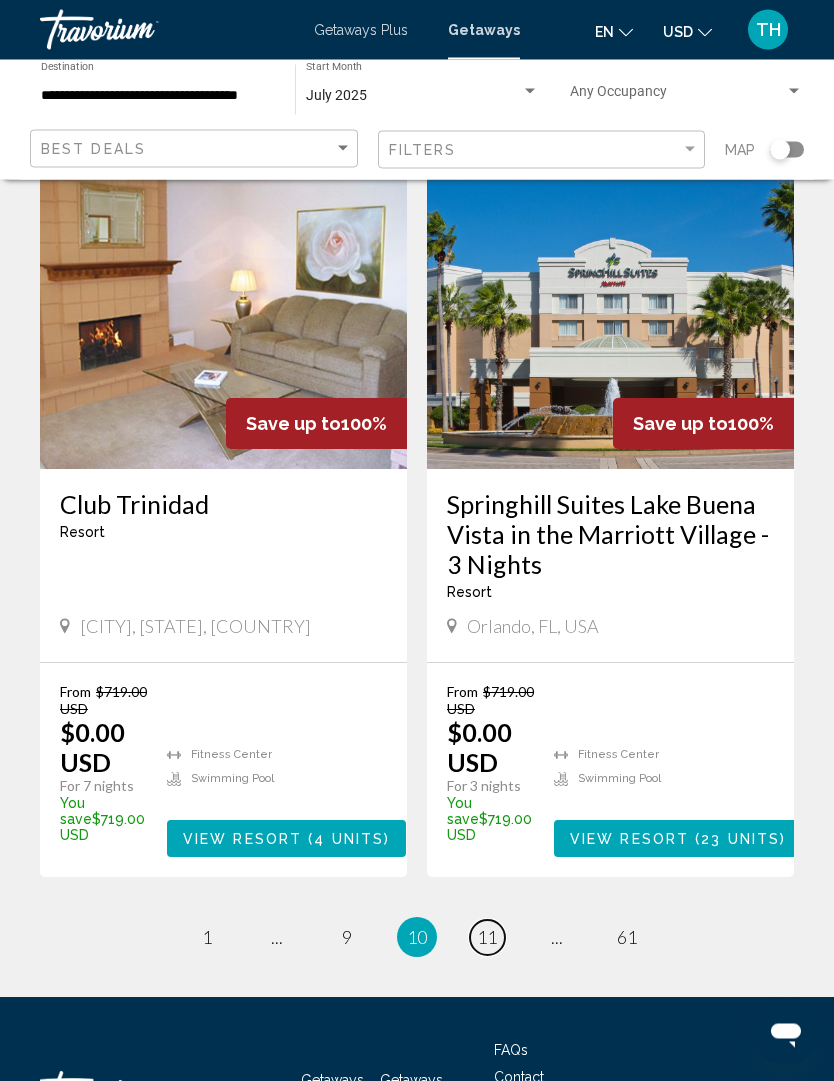 click on "page  11" at bounding box center [487, 938] 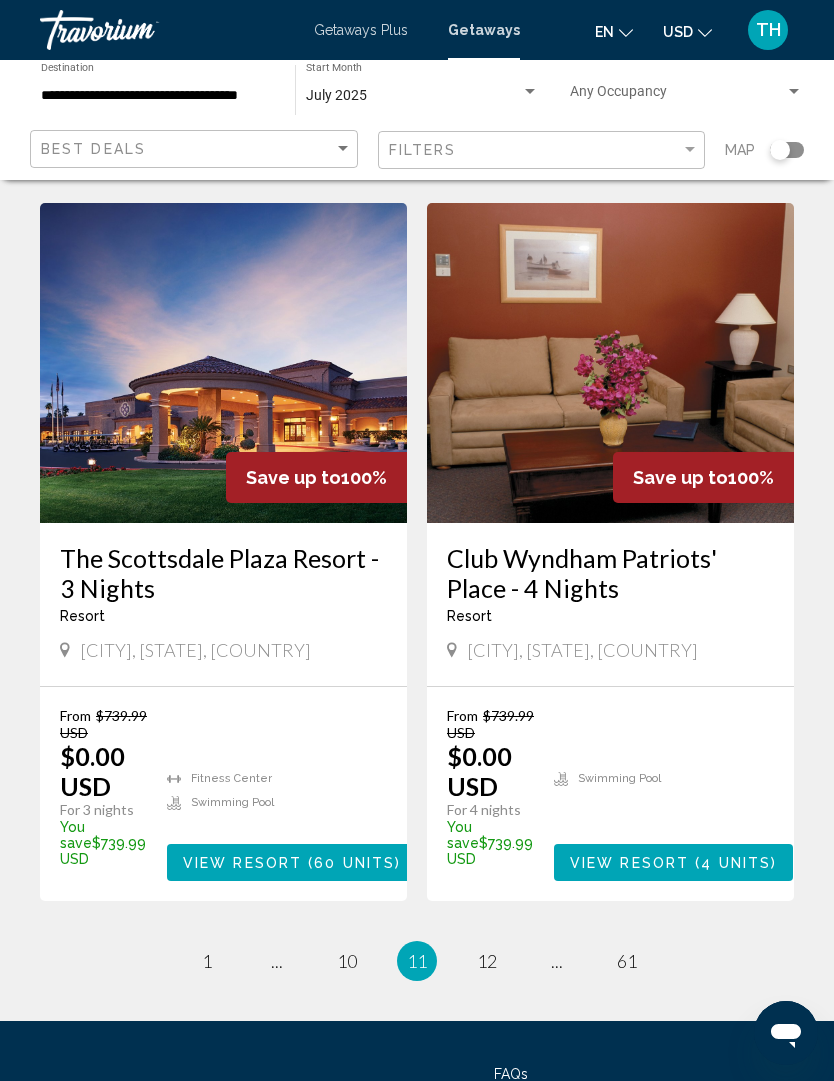 scroll, scrollTop: 3811, scrollLeft: 0, axis: vertical 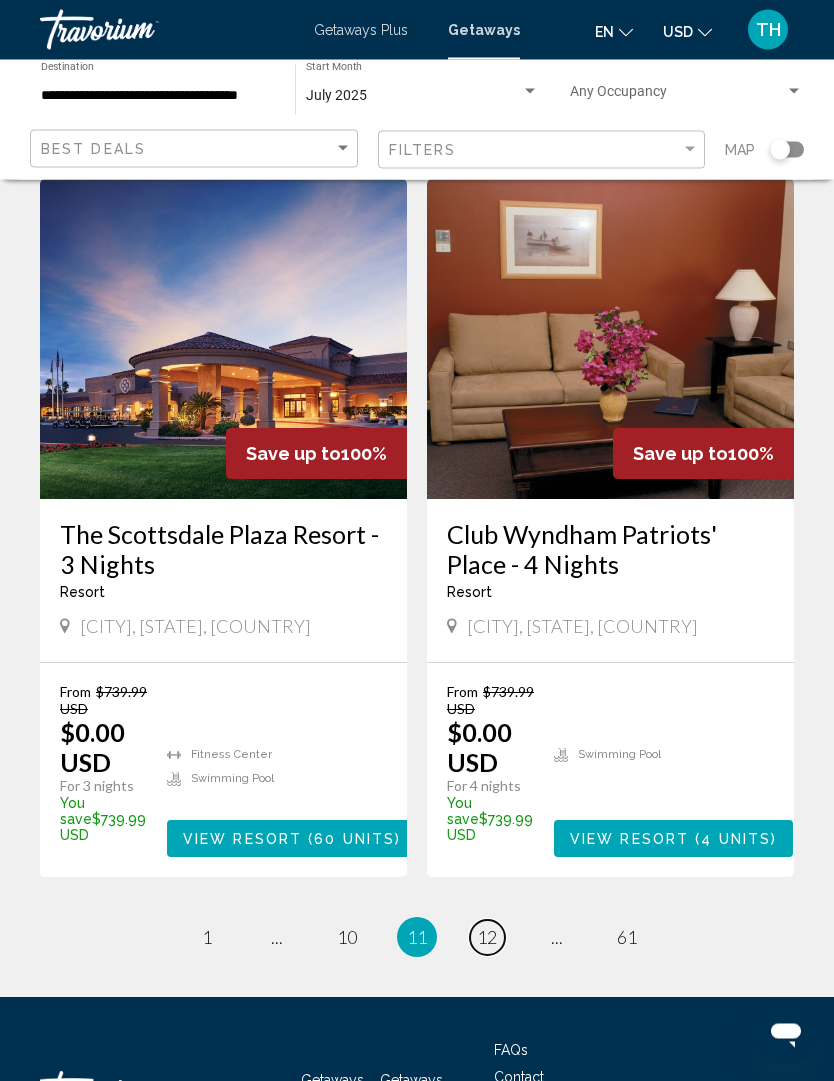 click on "12" at bounding box center (487, 938) 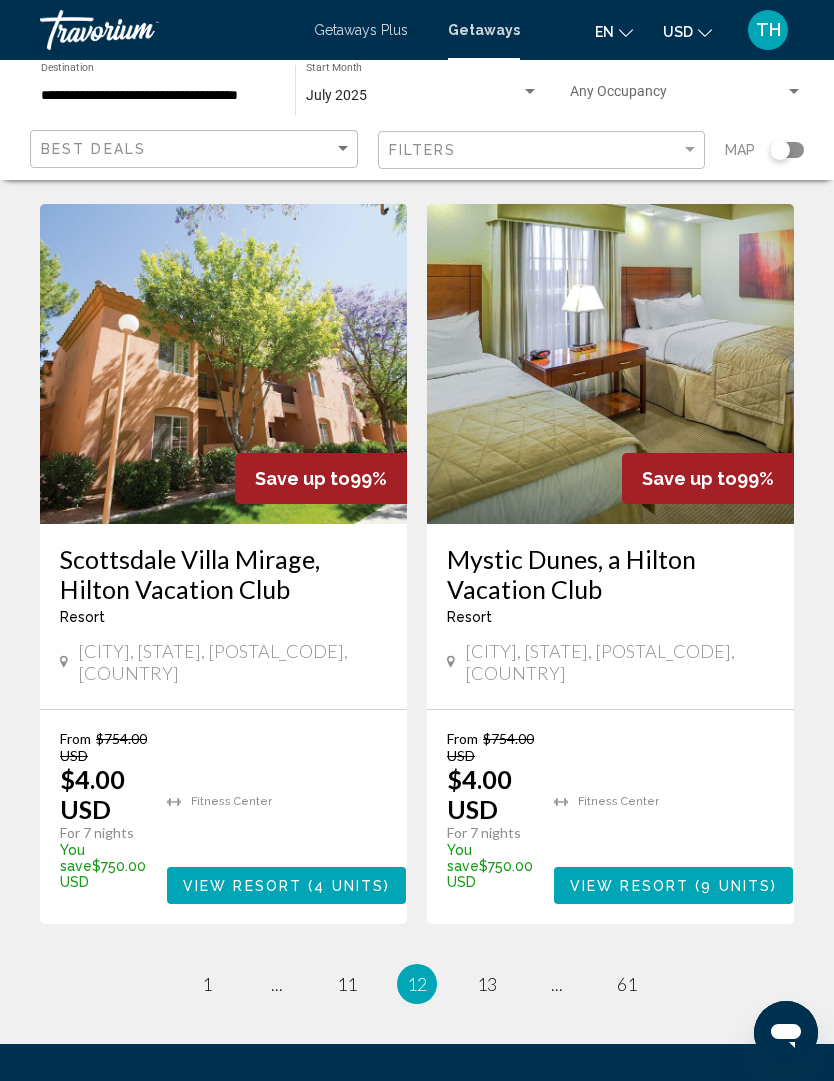 scroll, scrollTop: 3811, scrollLeft: 0, axis: vertical 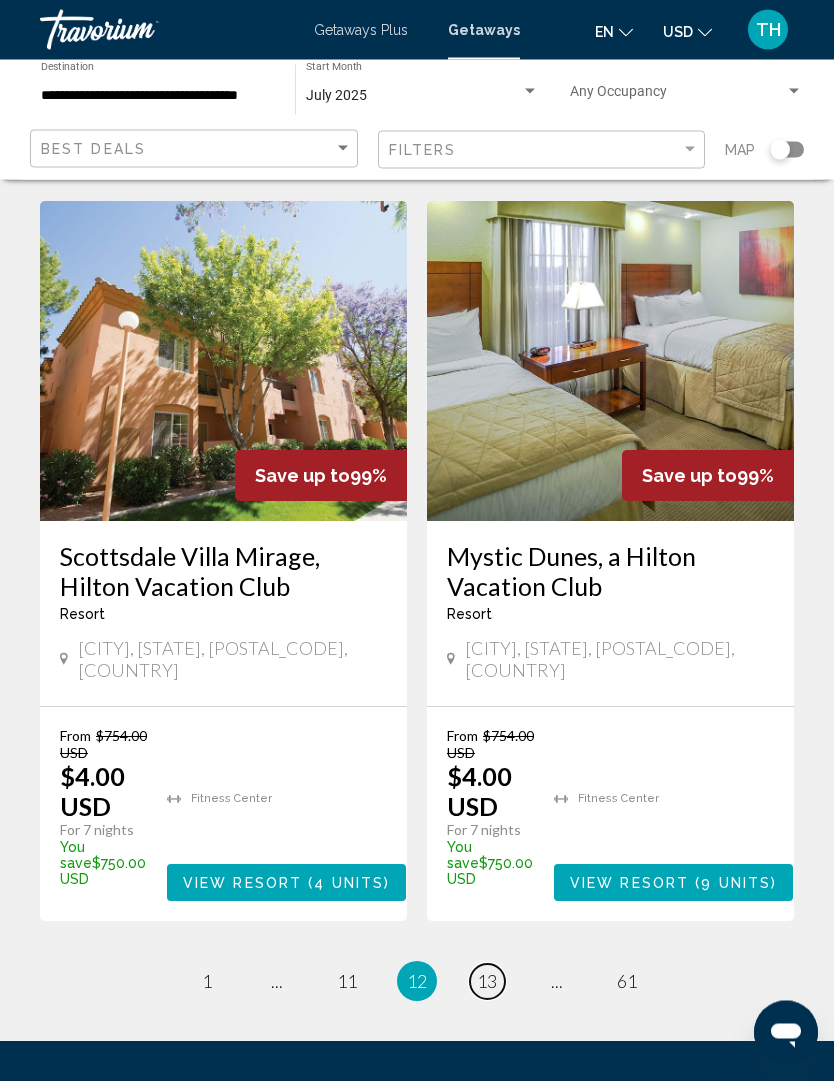 click on "13" at bounding box center [487, 982] 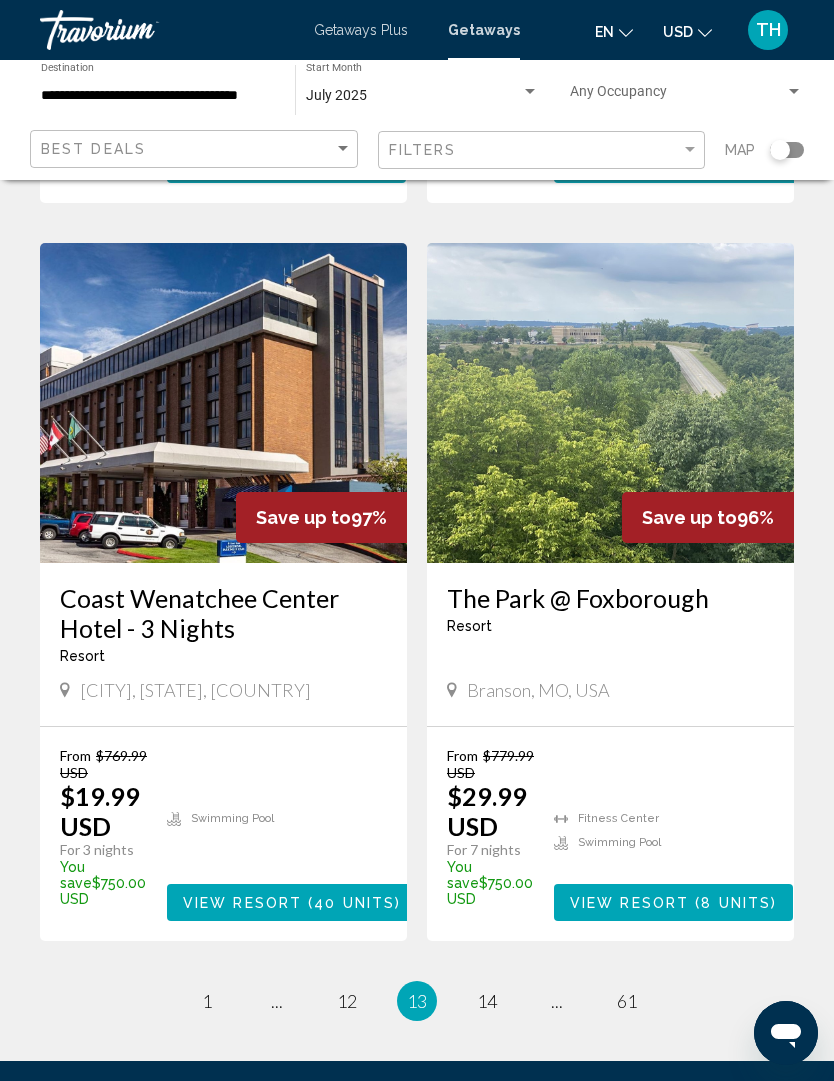 scroll, scrollTop: 3780, scrollLeft: 0, axis: vertical 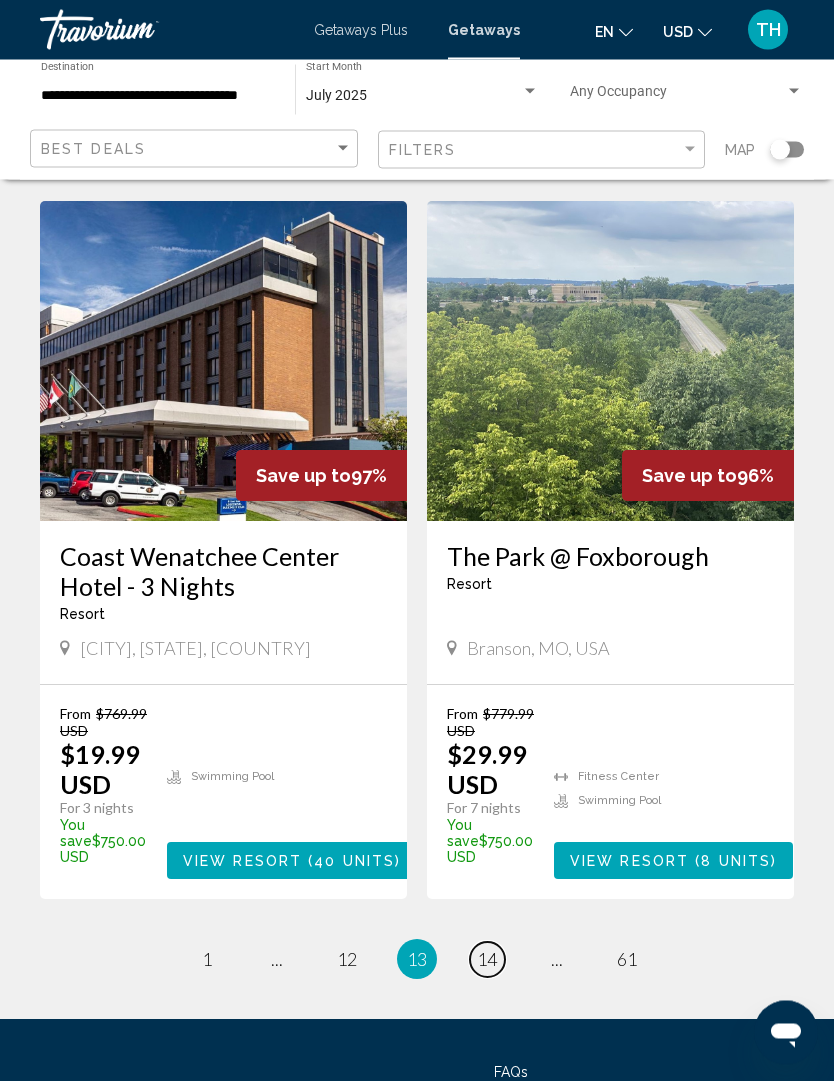 click on "page  14" at bounding box center [487, 960] 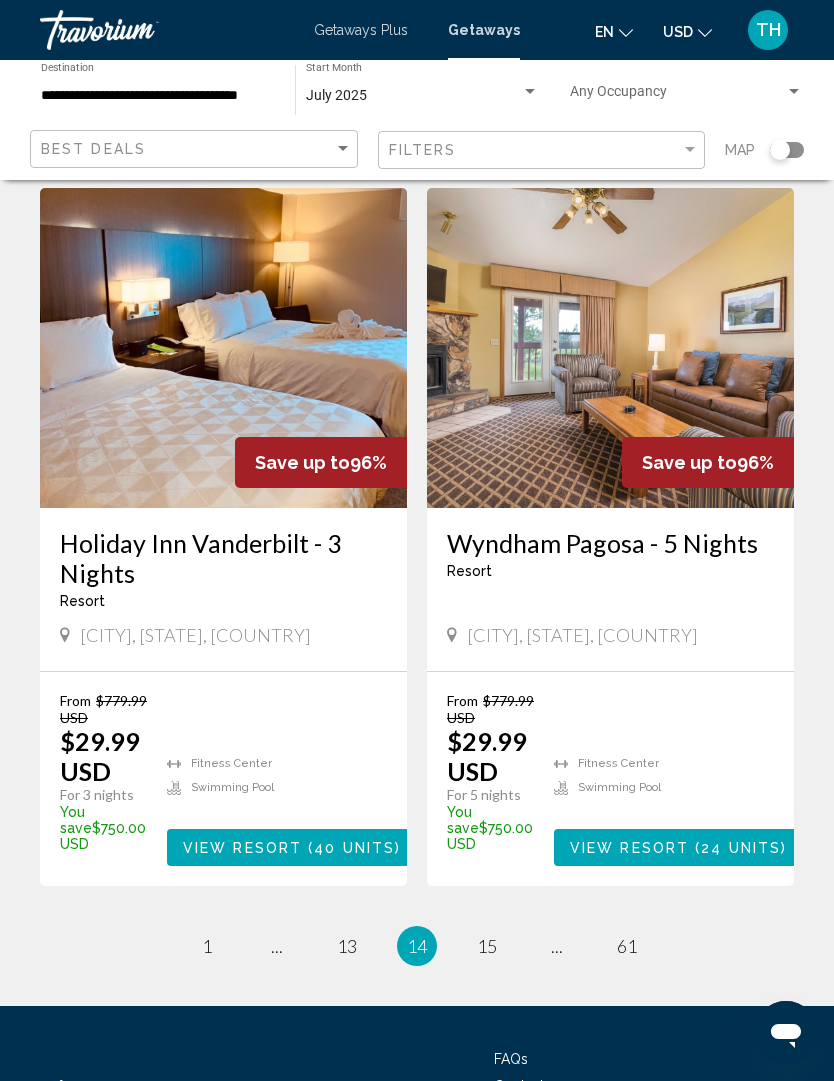 scroll, scrollTop: 3781, scrollLeft: 0, axis: vertical 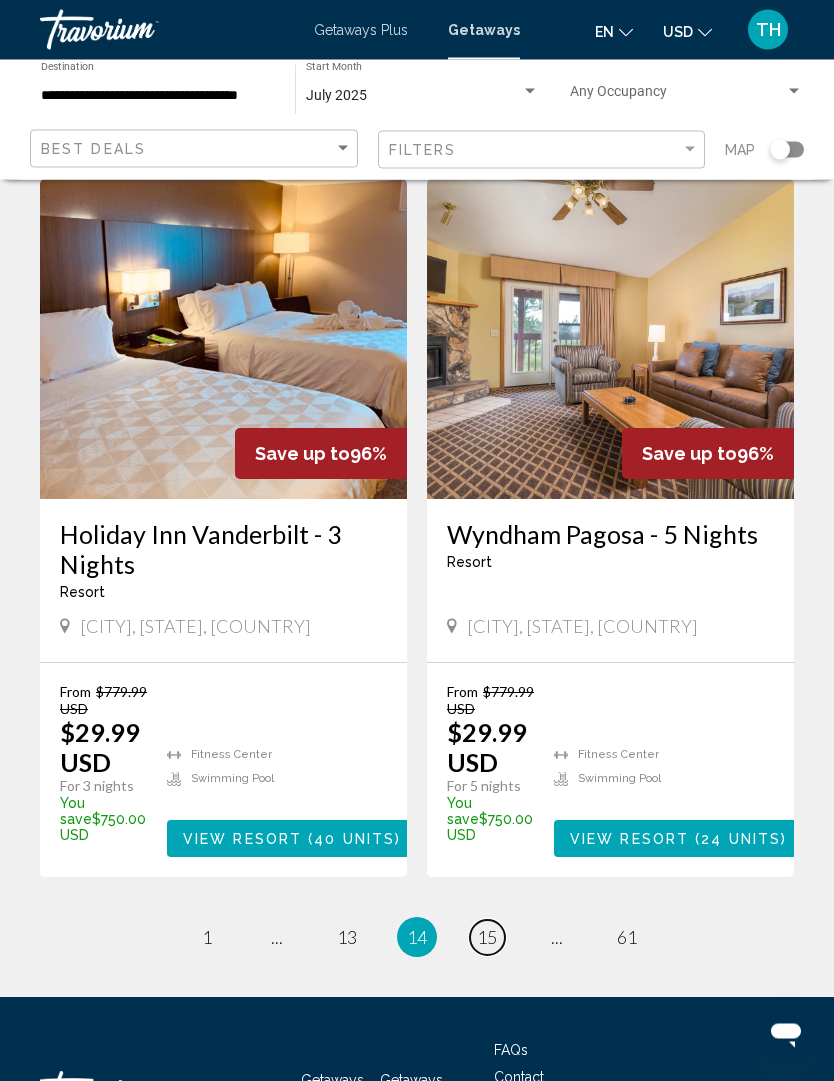 click on "page  15" at bounding box center [487, 938] 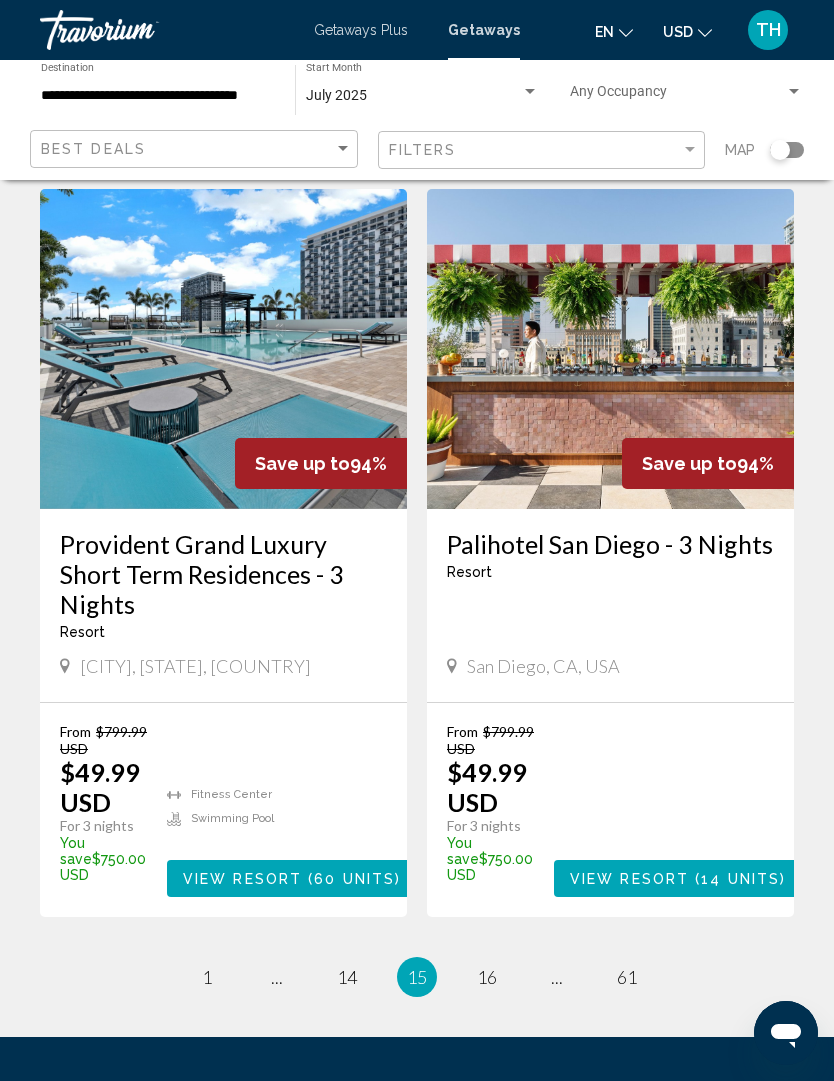 scroll, scrollTop: 3840, scrollLeft: 0, axis: vertical 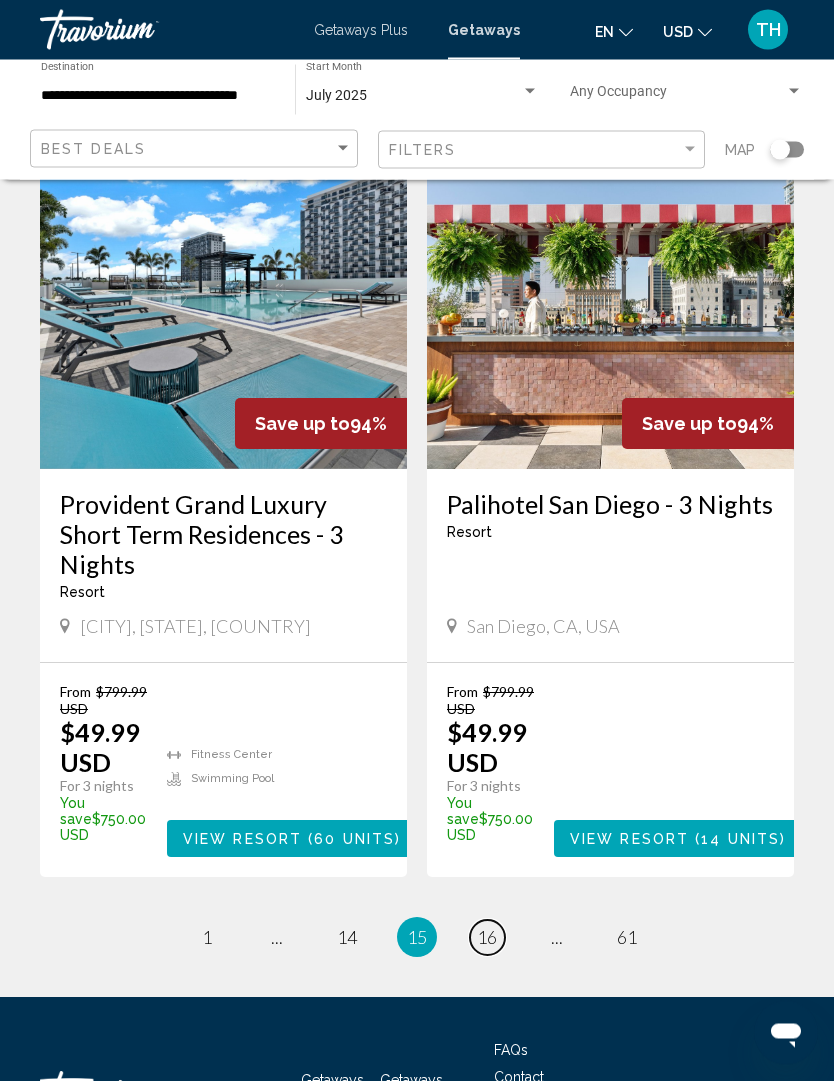 click on "page  16" at bounding box center (487, 938) 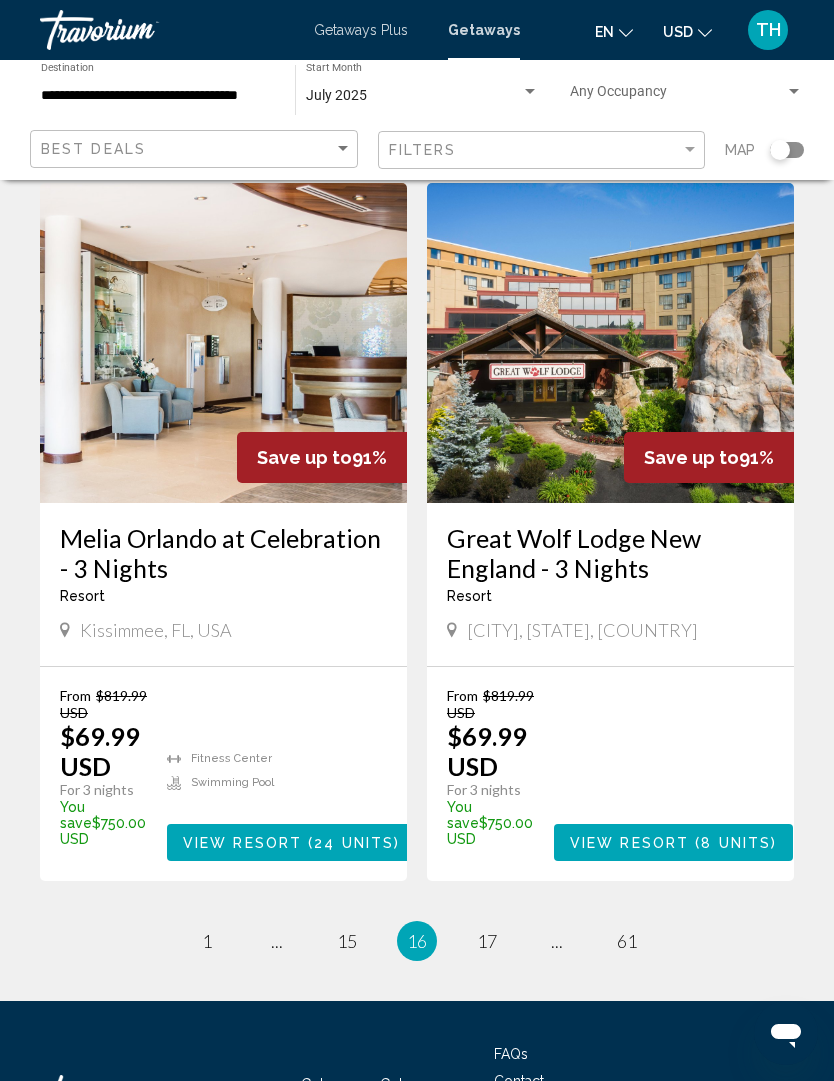 scroll, scrollTop: 3840, scrollLeft: 0, axis: vertical 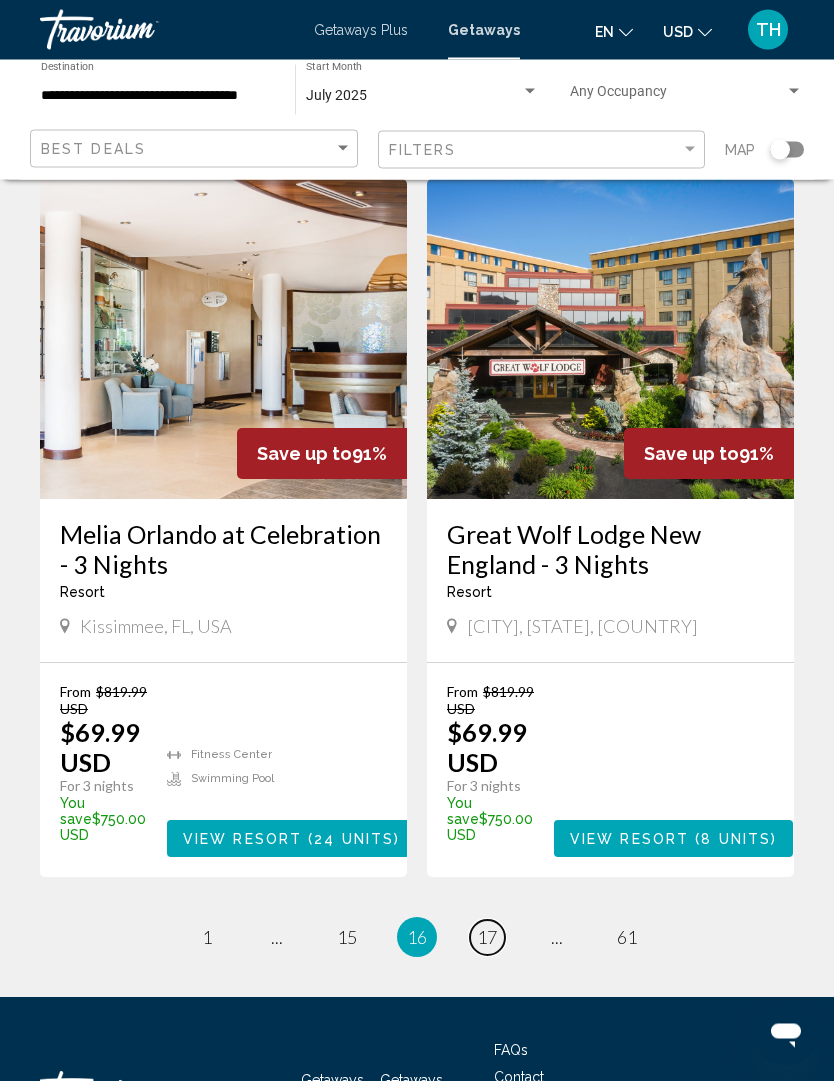 click on "page  17" at bounding box center [487, 938] 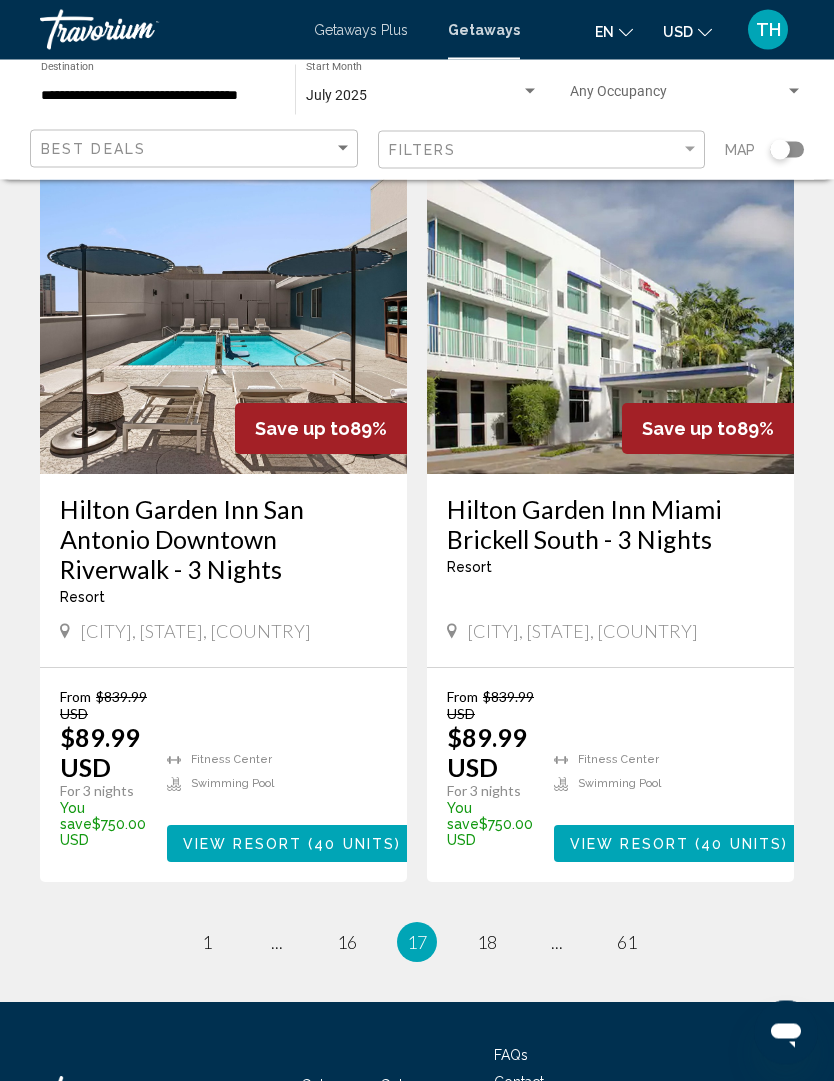 scroll, scrollTop: 3810, scrollLeft: 0, axis: vertical 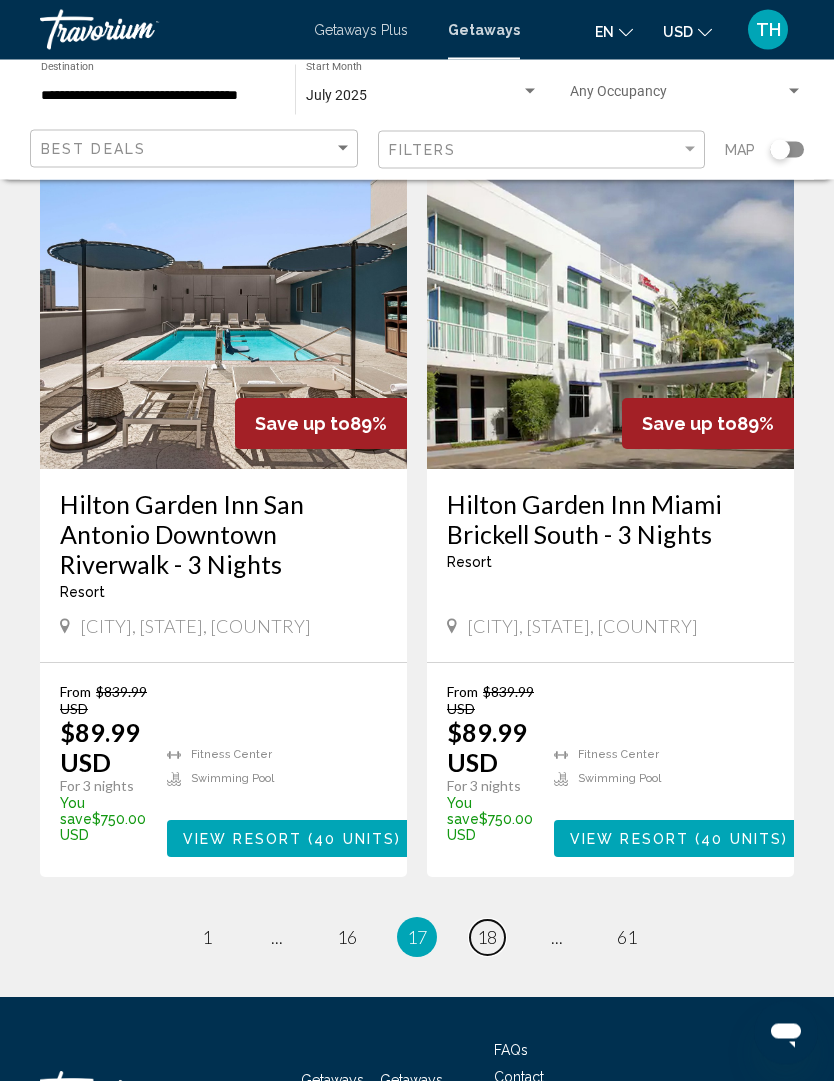 click on "page  18" at bounding box center [487, 938] 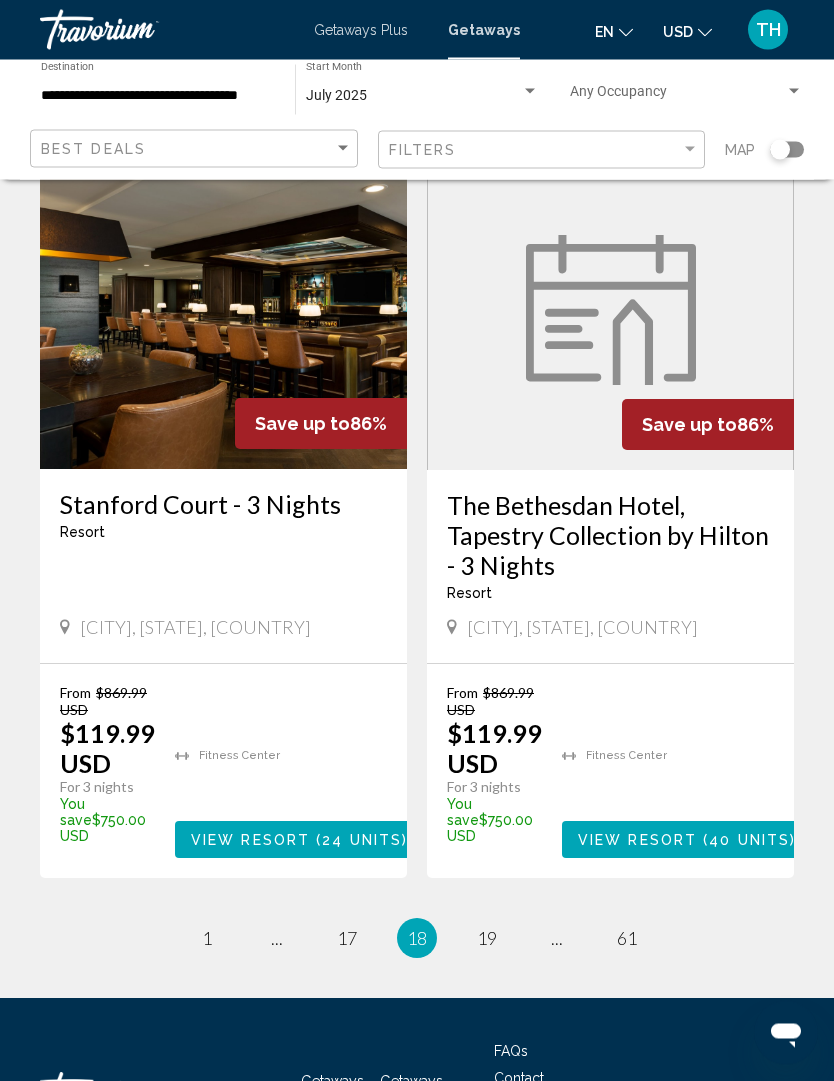 scroll, scrollTop: 3782, scrollLeft: 0, axis: vertical 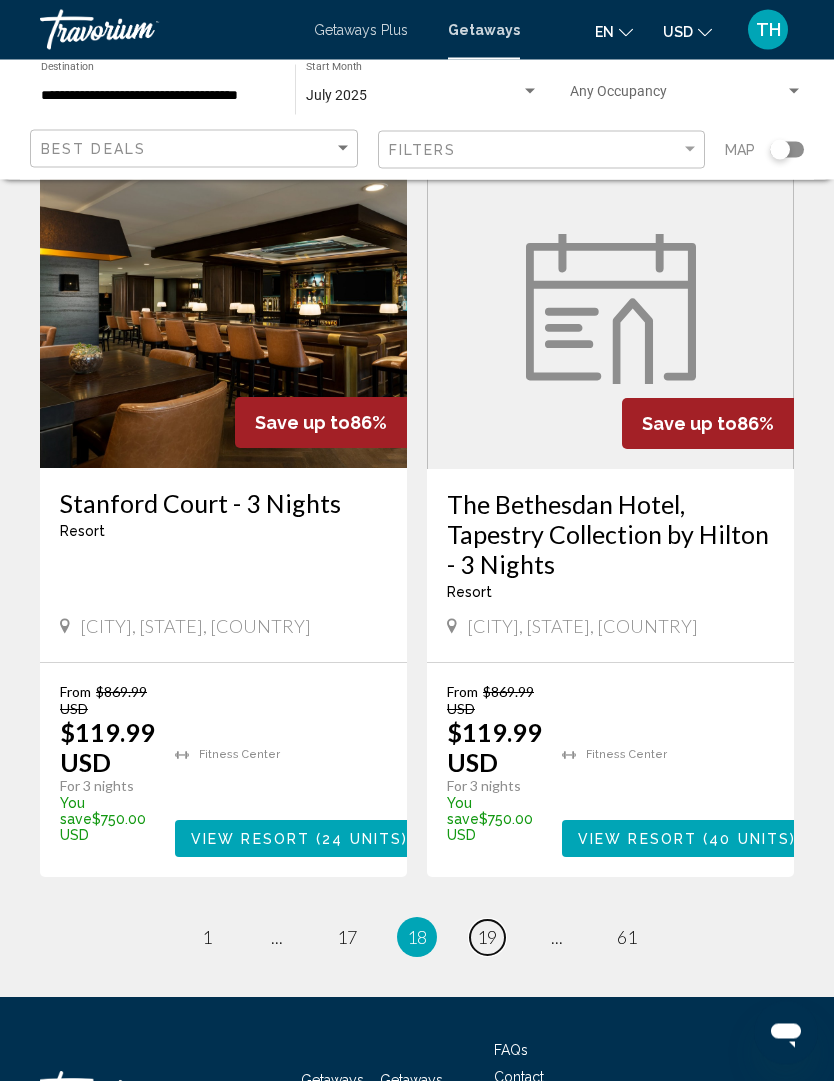 click on "page  19" at bounding box center (487, 938) 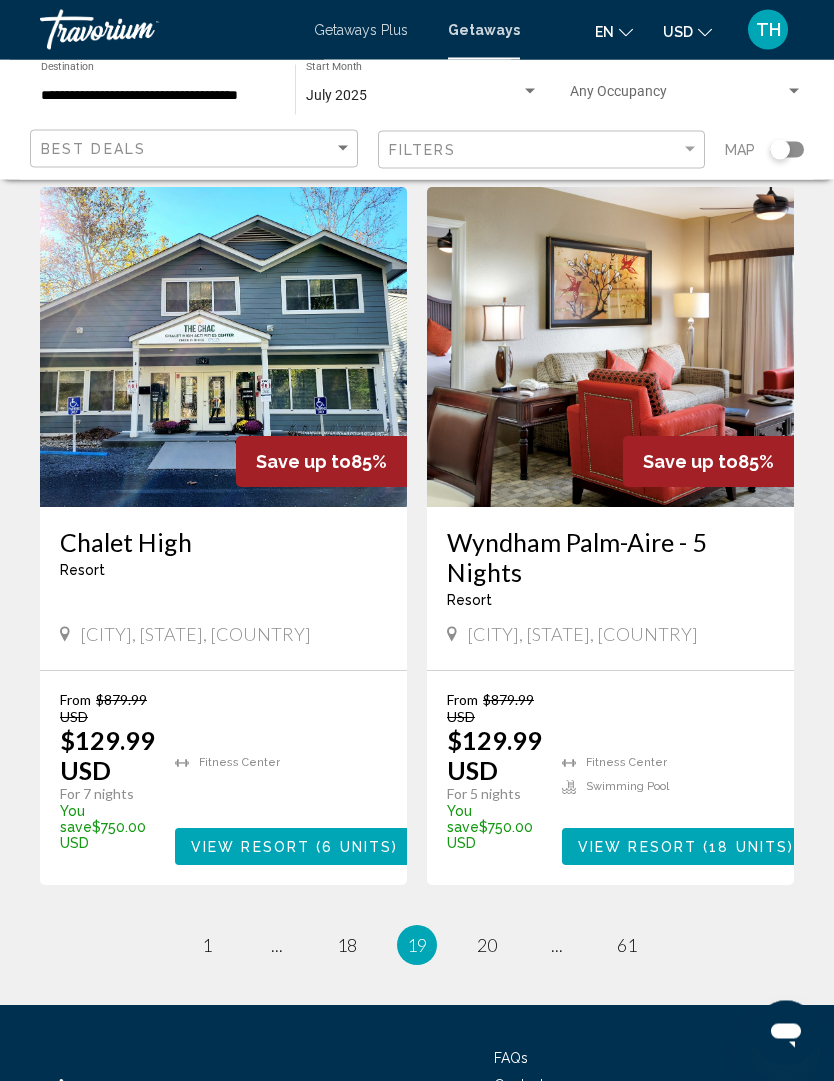 scroll, scrollTop: 3750, scrollLeft: 0, axis: vertical 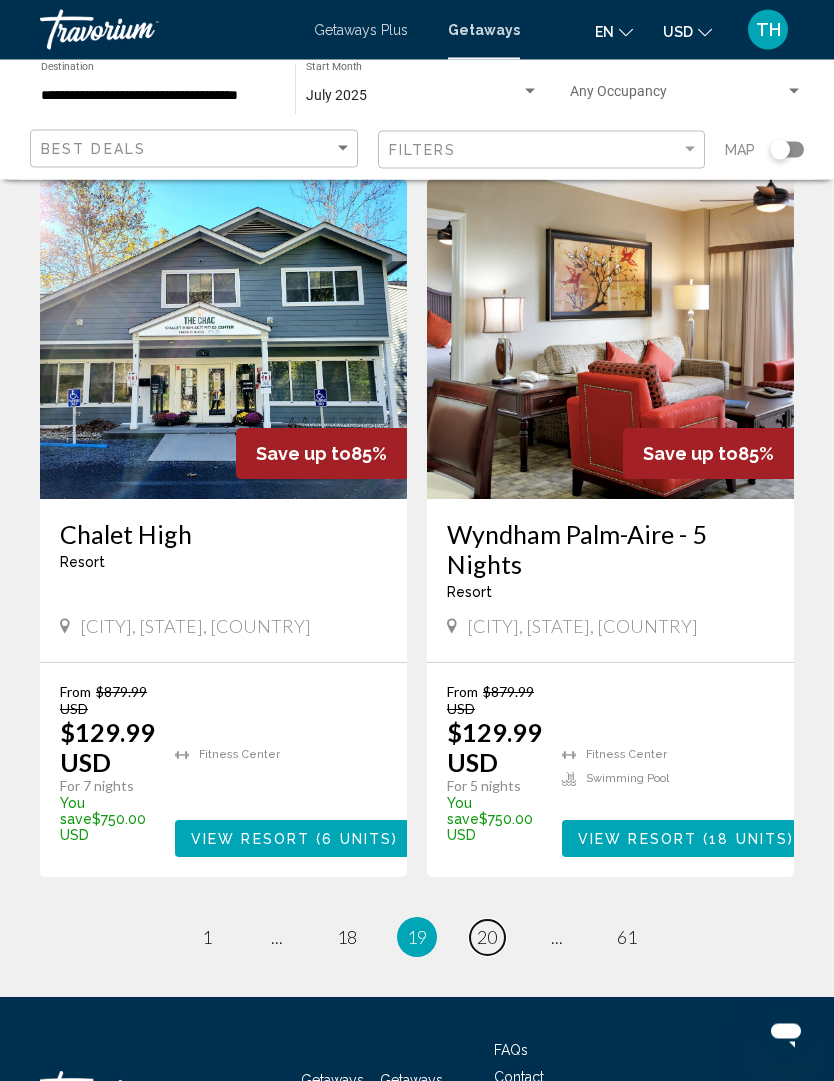 click on "page  20" at bounding box center [487, 938] 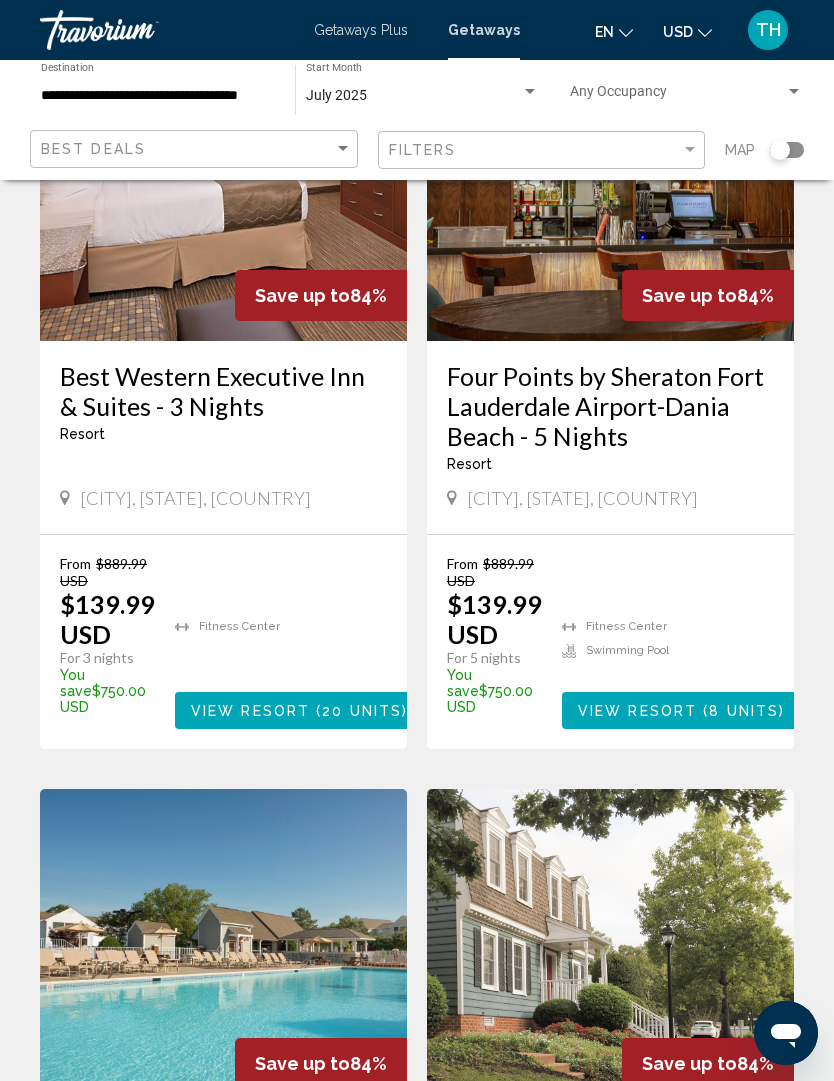 scroll, scrollTop: 2462, scrollLeft: 0, axis: vertical 